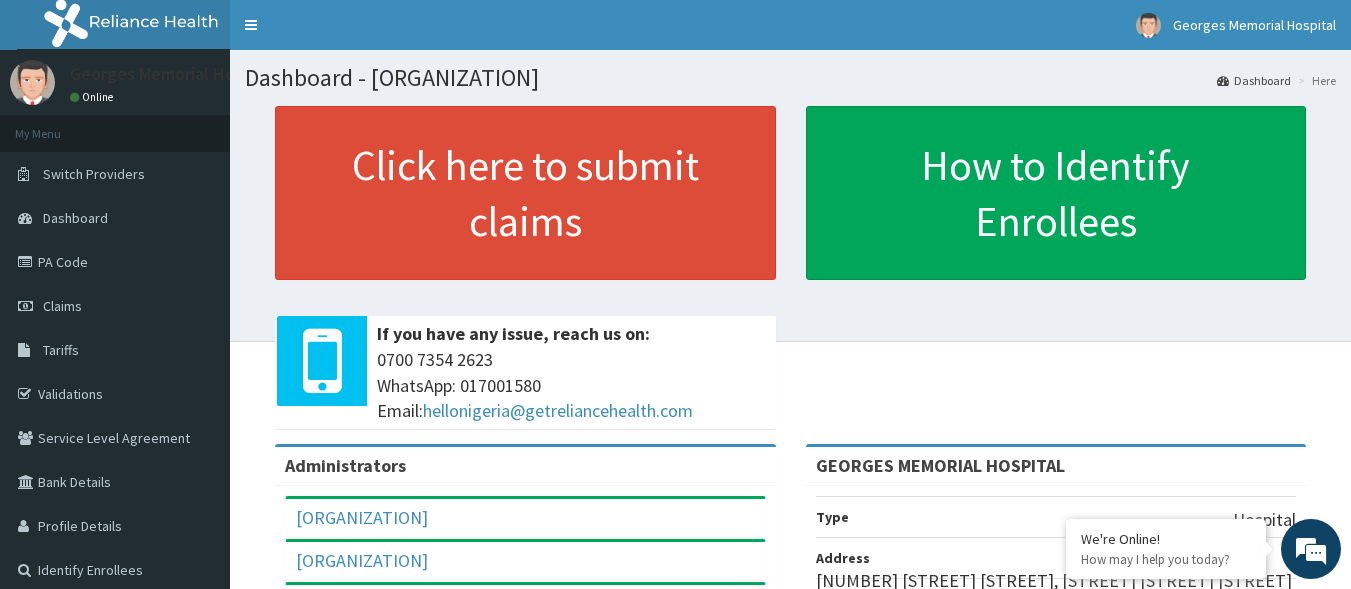 scroll, scrollTop: 0, scrollLeft: 0, axis: both 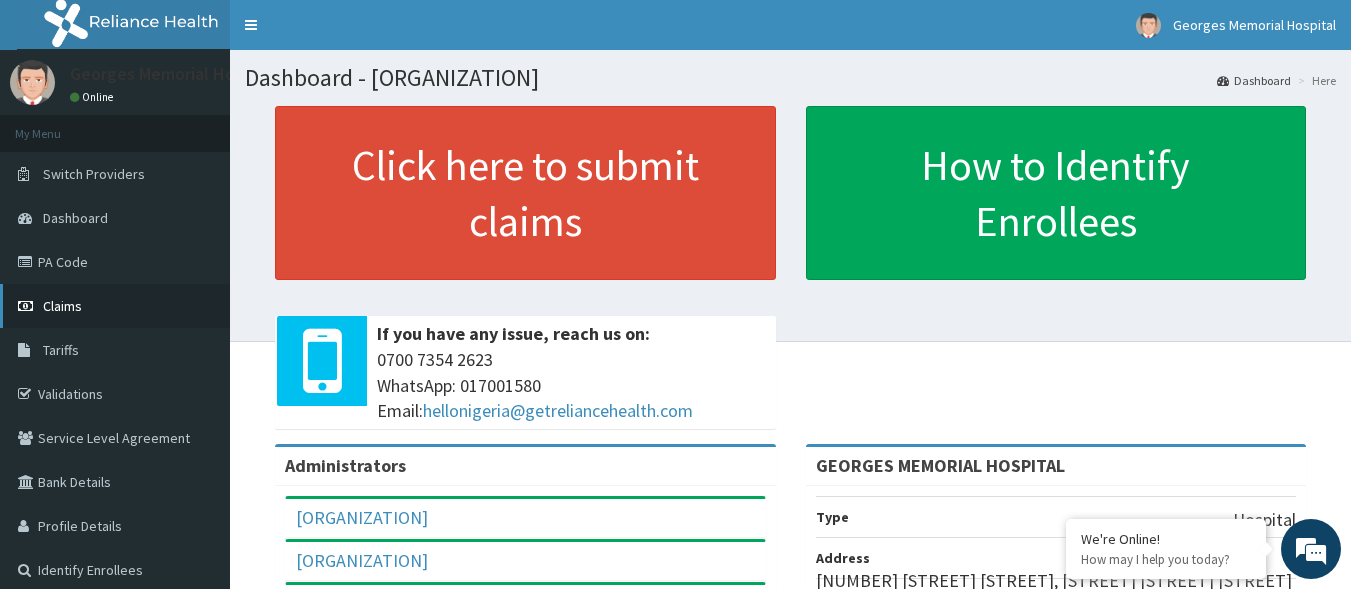 click on "Claims" at bounding box center [62, 306] 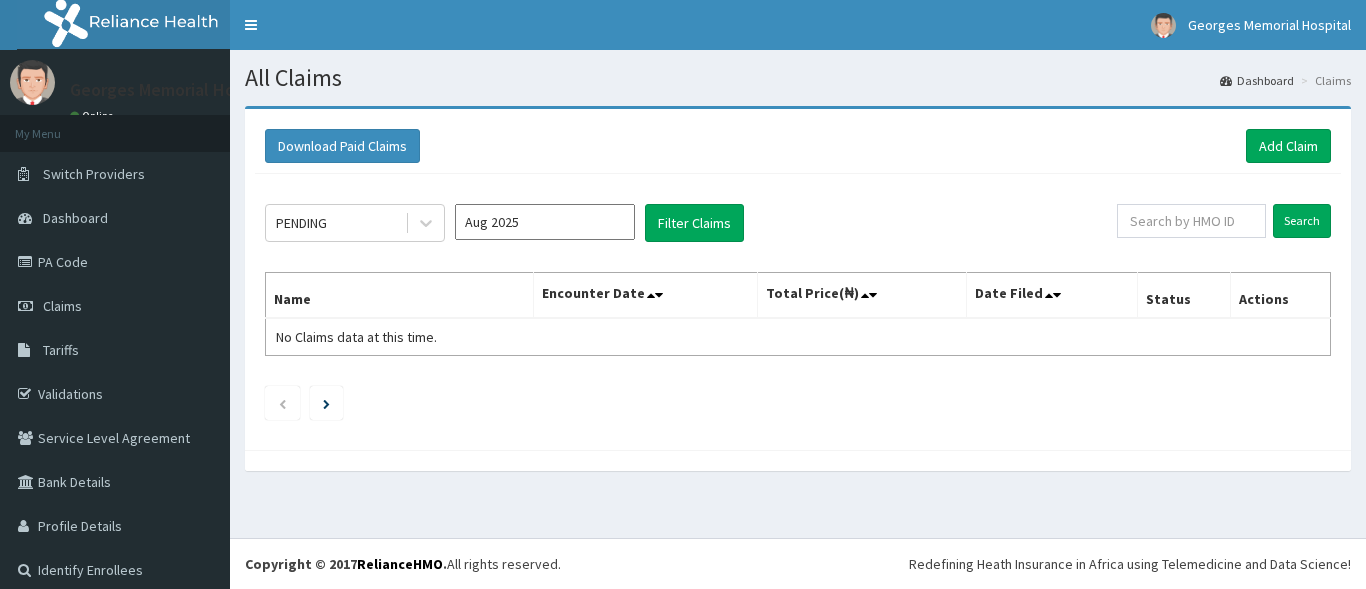 scroll, scrollTop: 0, scrollLeft: 0, axis: both 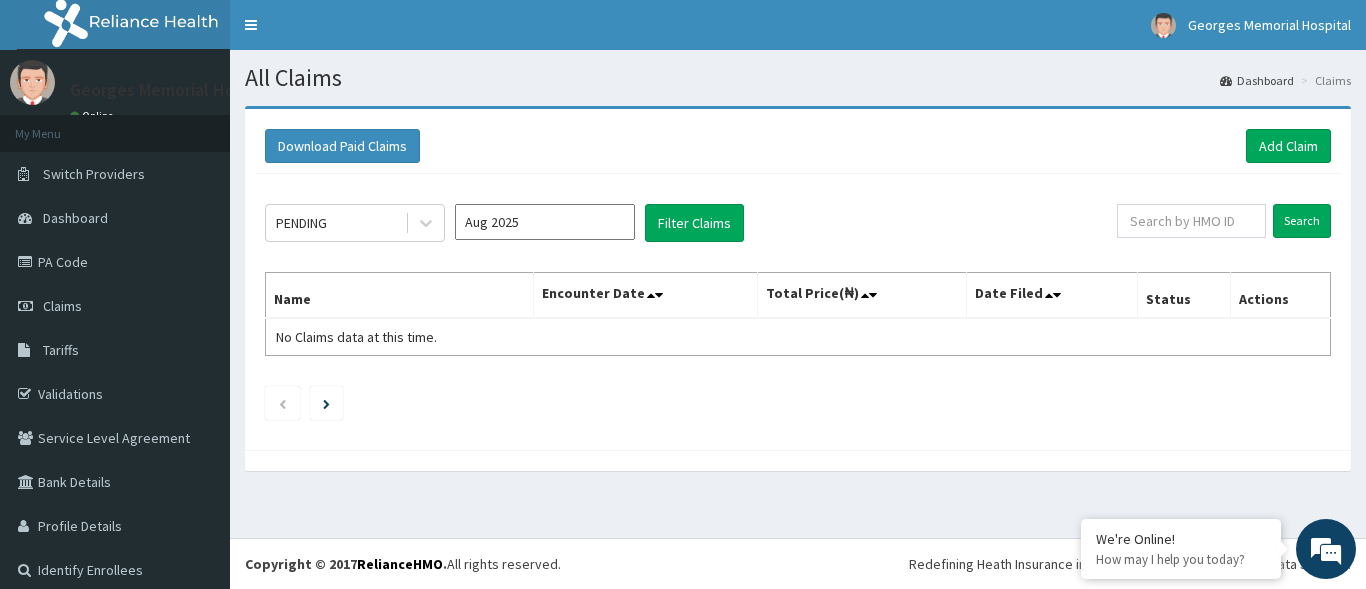 click on "Aug 2025" at bounding box center [545, 222] 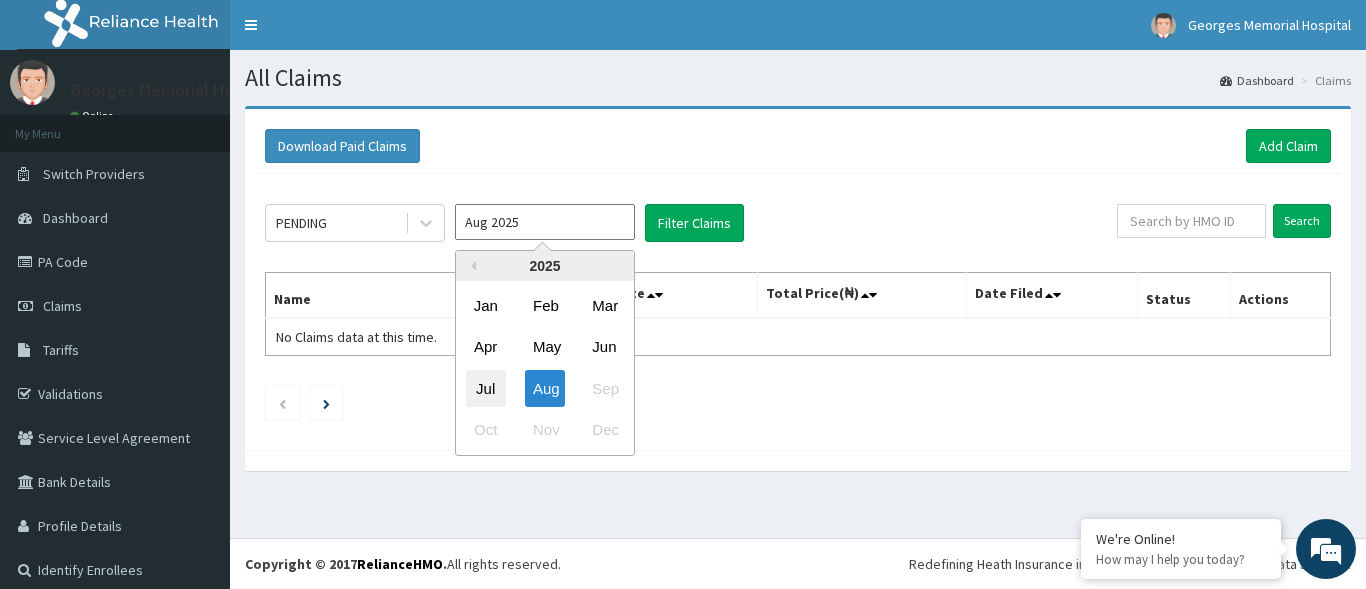 click on "Jul" at bounding box center (486, 388) 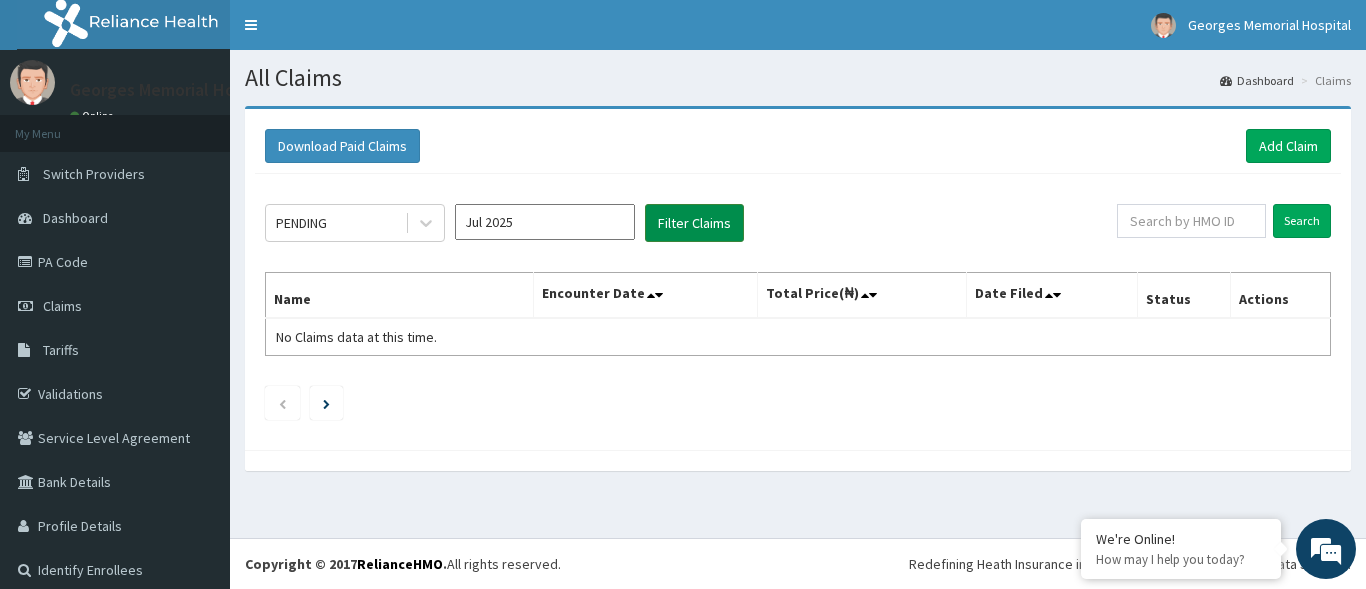 click on "Filter Claims" at bounding box center [694, 223] 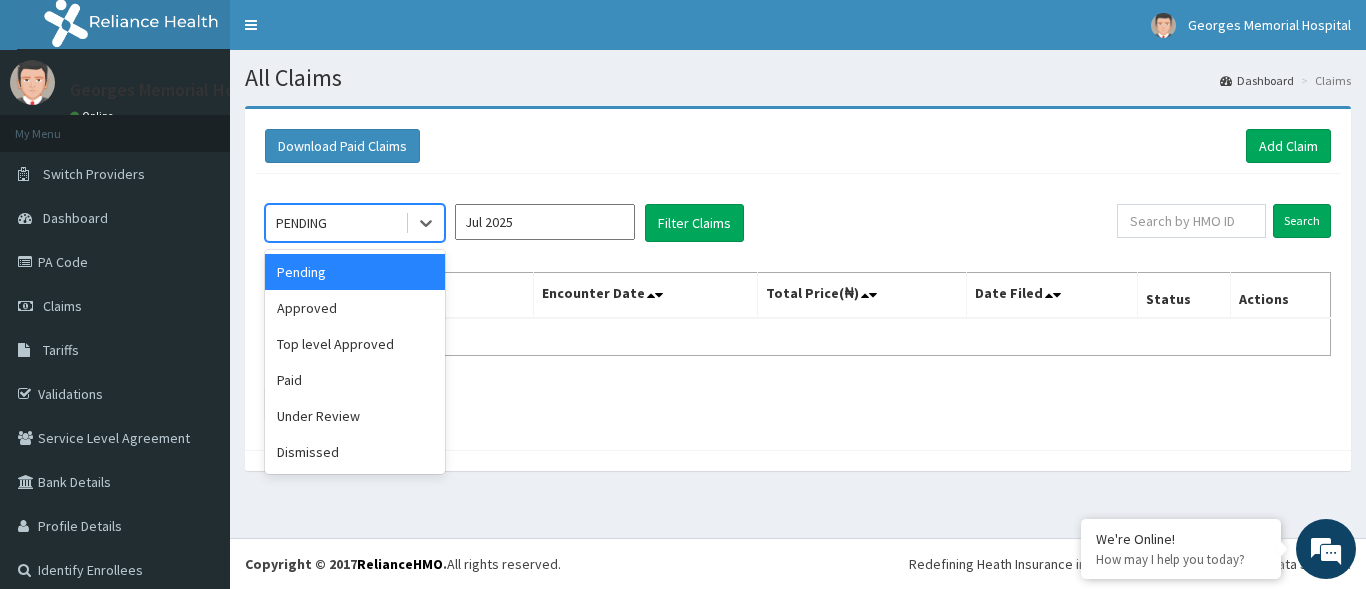 click on "PENDING" at bounding box center [335, 223] 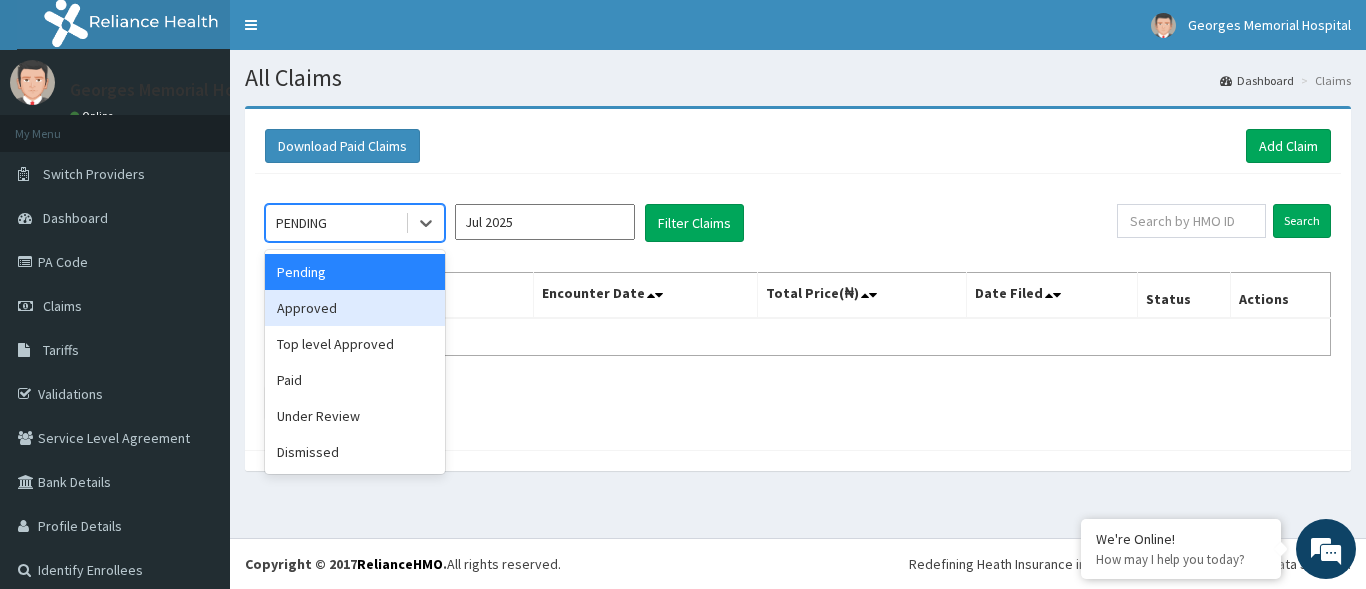 scroll, scrollTop: 0, scrollLeft: 0, axis: both 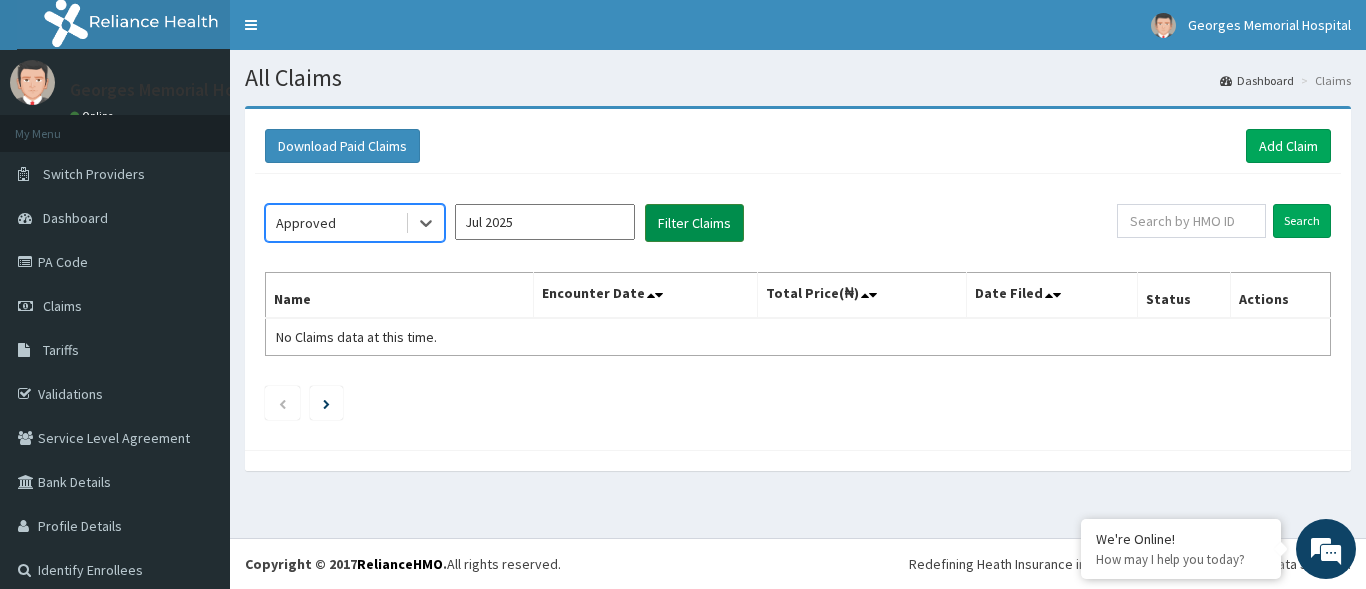 click on "Filter Claims" at bounding box center (694, 223) 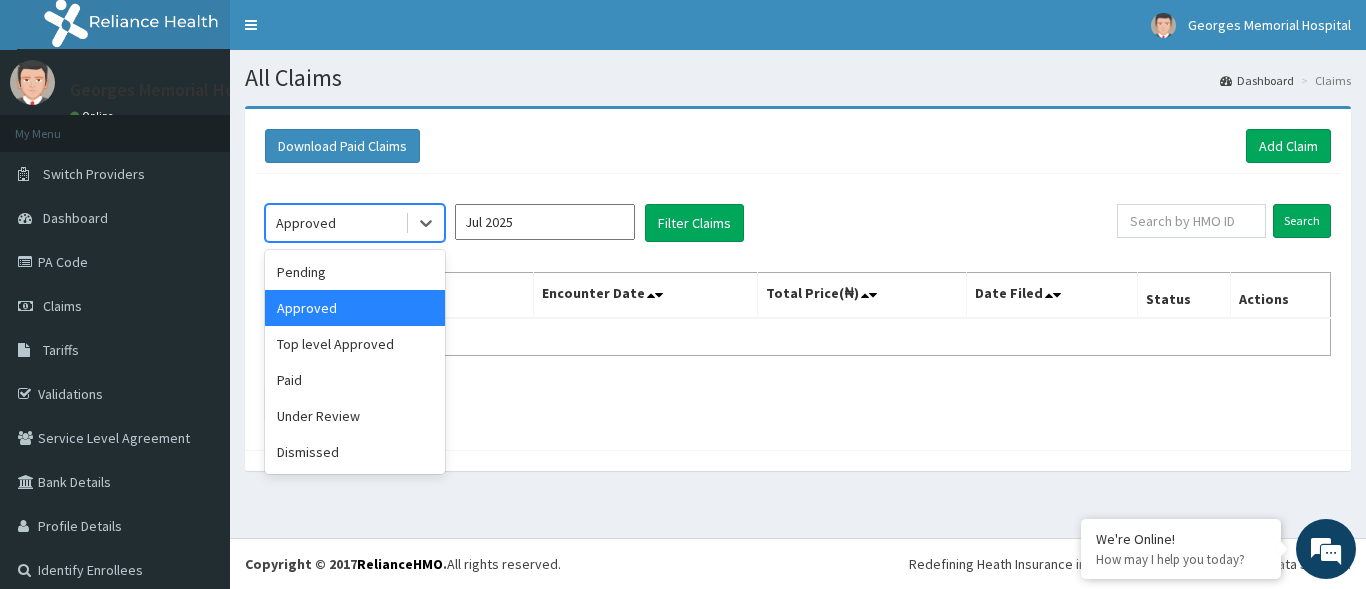 click on "Approved" at bounding box center [335, 223] 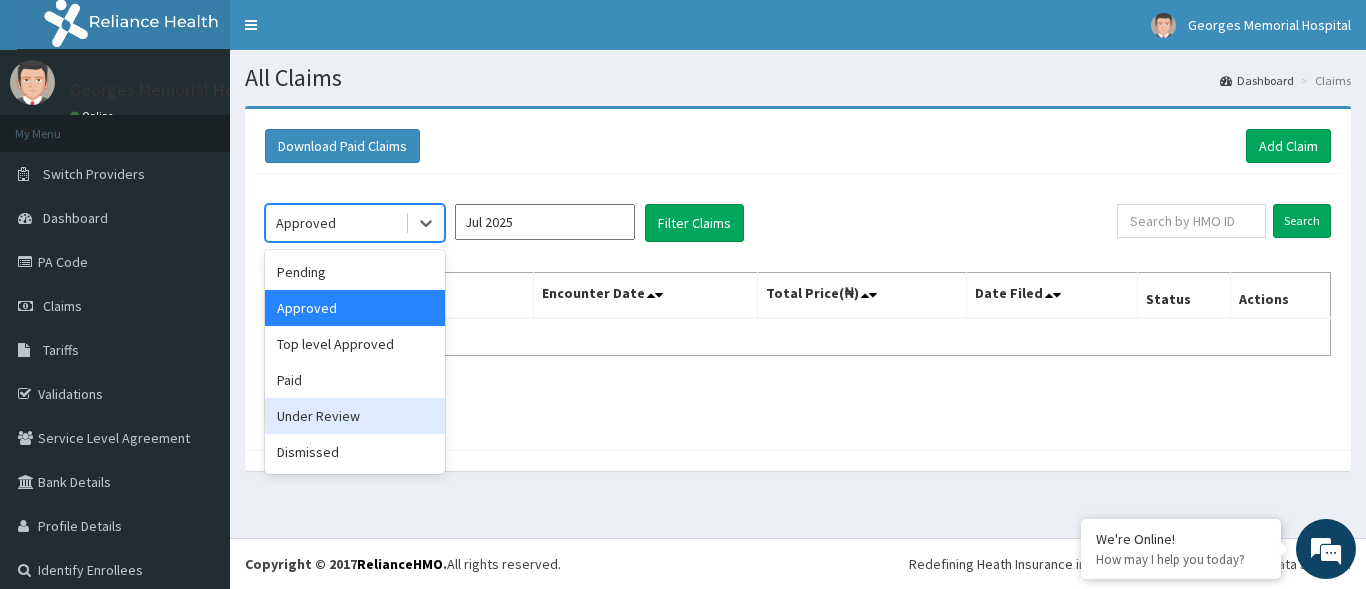 click on "Under Review" at bounding box center (355, 416) 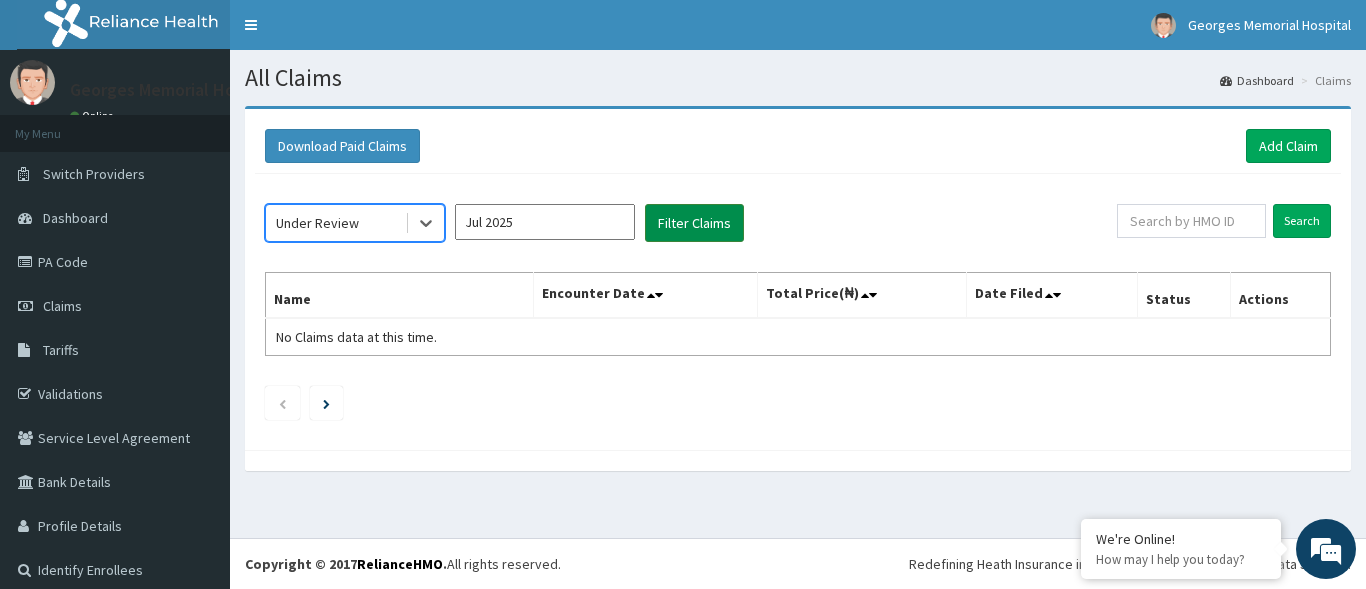 click on "Filter Claims" at bounding box center (694, 223) 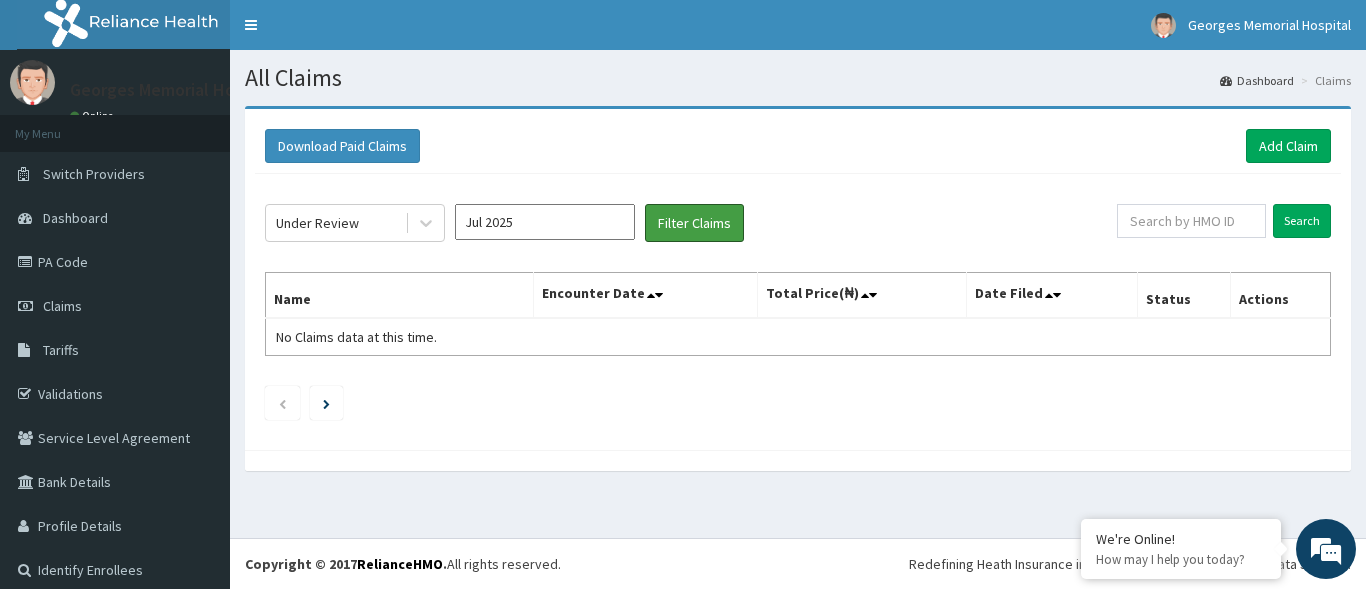 scroll, scrollTop: 13, scrollLeft: 0, axis: vertical 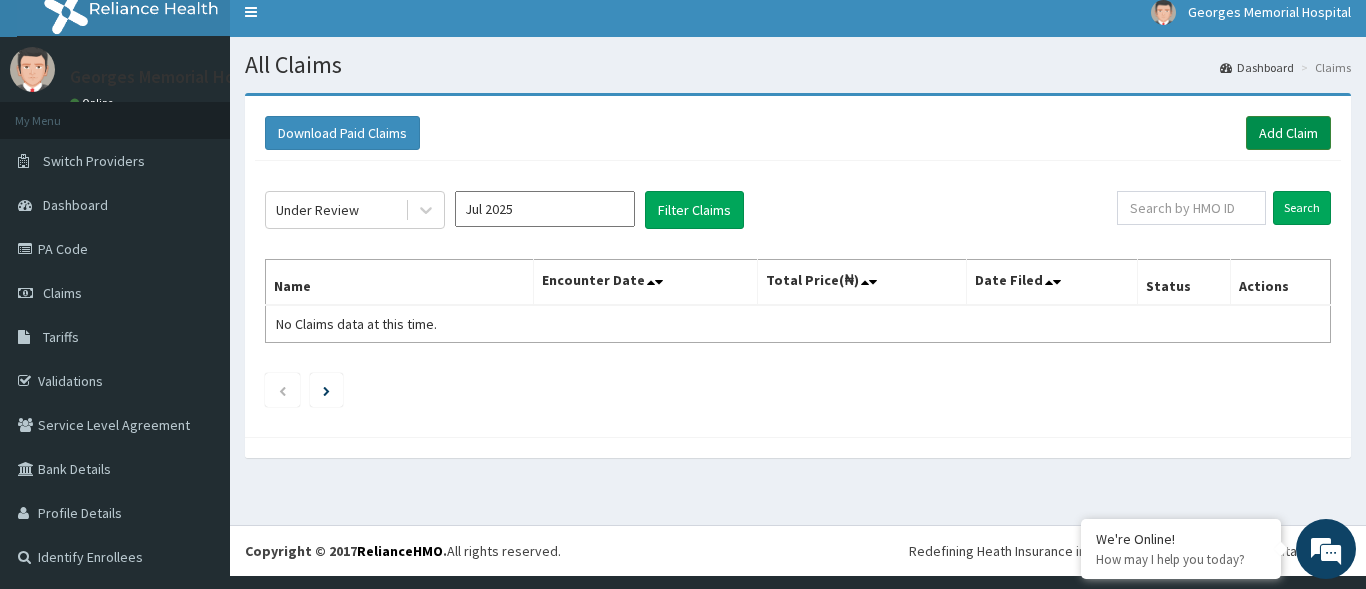 click on "Add Claim" at bounding box center [1288, 133] 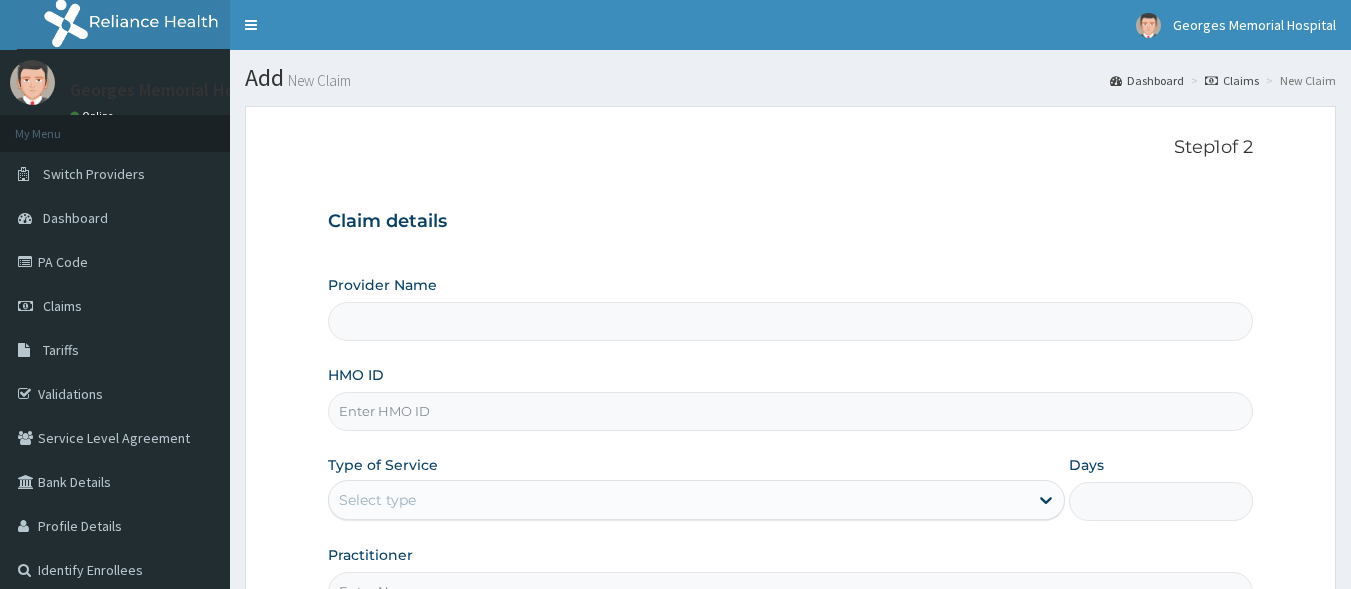 scroll, scrollTop: 0, scrollLeft: 0, axis: both 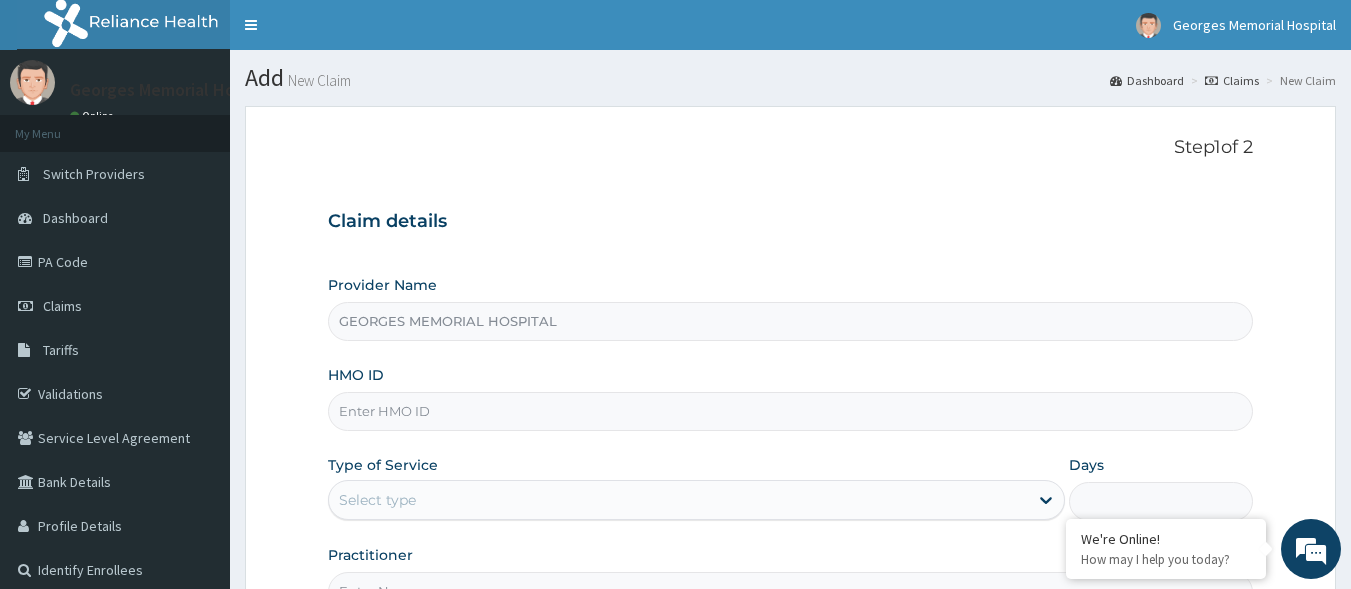 type on "GEORGES MEMORIAL HOSPITAL" 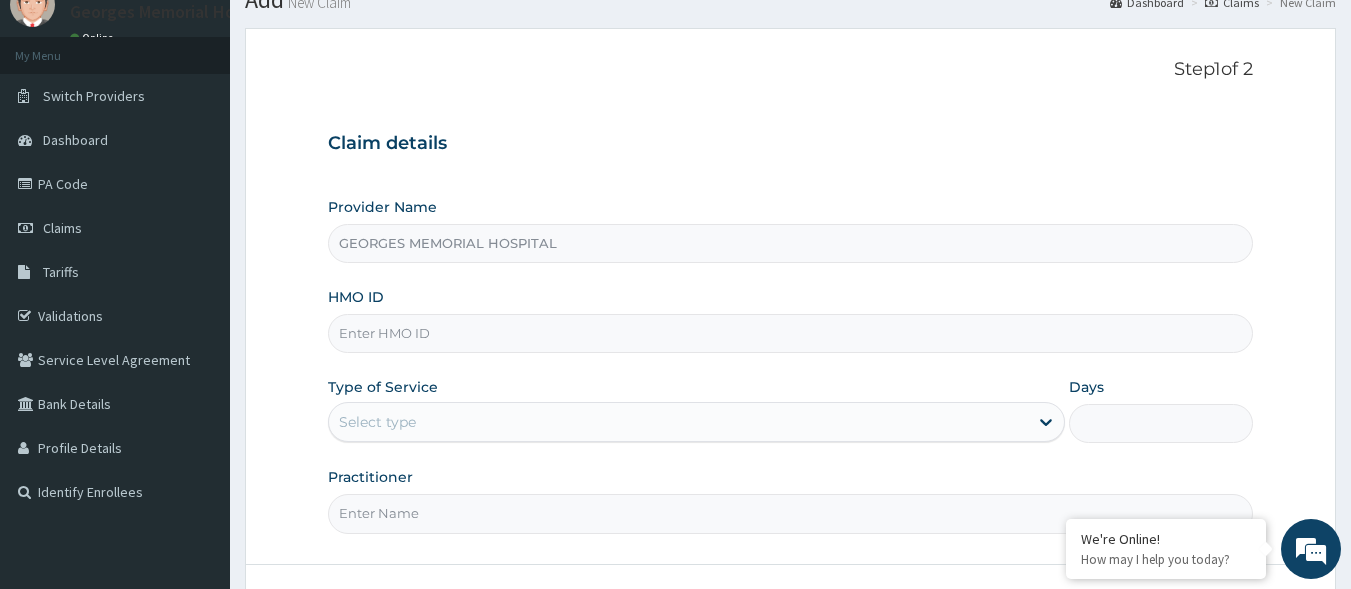 scroll, scrollTop: 100, scrollLeft: 0, axis: vertical 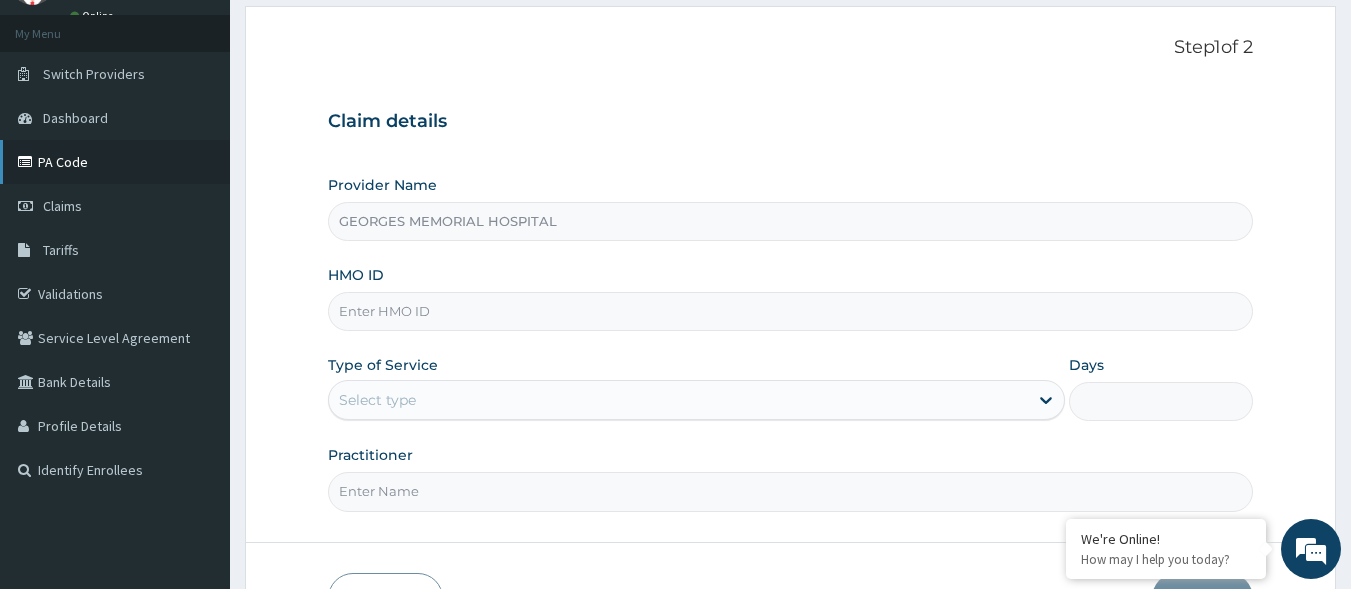 click on "PA Code" at bounding box center (115, 162) 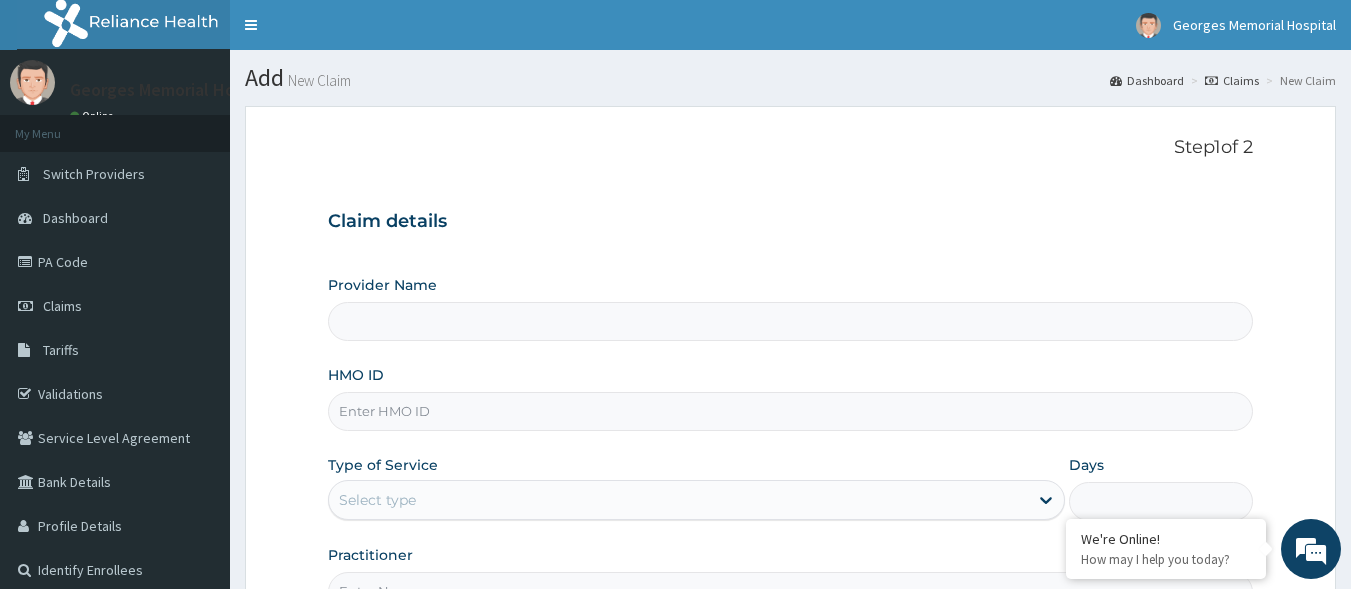 scroll, scrollTop: 0, scrollLeft: 0, axis: both 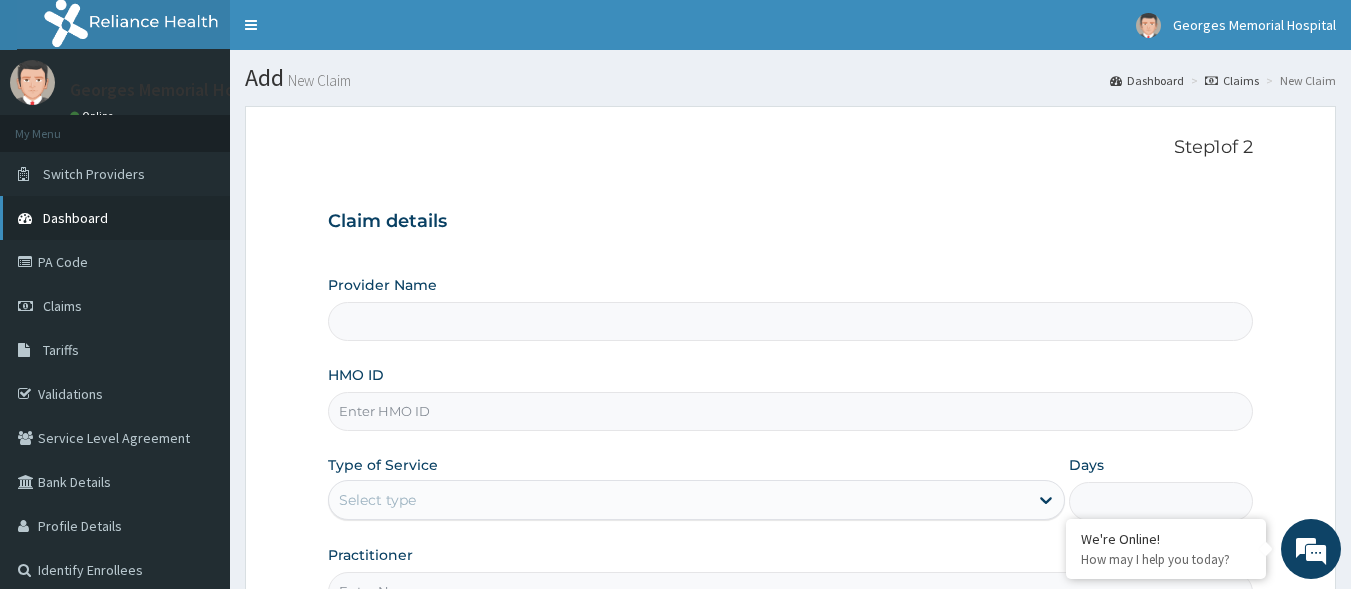 type on "GEORGES MEMORIAL HOSPITAL" 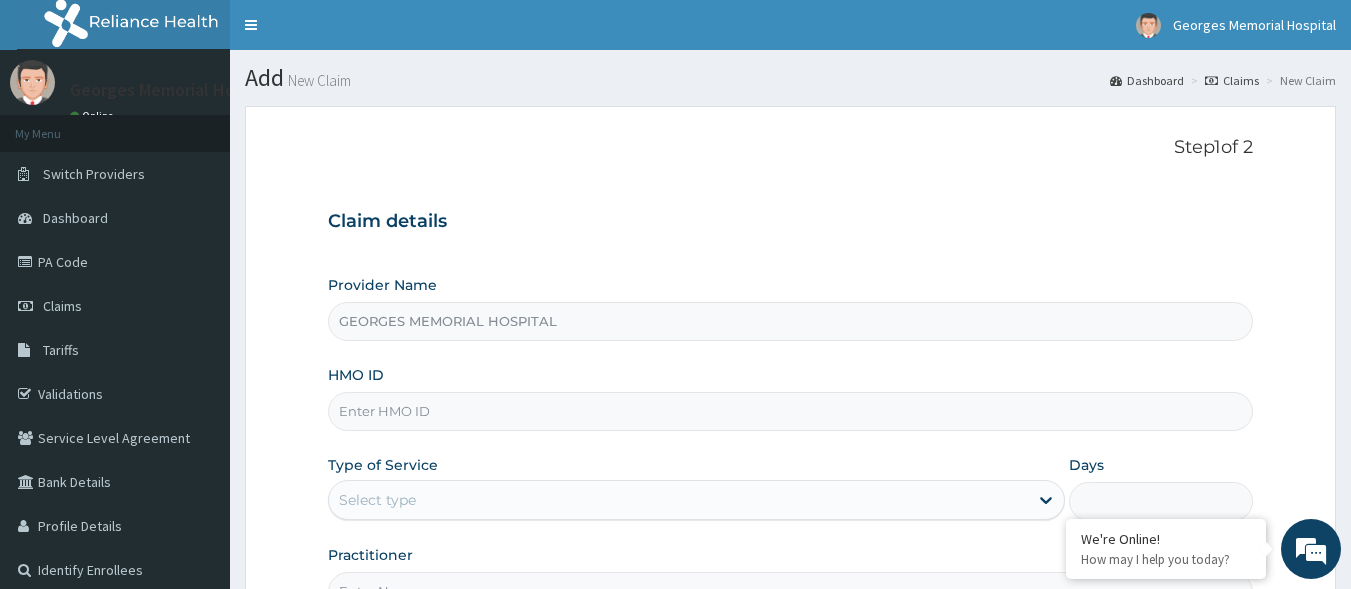 scroll, scrollTop: 0, scrollLeft: 0, axis: both 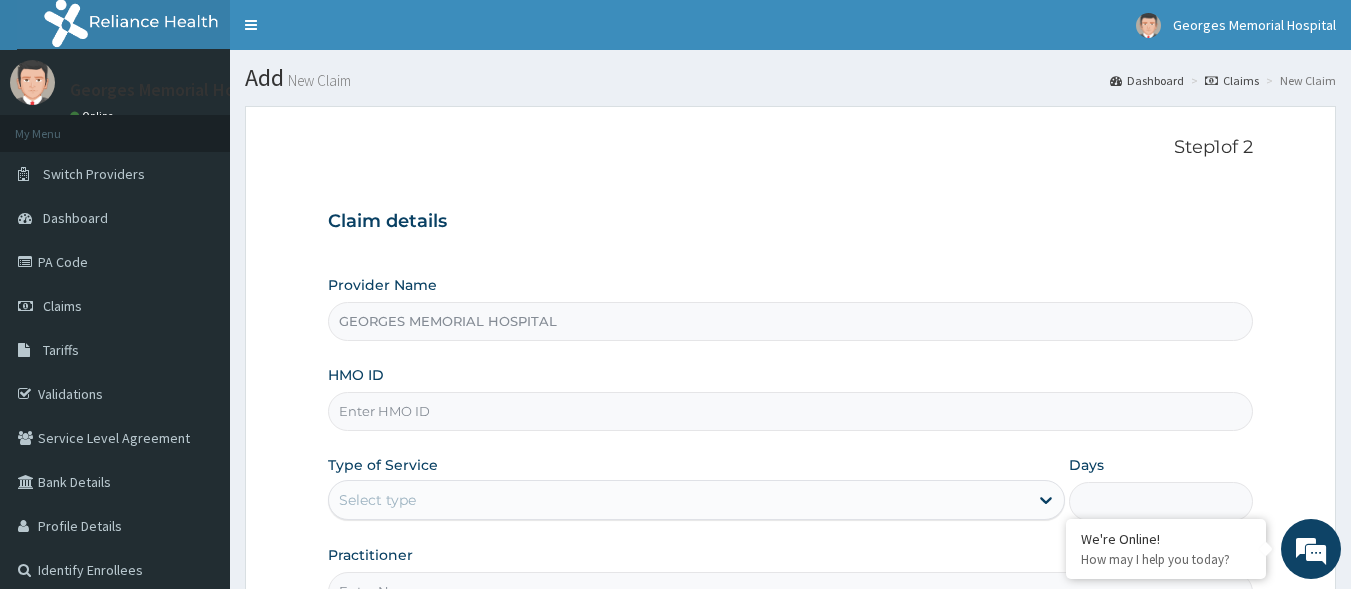 click on "HMO ID" at bounding box center [791, 411] 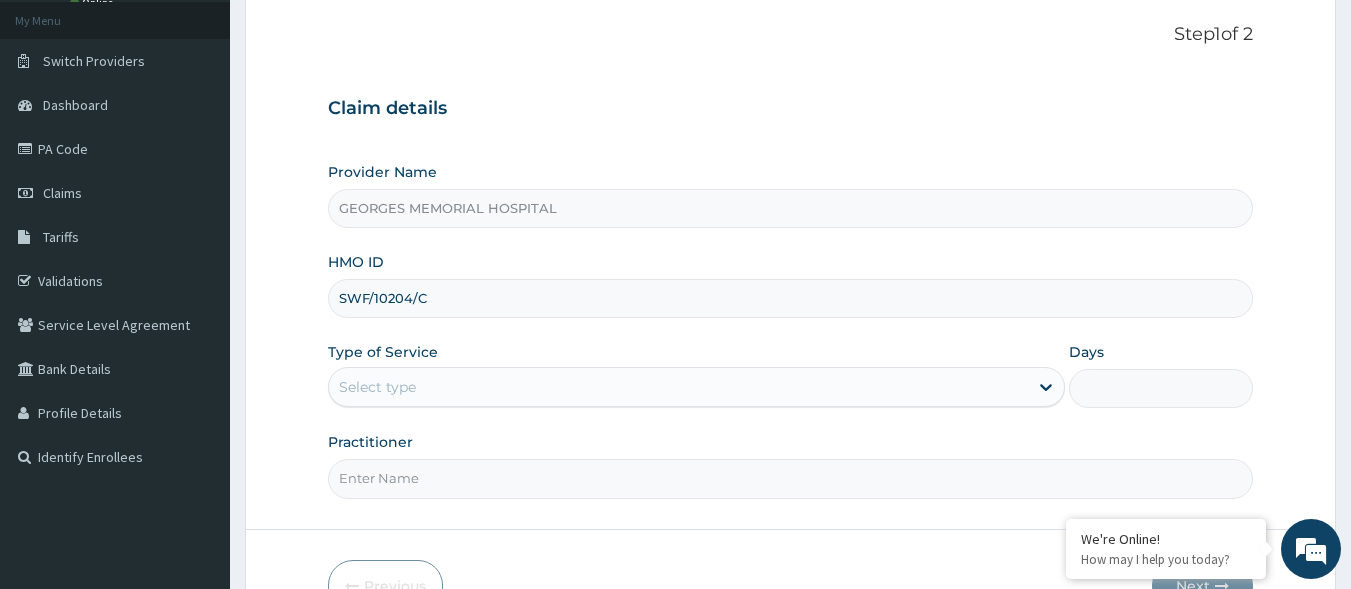 scroll, scrollTop: 200, scrollLeft: 0, axis: vertical 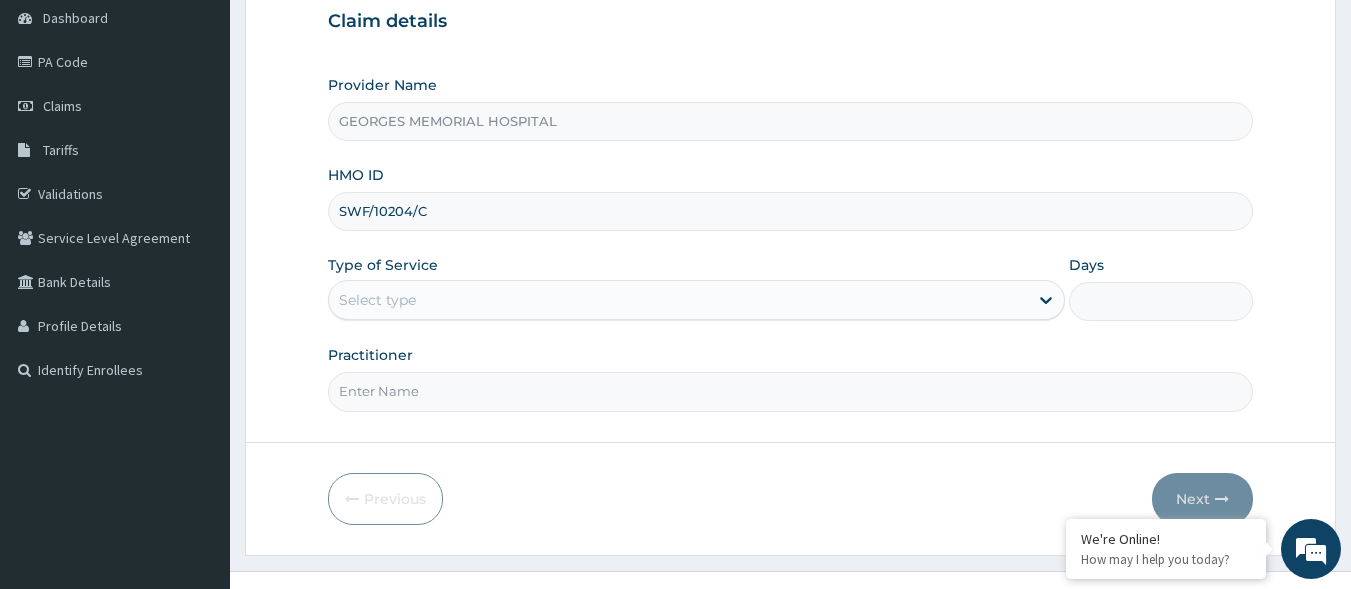 type on "SWF/10204/C" 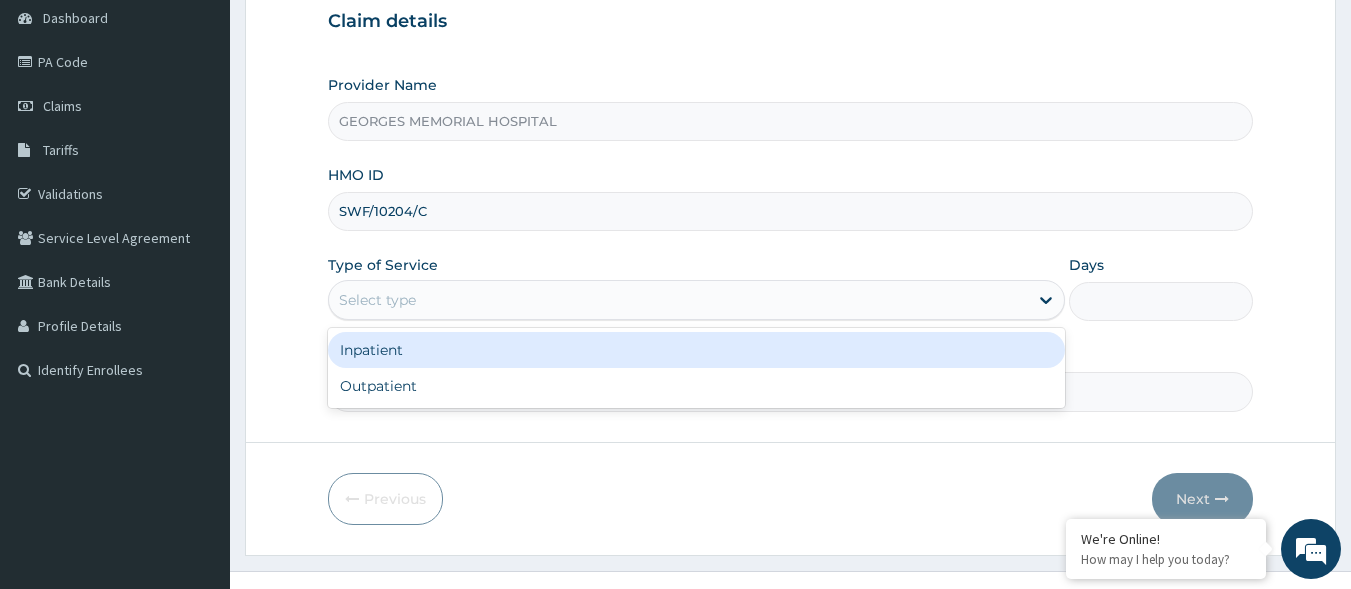 click on "Inpatient" at bounding box center (696, 350) 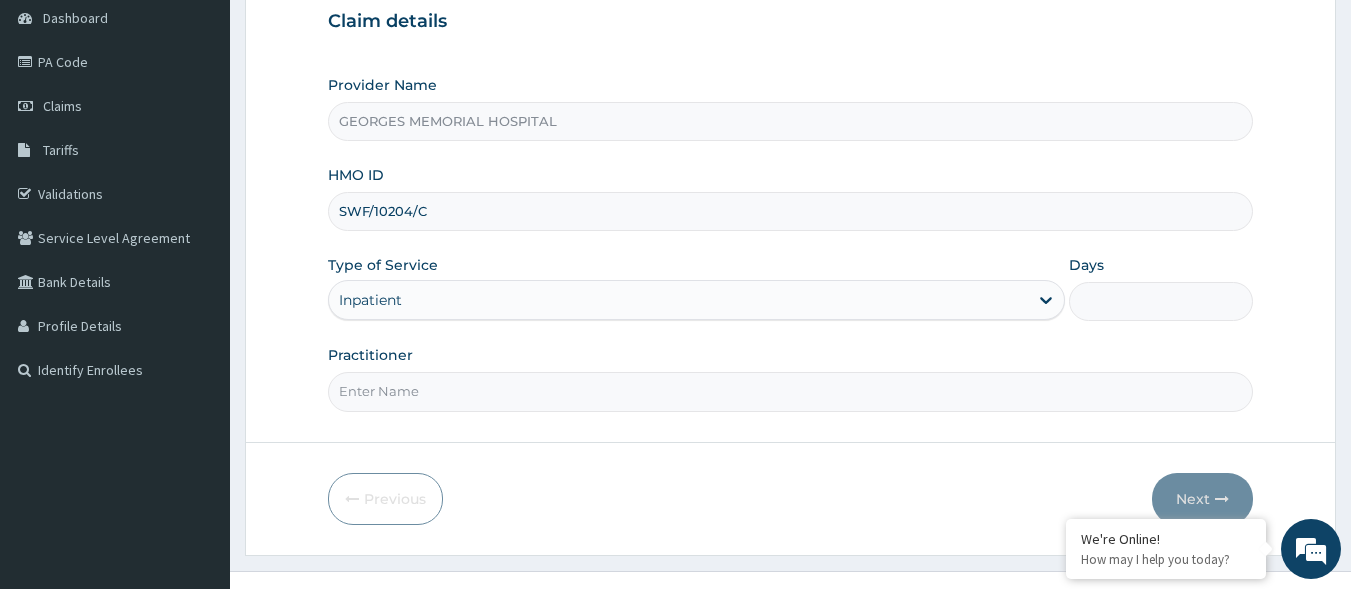 click on "Days" at bounding box center (1161, 301) 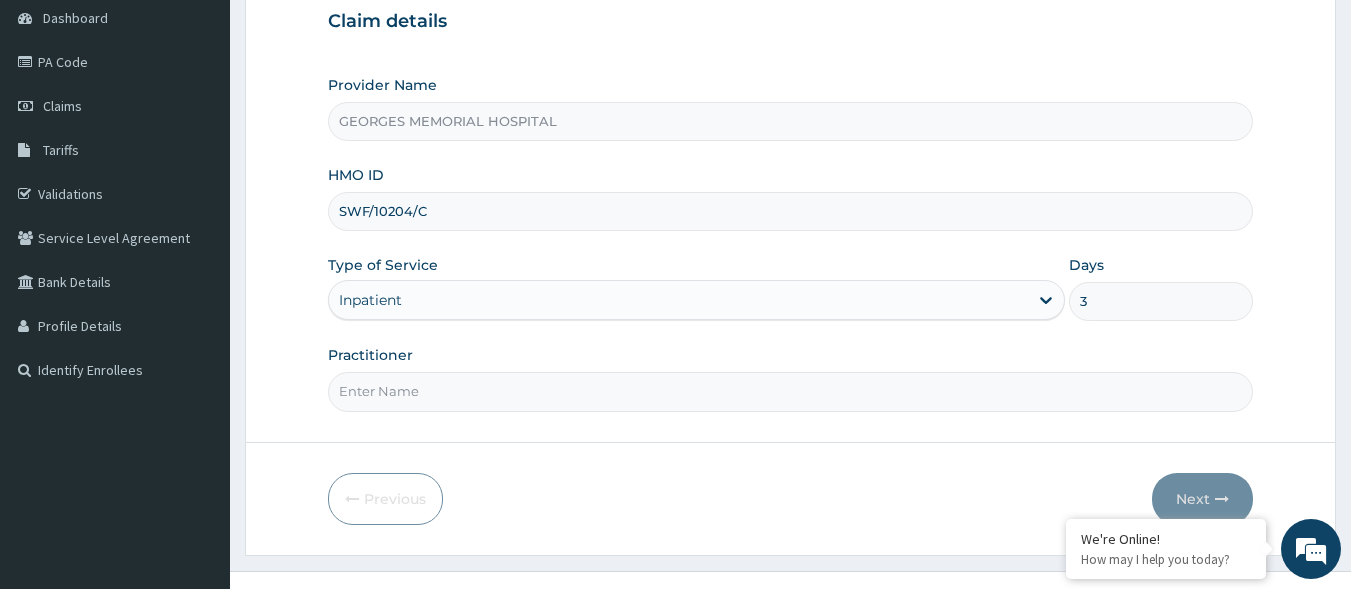 type on "3" 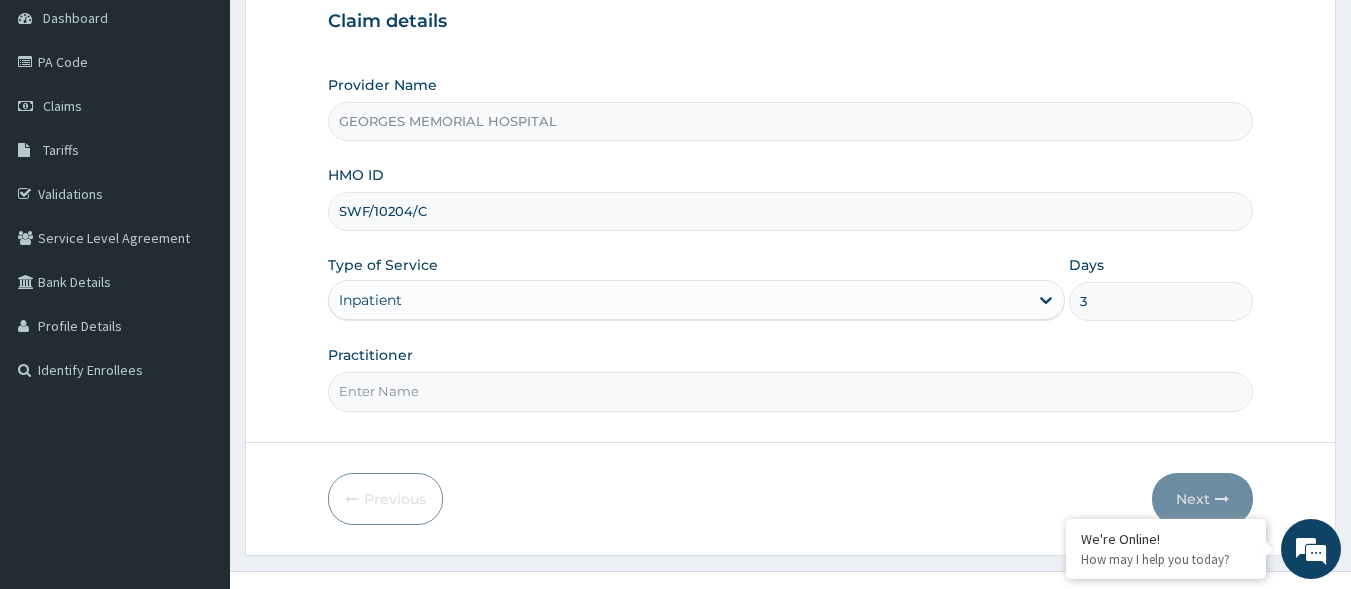 paste on "Dr Ekeocha." 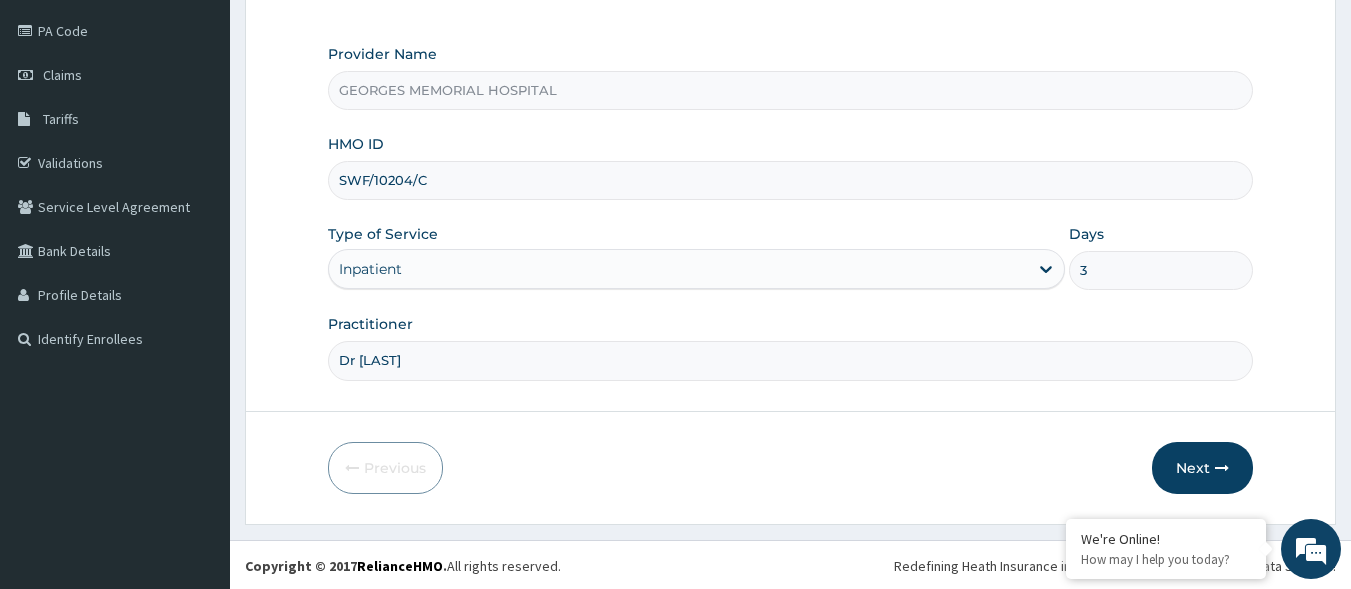 scroll, scrollTop: 233, scrollLeft: 0, axis: vertical 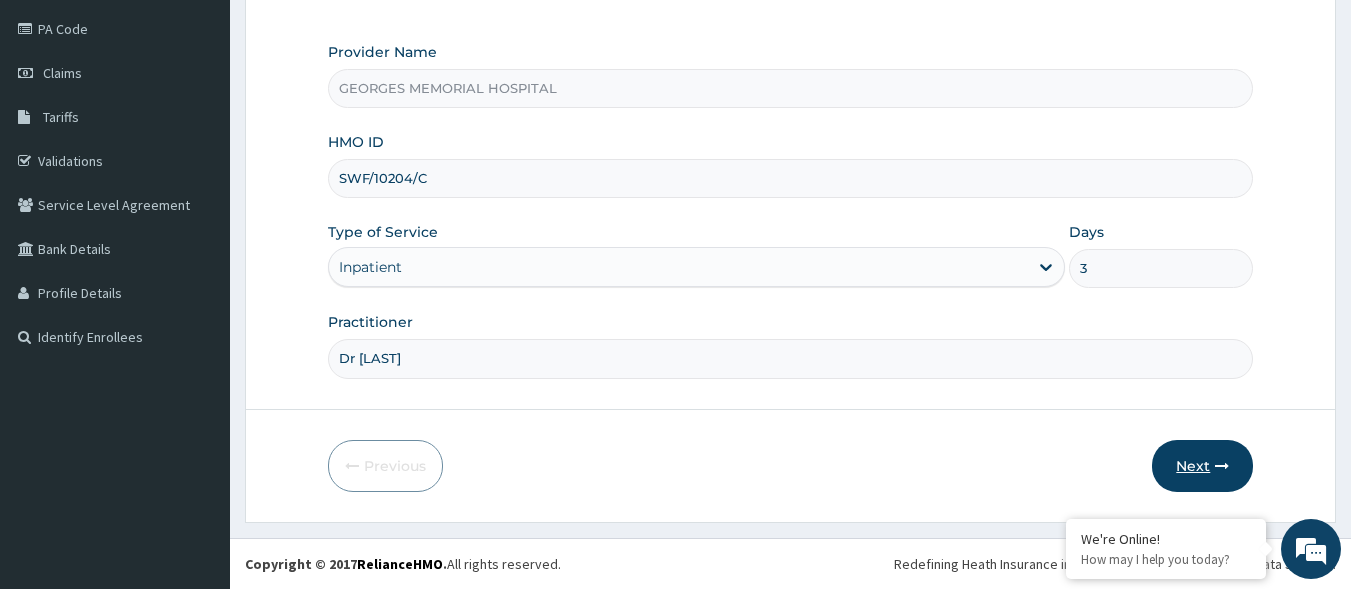 type on "Dr Ekeocha" 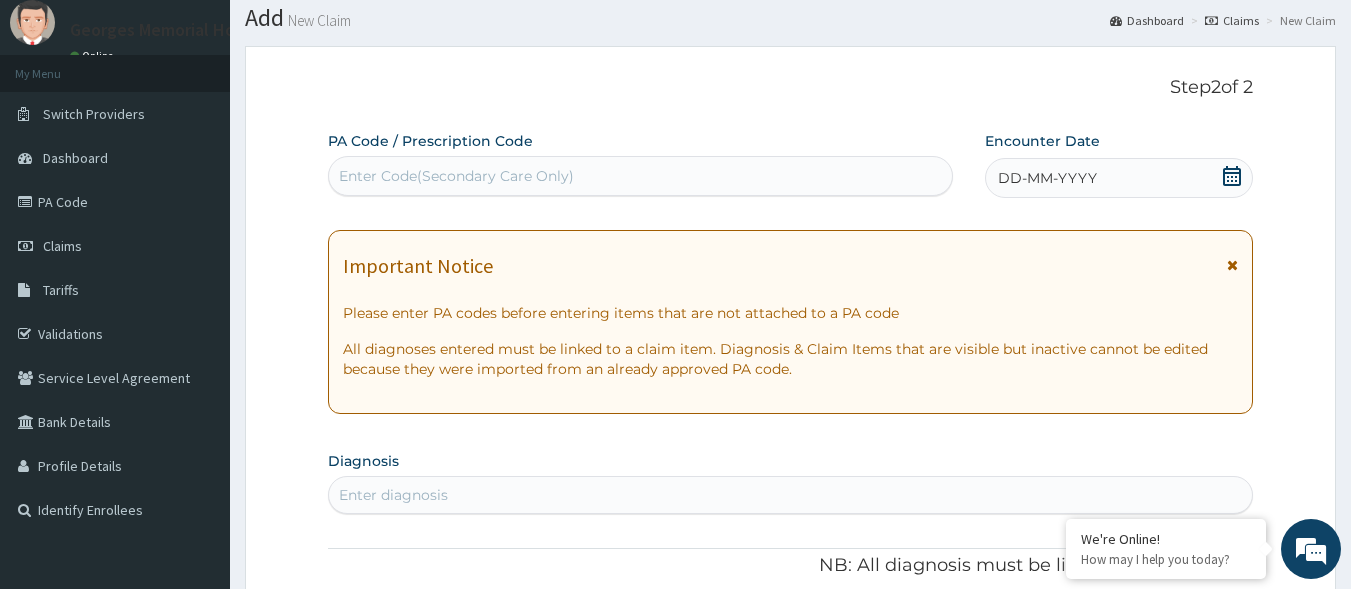 scroll, scrollTop: 33, scrollLeft: 0, axis: vertical 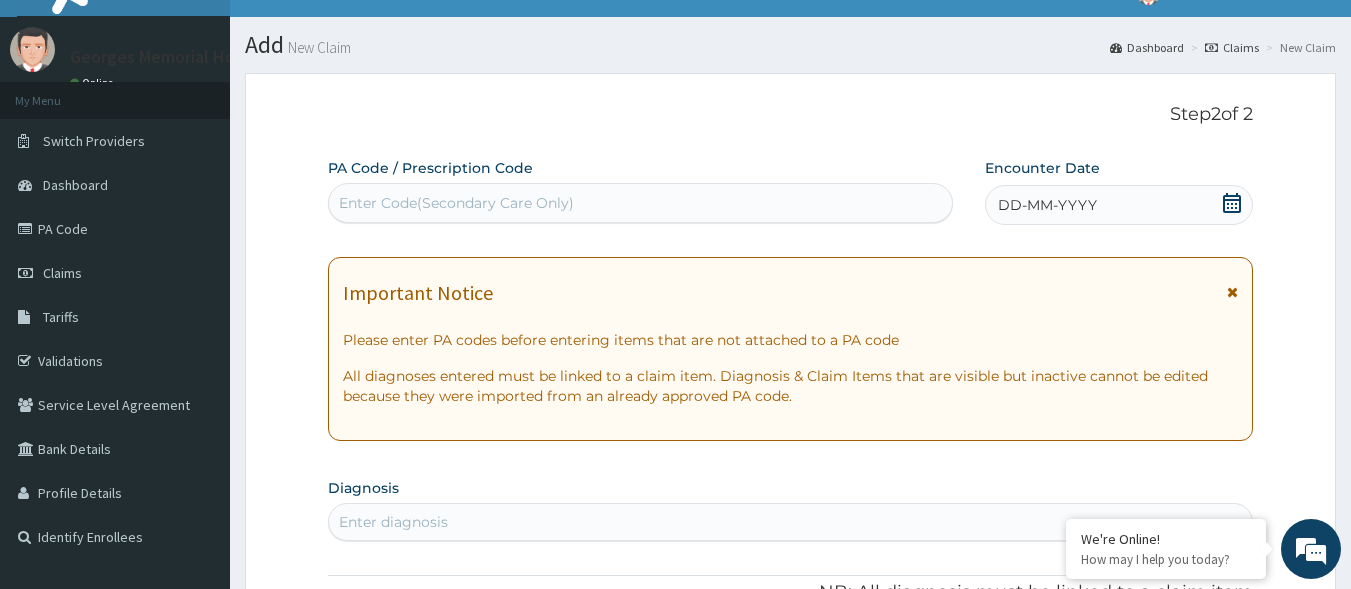 click on "Enter Code(Secondary Care Only)" at bounding box center [456, 203] 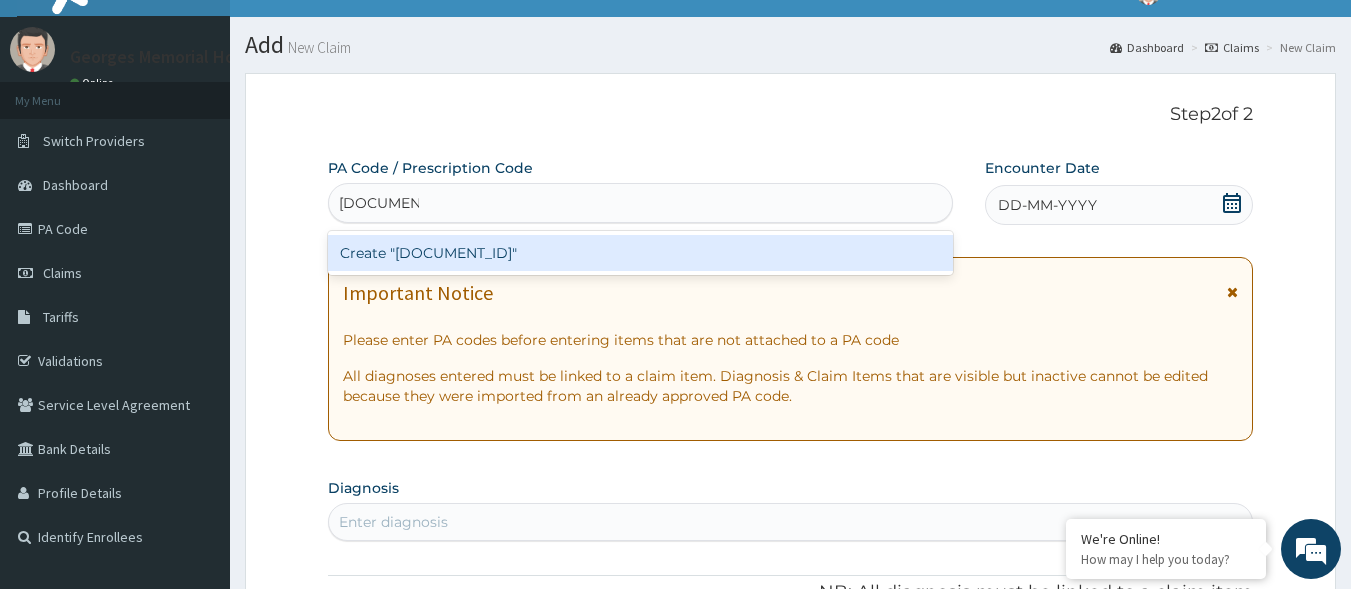 click on "Create "PA/83943D"" at bounding box center [641, 253] 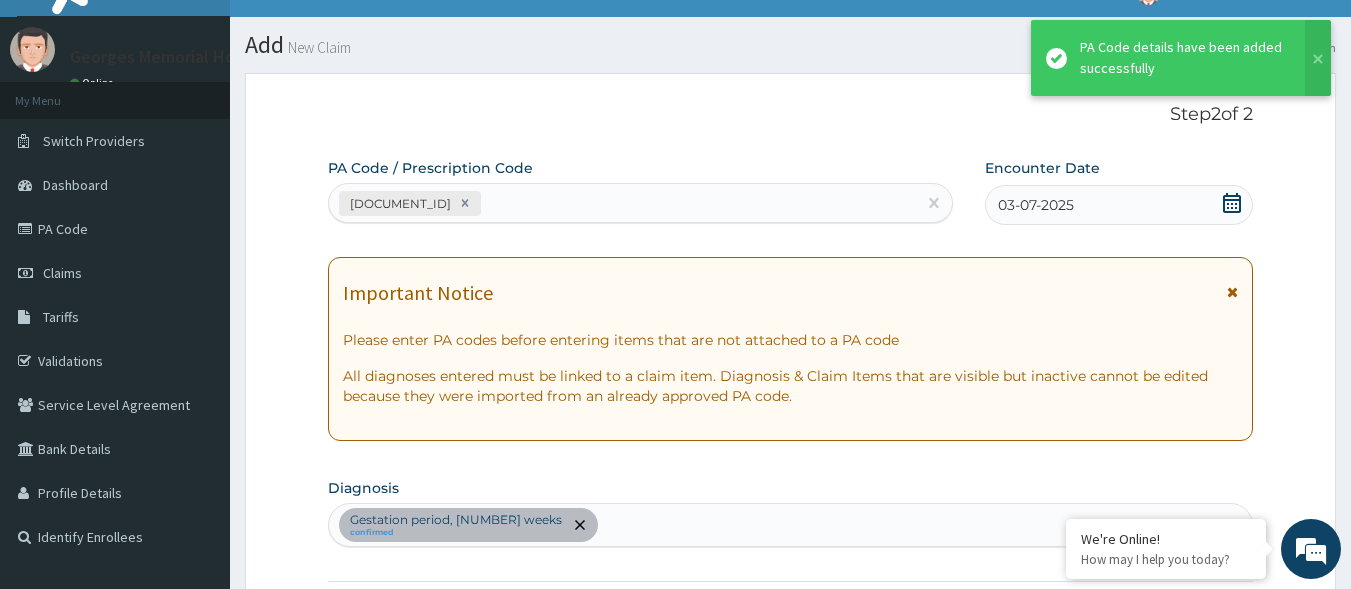 scroll, scrollTop: 607, scrollLeft: 0, axis: vertical 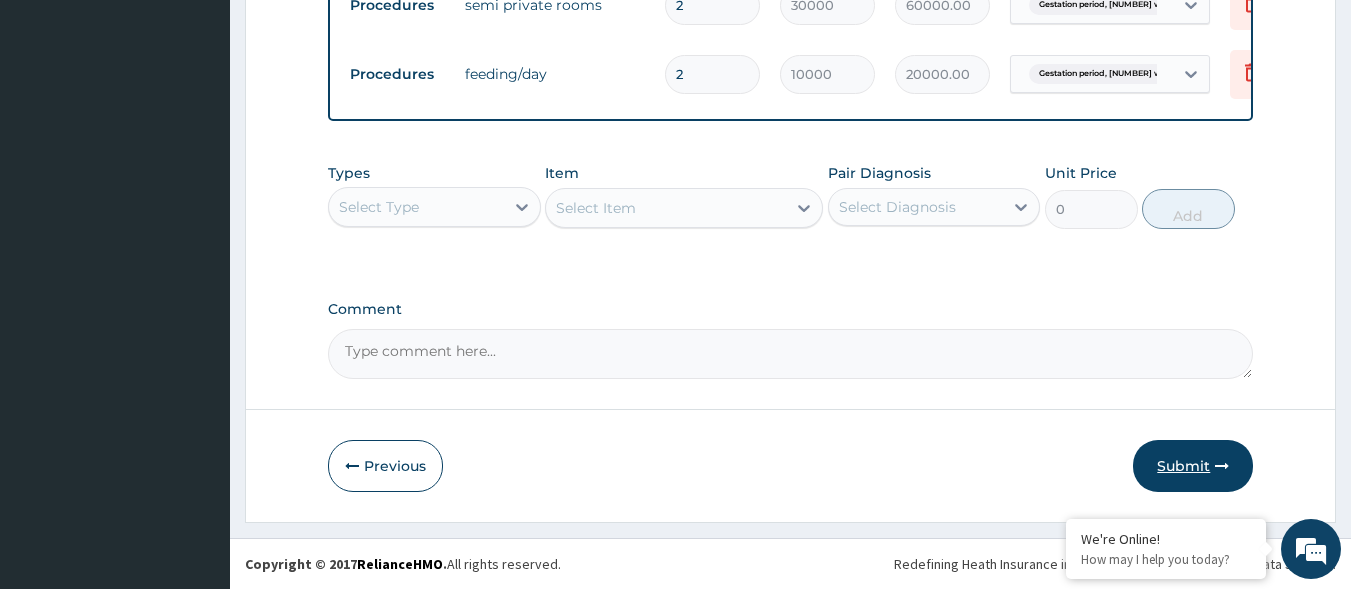 click on "Submit" at bounding box center [1193, 466] 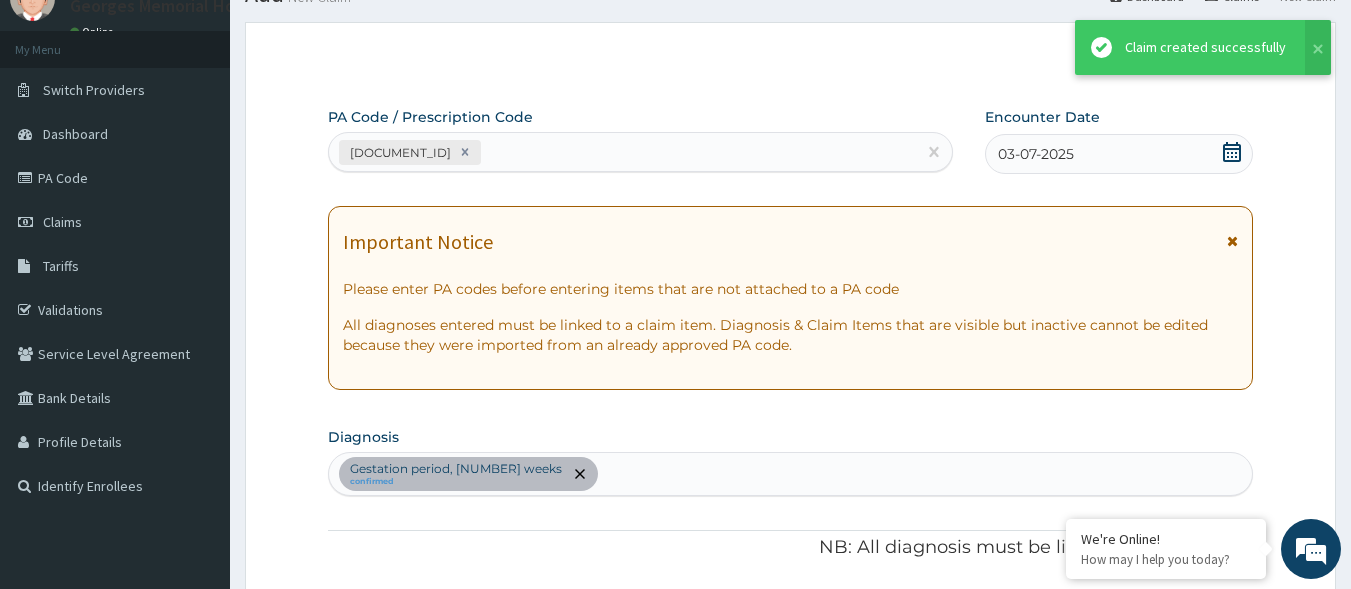 scroll, scrollTop: 842, scrollLeft: 0, axis: vertical 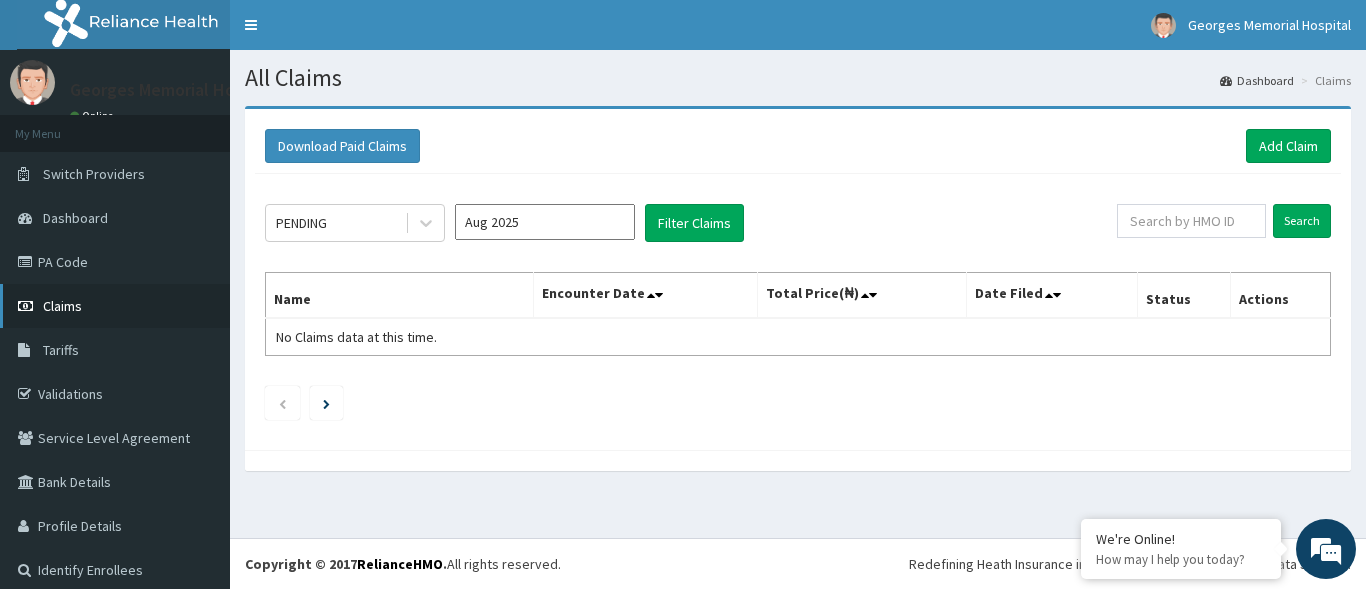 click on "Claims" at bounding box center (62, 306) 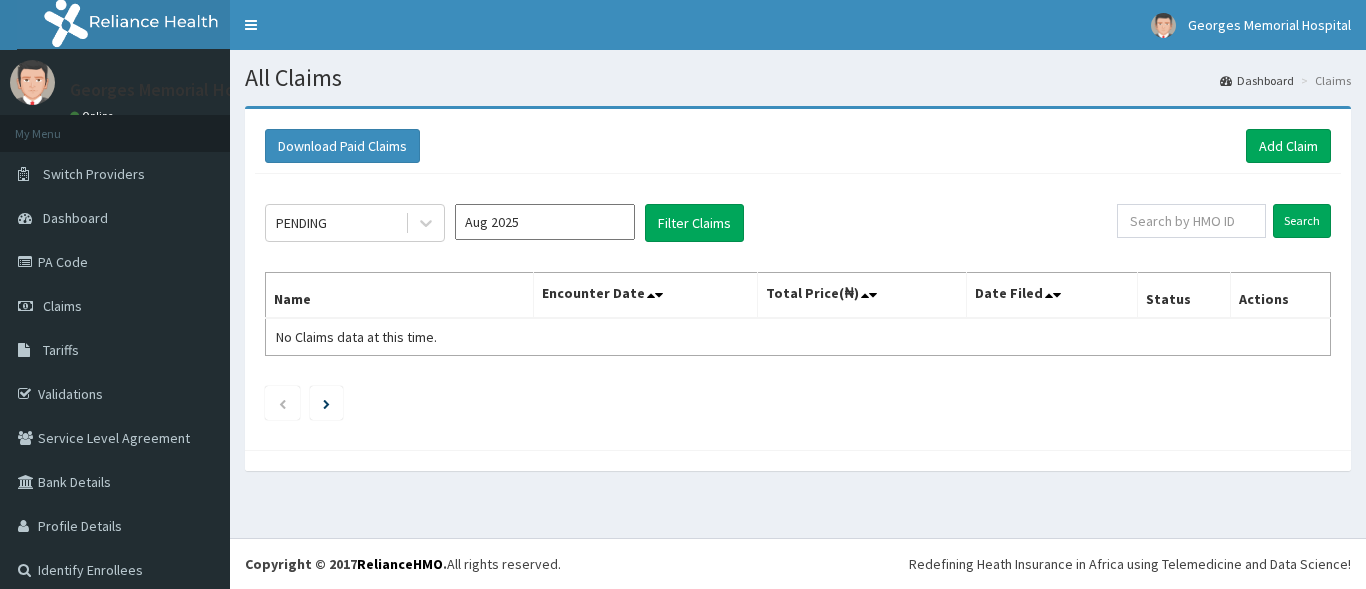 scroll, scrollTop: 0, scrollLeft: 0, axis: both 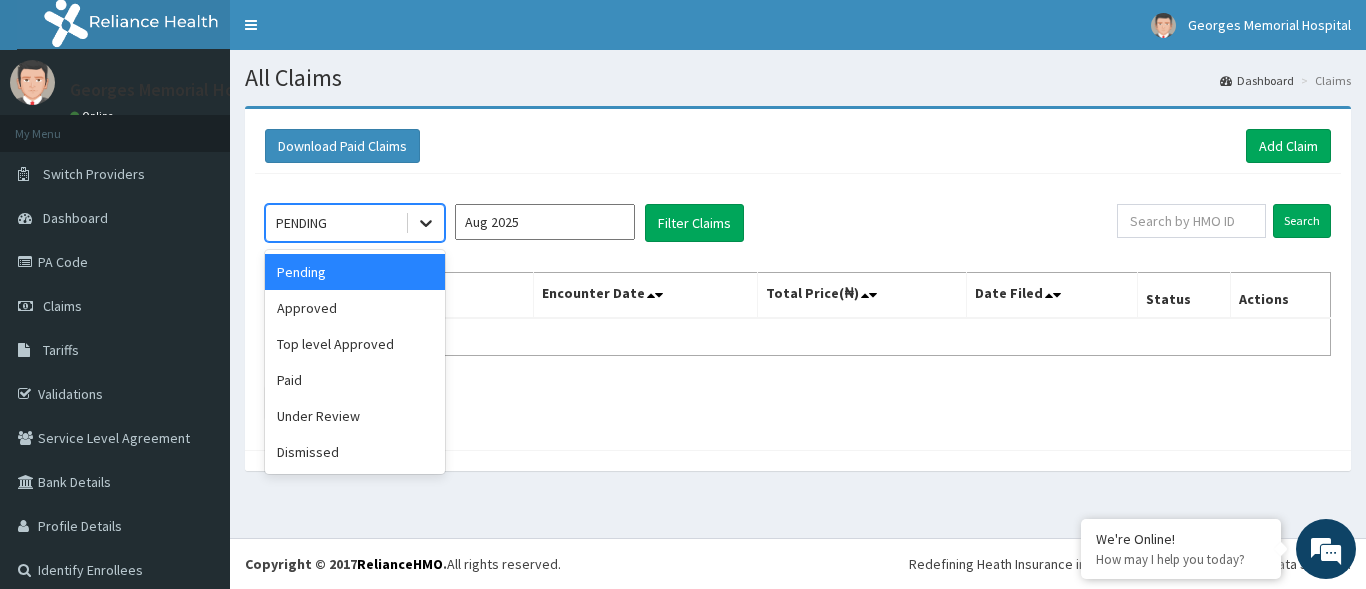 click at bounding box center [426, 223] 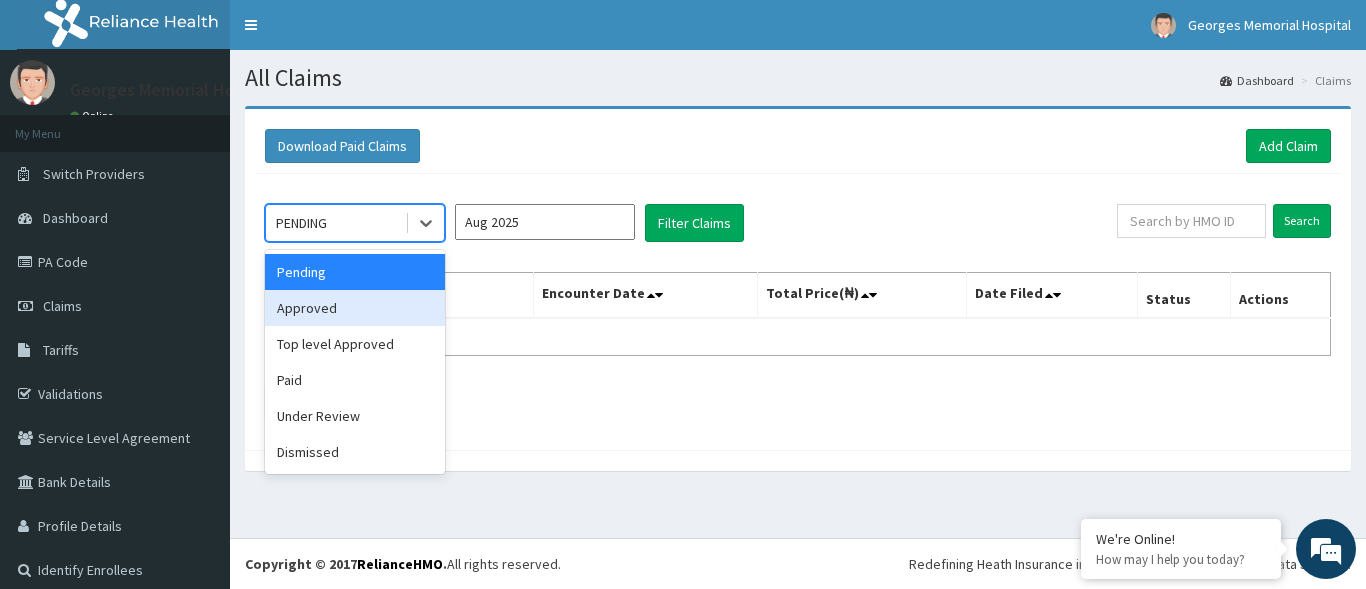 click on "Approved" at bounding box center (355, 308) 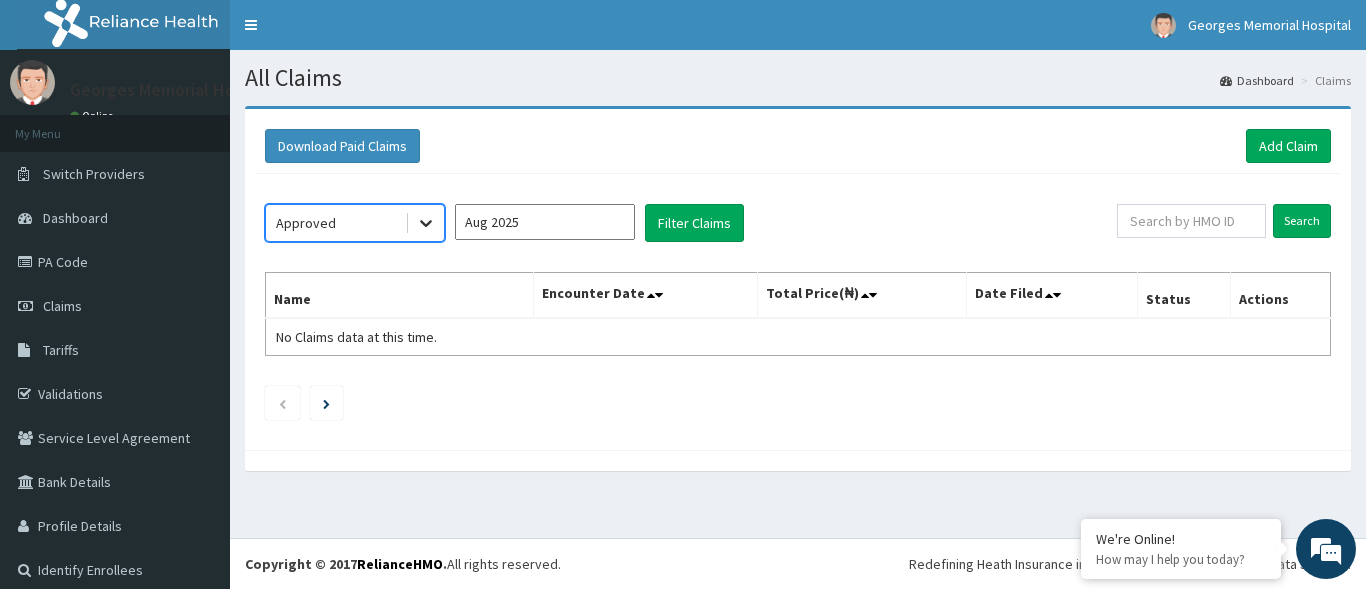 click at bounding box center [426, 223] 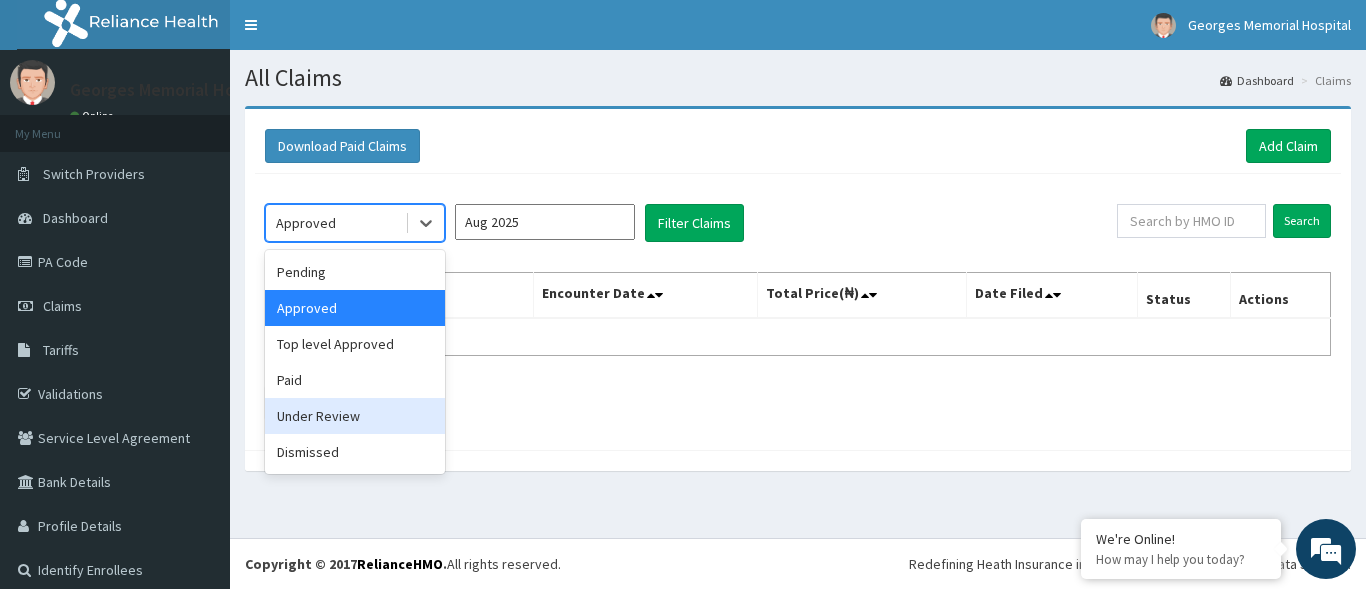 click on "Under Review" at bounding box center (355, 416) 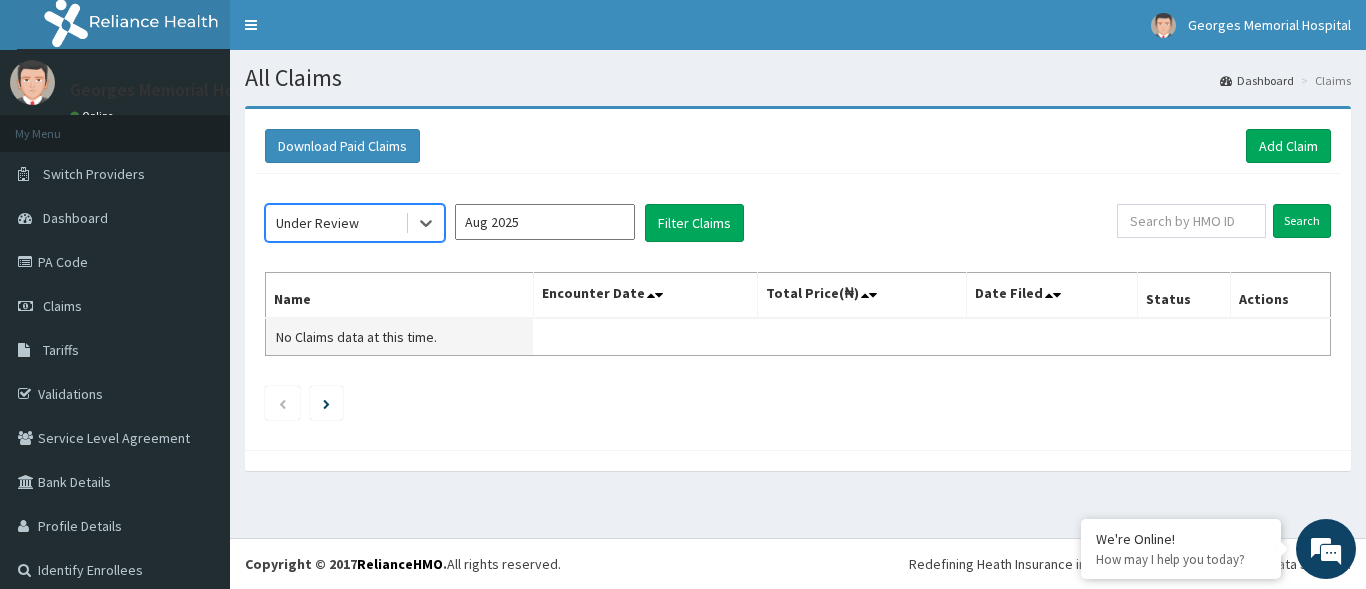 scroll, scrollTop: 0, scrollLeft: 0, axis: both 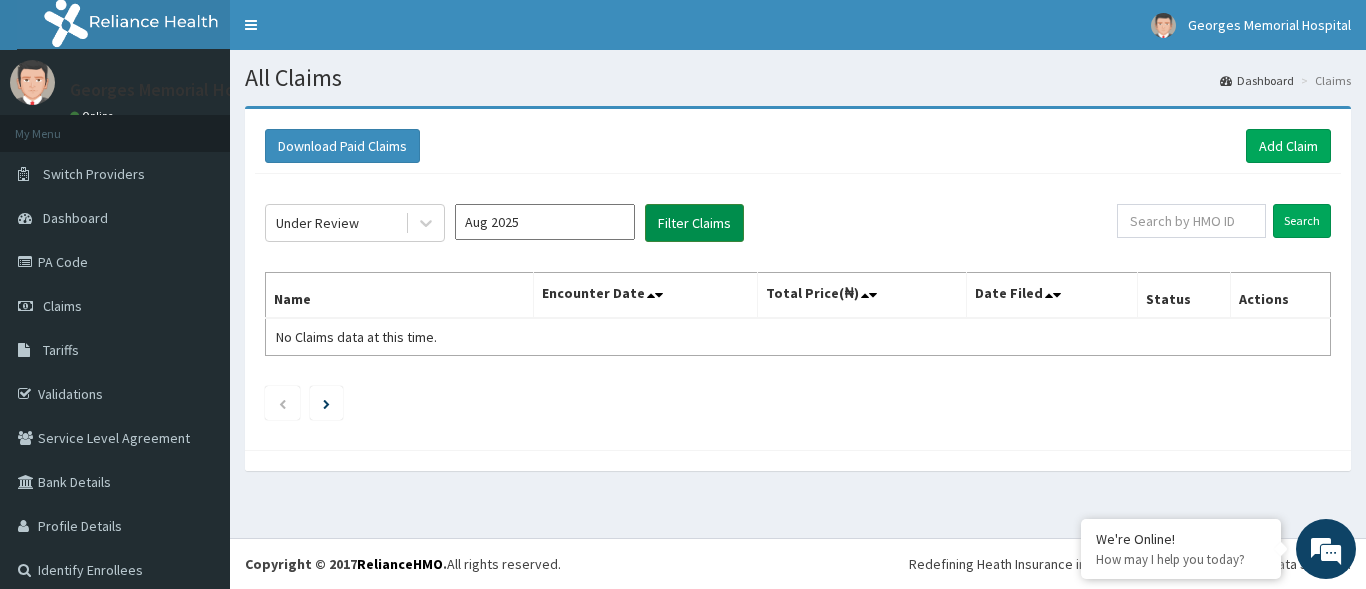 click on "Filter Claims" at bounding box center [694, 223] 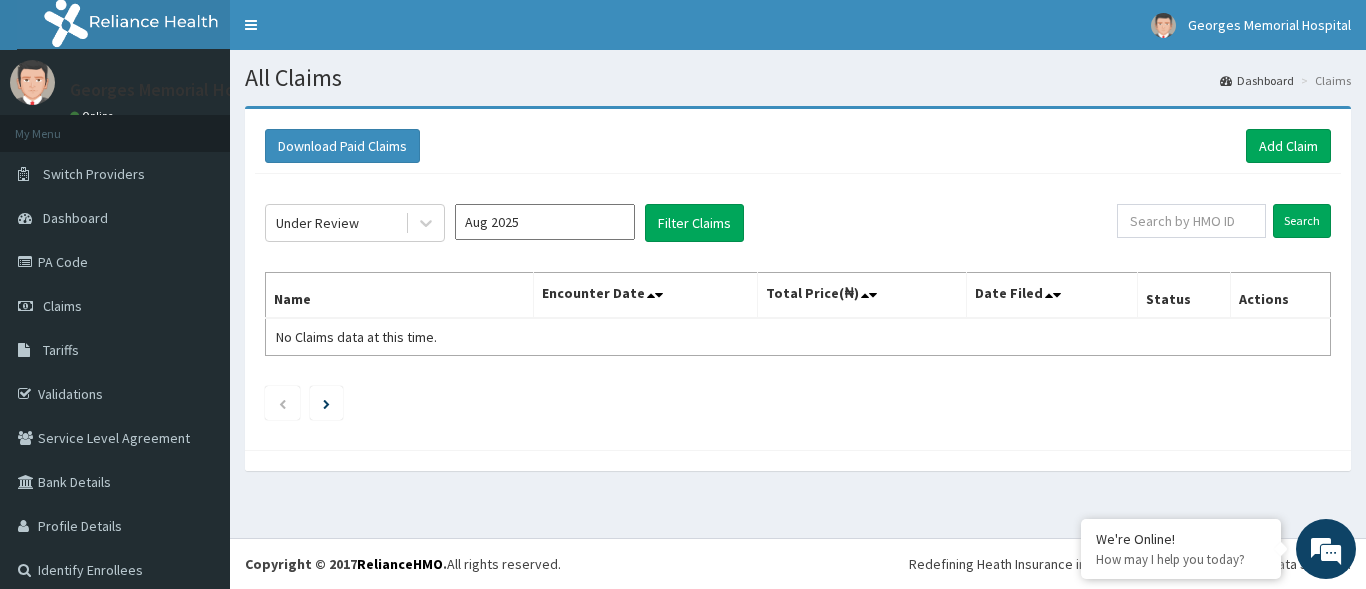 click on "Aug 2025" at bounding box center [545, 222] 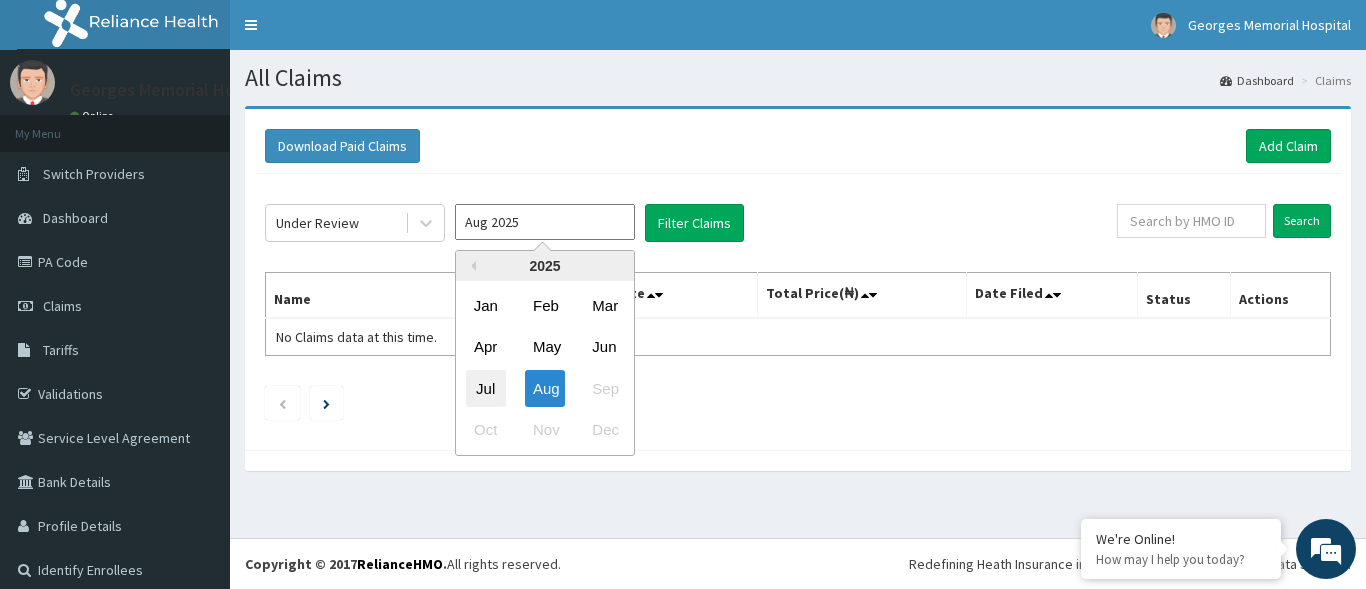 click on "Jul" at bounding box center [486, 388] 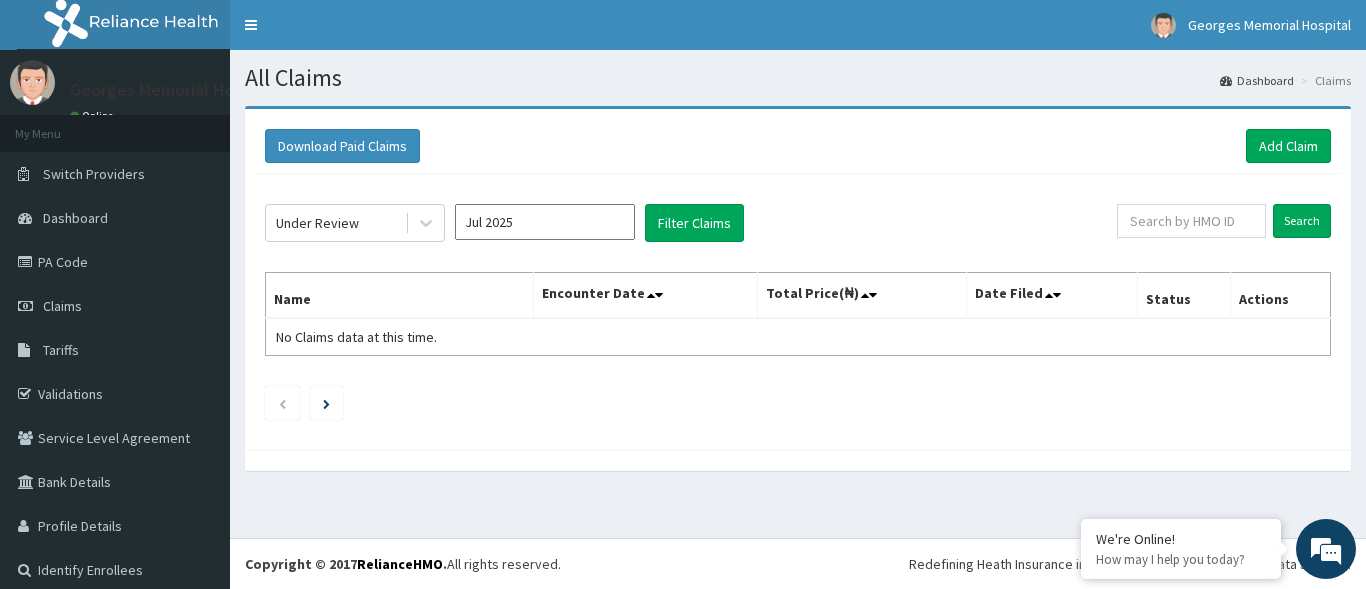 click on "Under Review Jul 2025 Filter Claims Search Name Encounter Date Total Price(₦) Date Filed Status Actions No Claims data at this time." 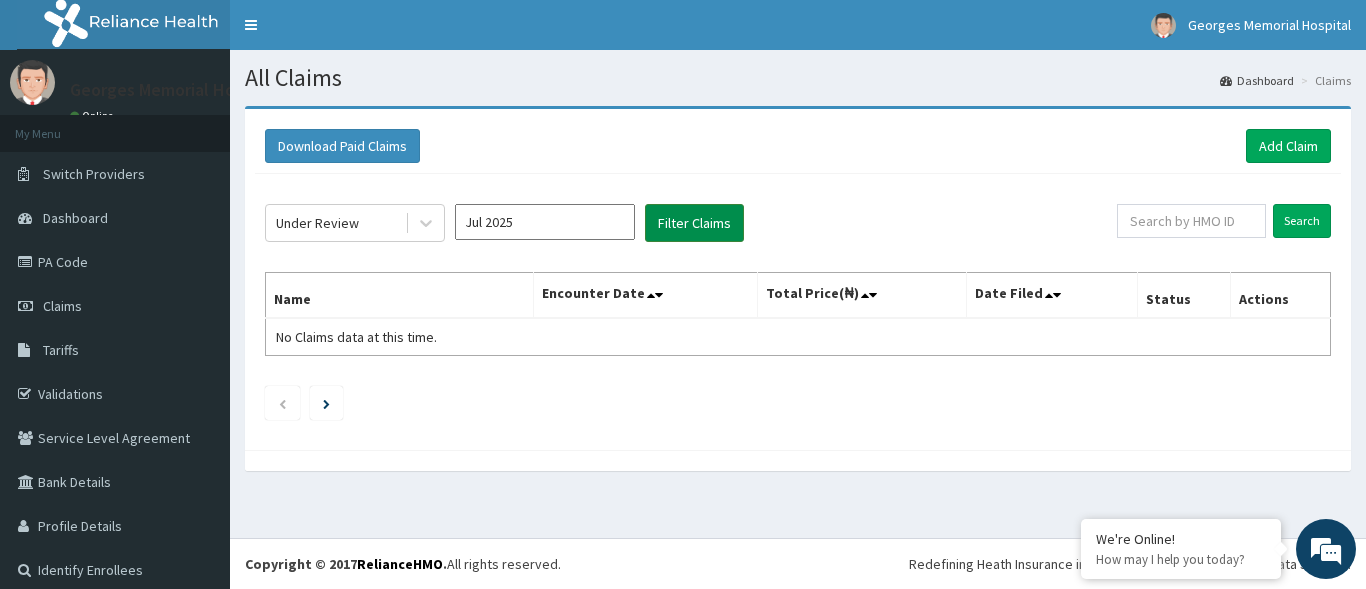 click on "Filter Claims" at bounding box center (694, 223) 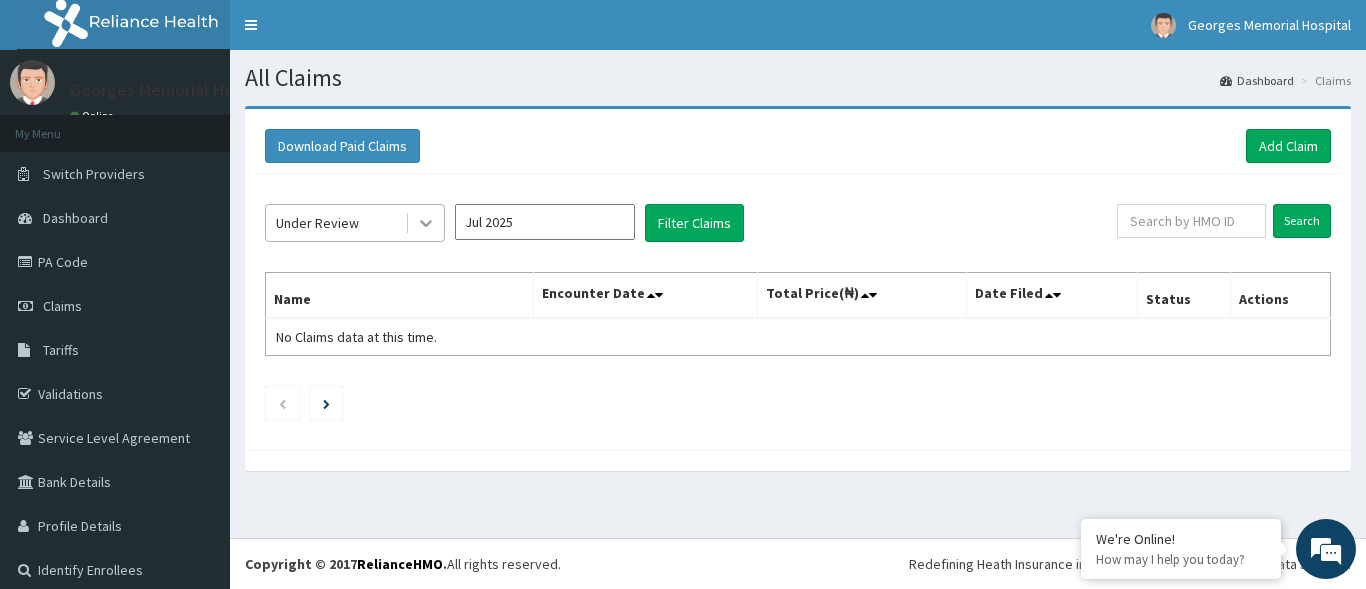click 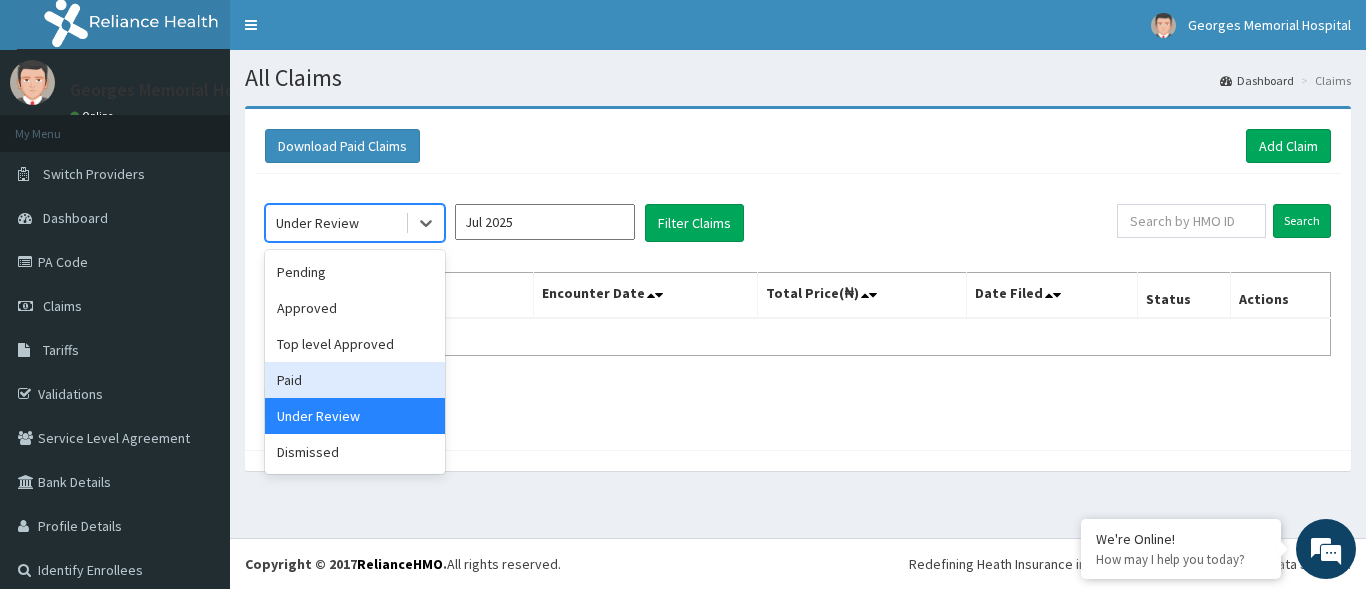 click on "Paid" at bounding box center [355, 380] 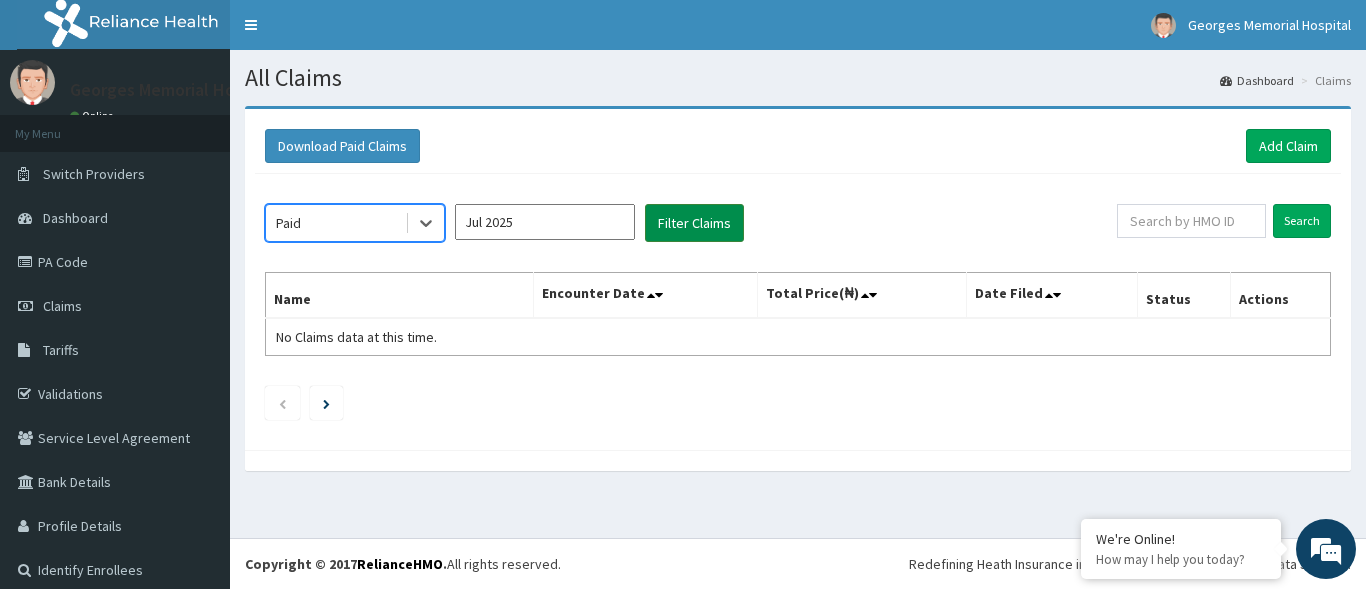click on "Filter Claims" at bounding box center [694, 223] 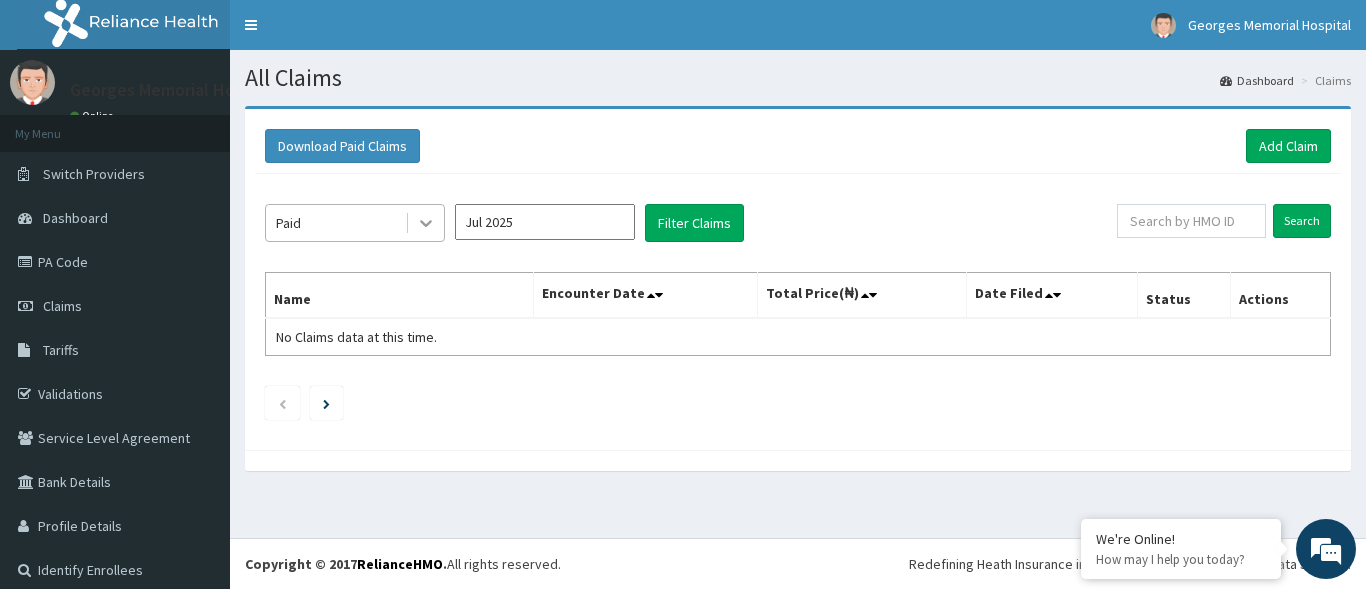 click 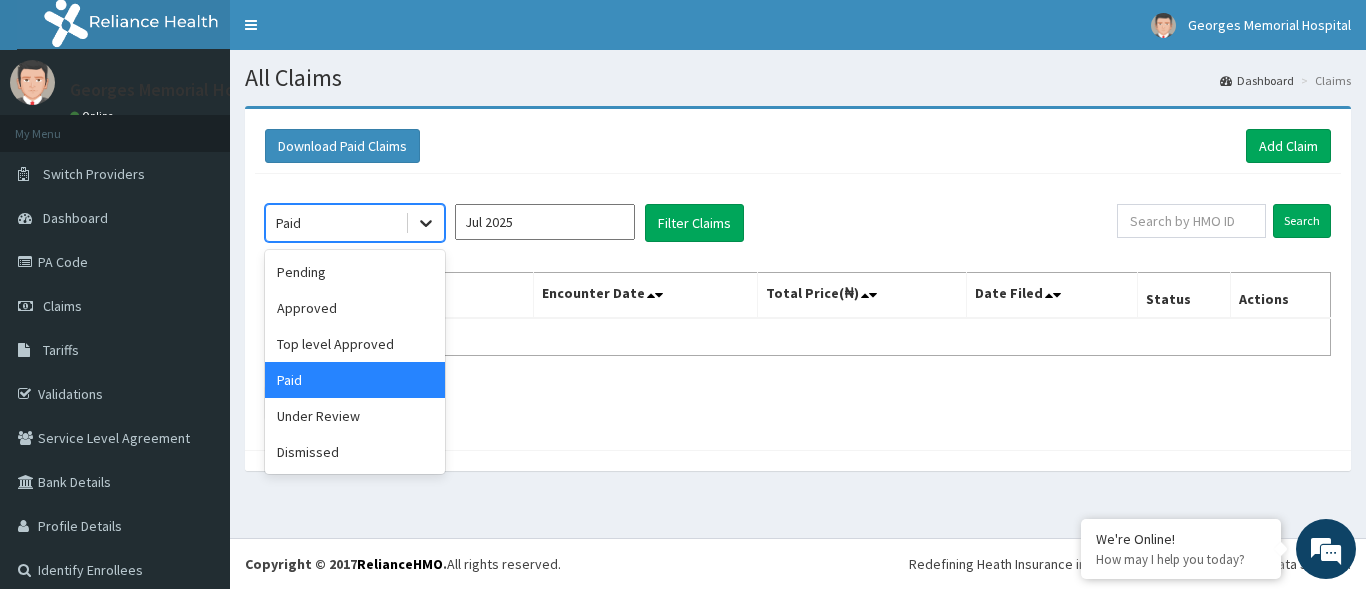 click 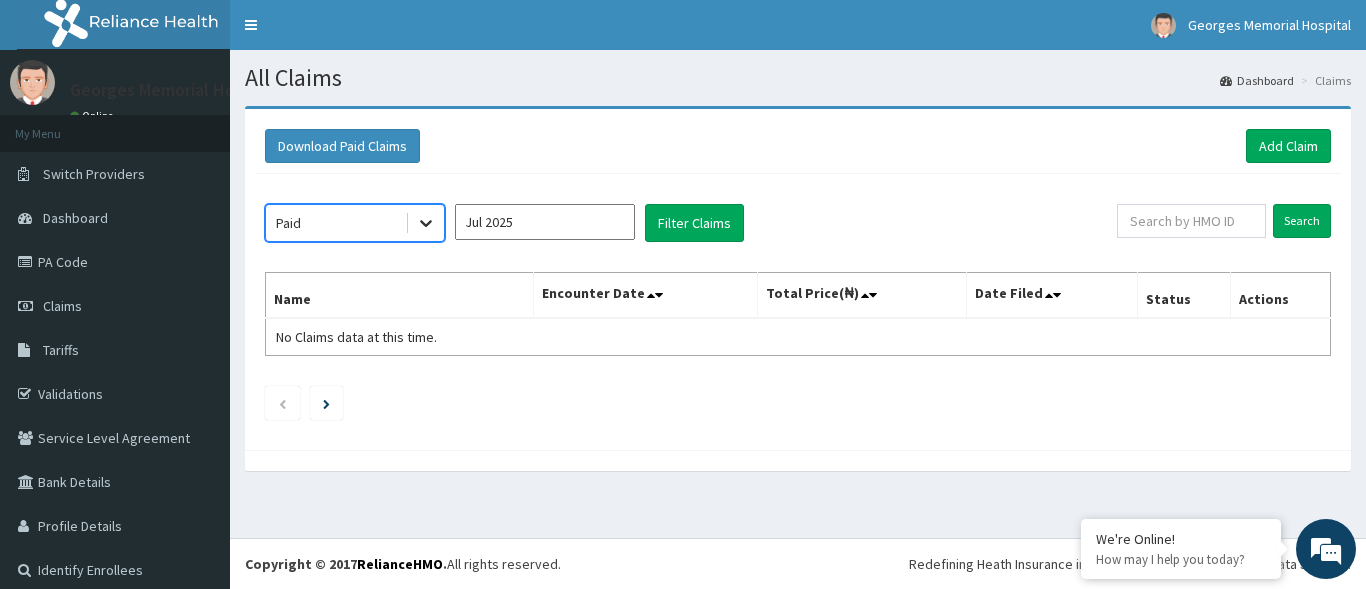 click 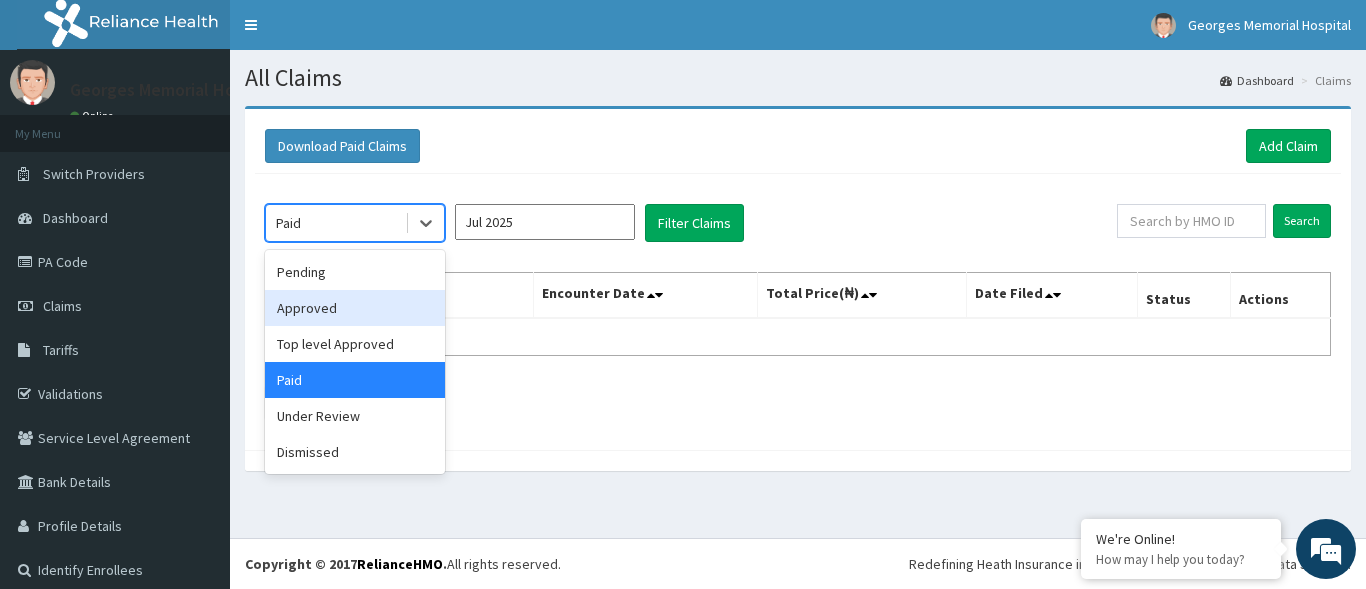 click on "Approved" at bounding box center [355, 308] 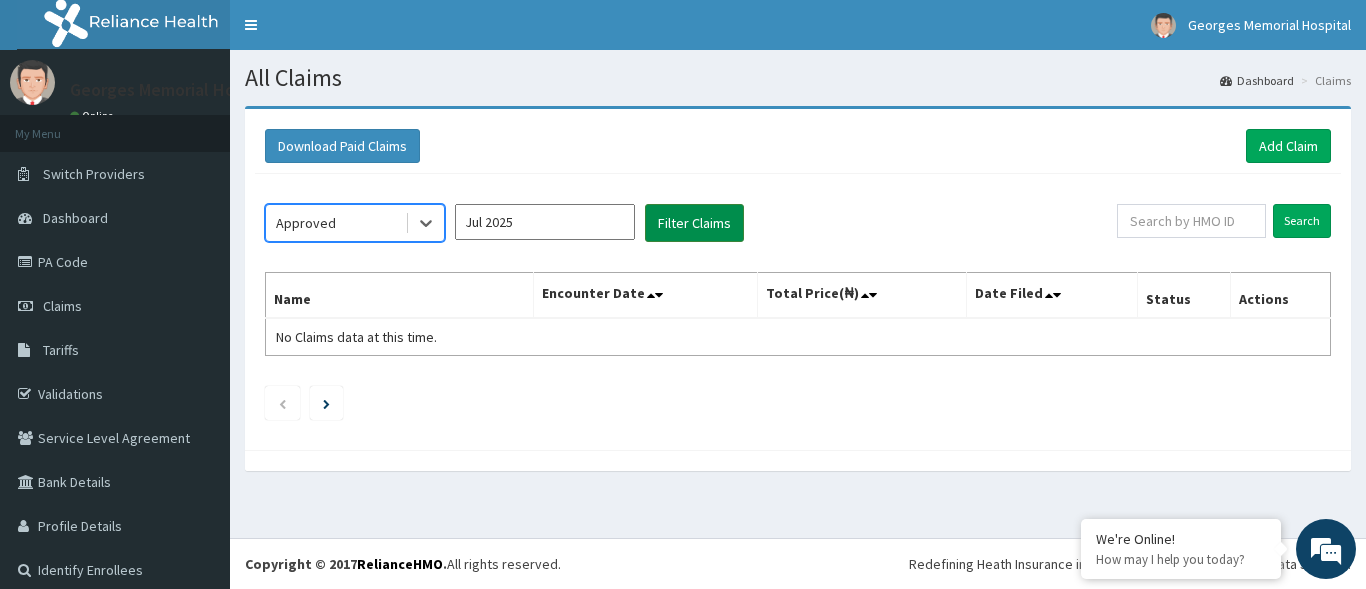 click on "Filter Claims" at bounding box center [694, 223] 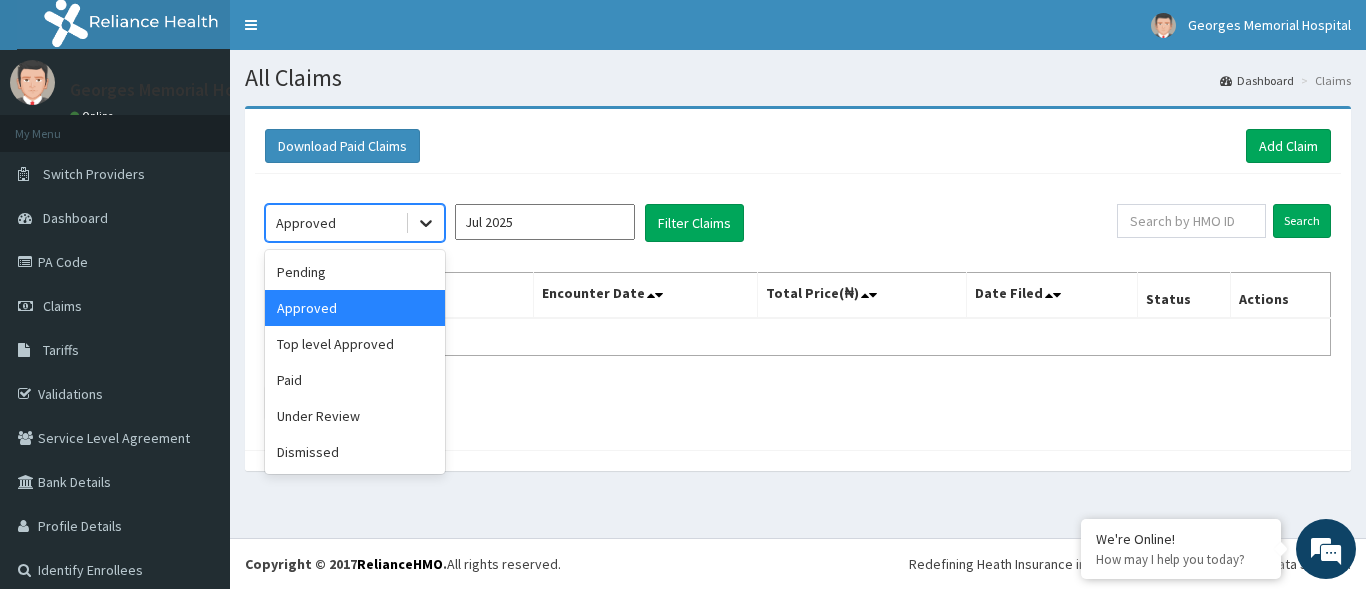 click 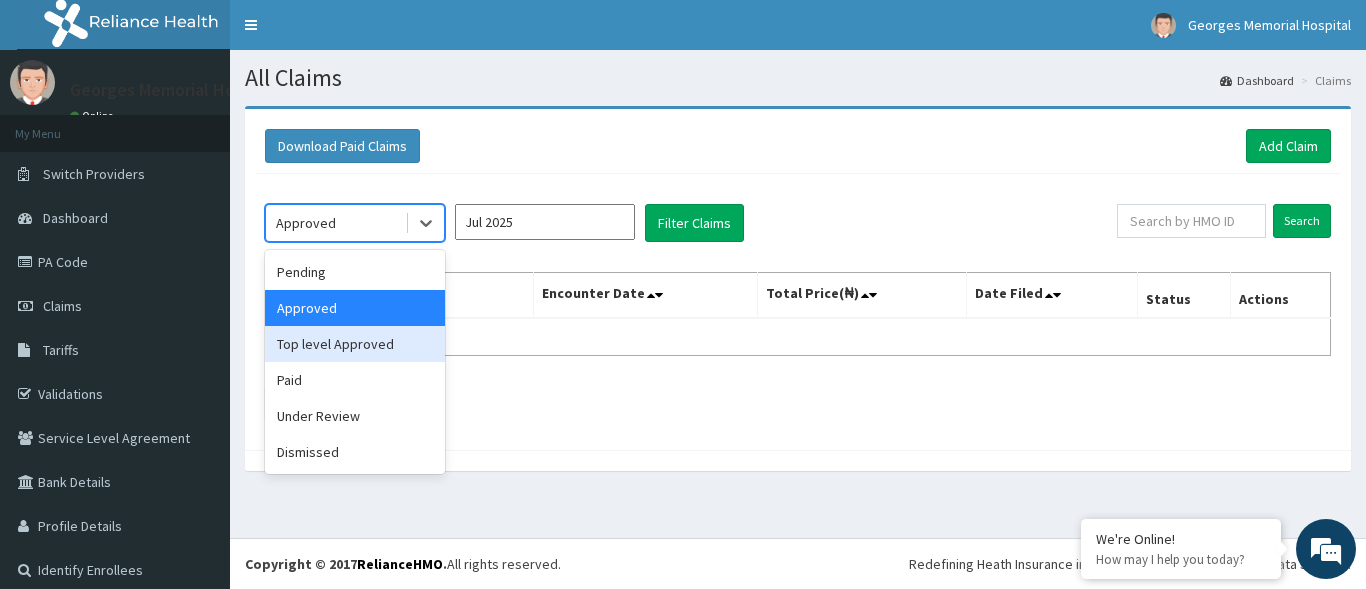 click on "Top level Approved" at bounding box center [355, 344] 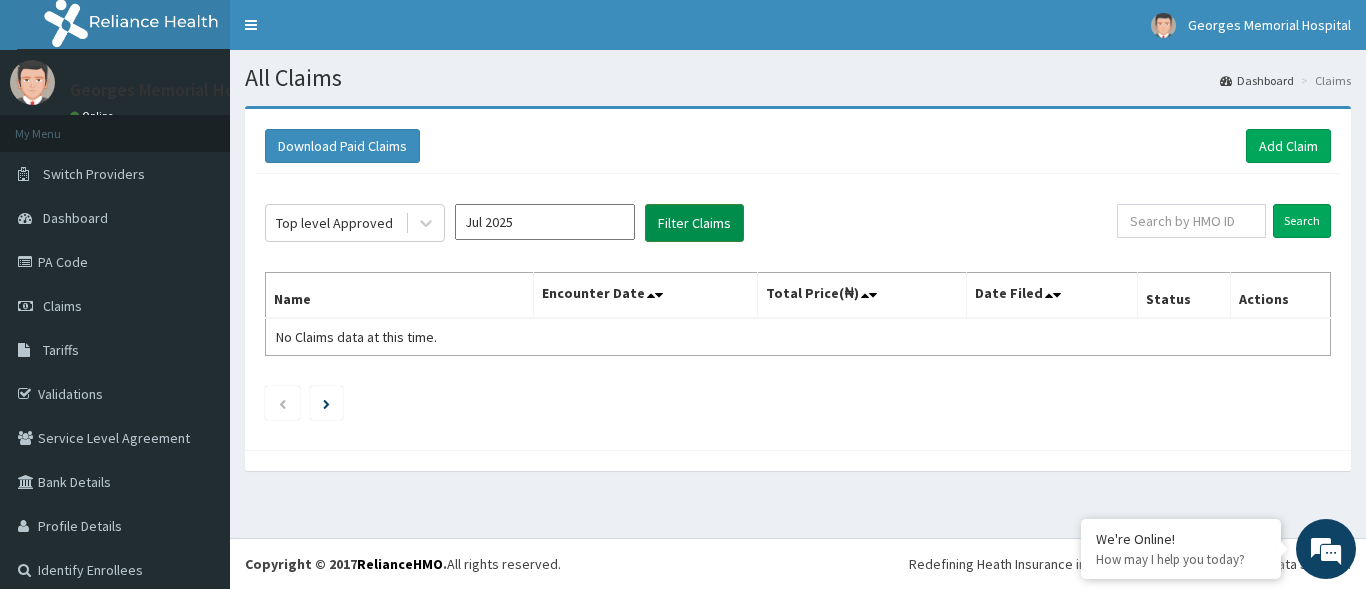 click on "Filter Claims" at bounding box center (694, 223) 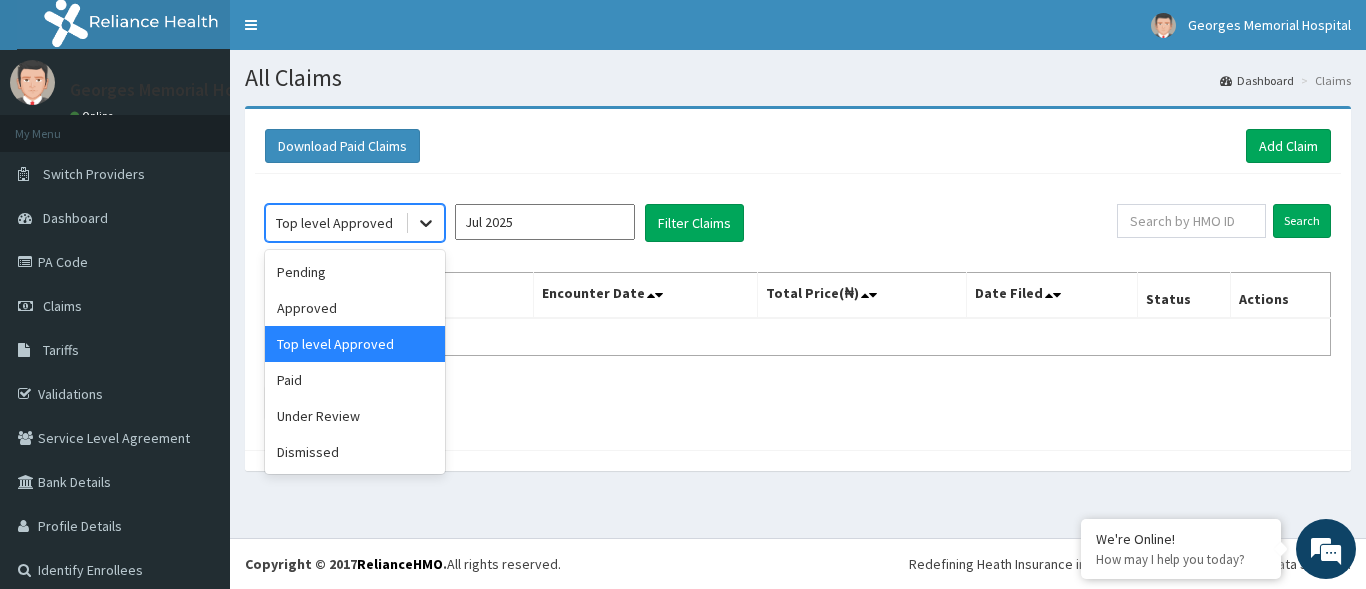 click 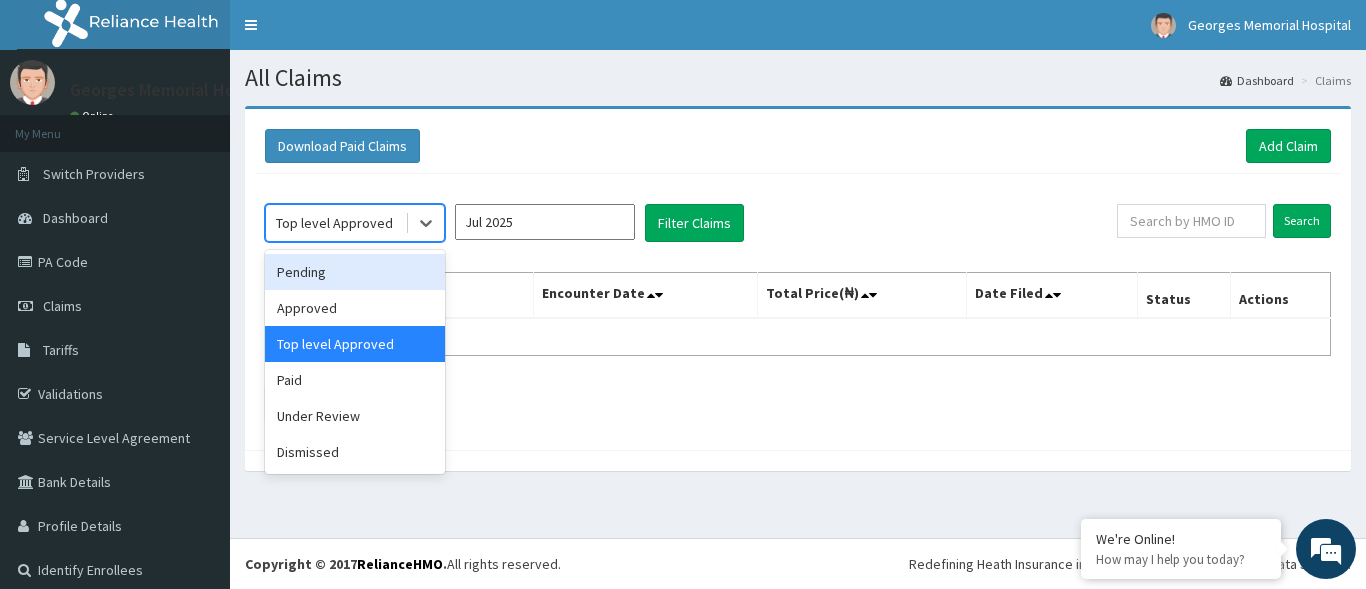 click on "Pending" at bounding box center (355, 272) 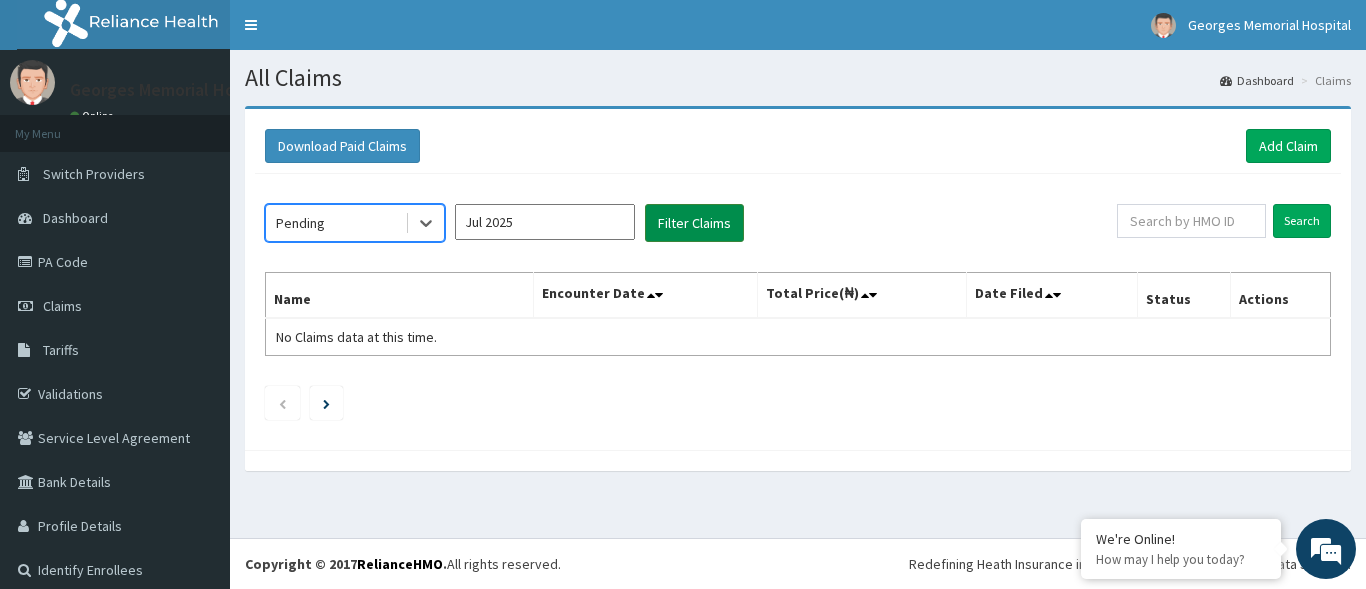 click on "Filter Claims" at bounding box center [694, 223] 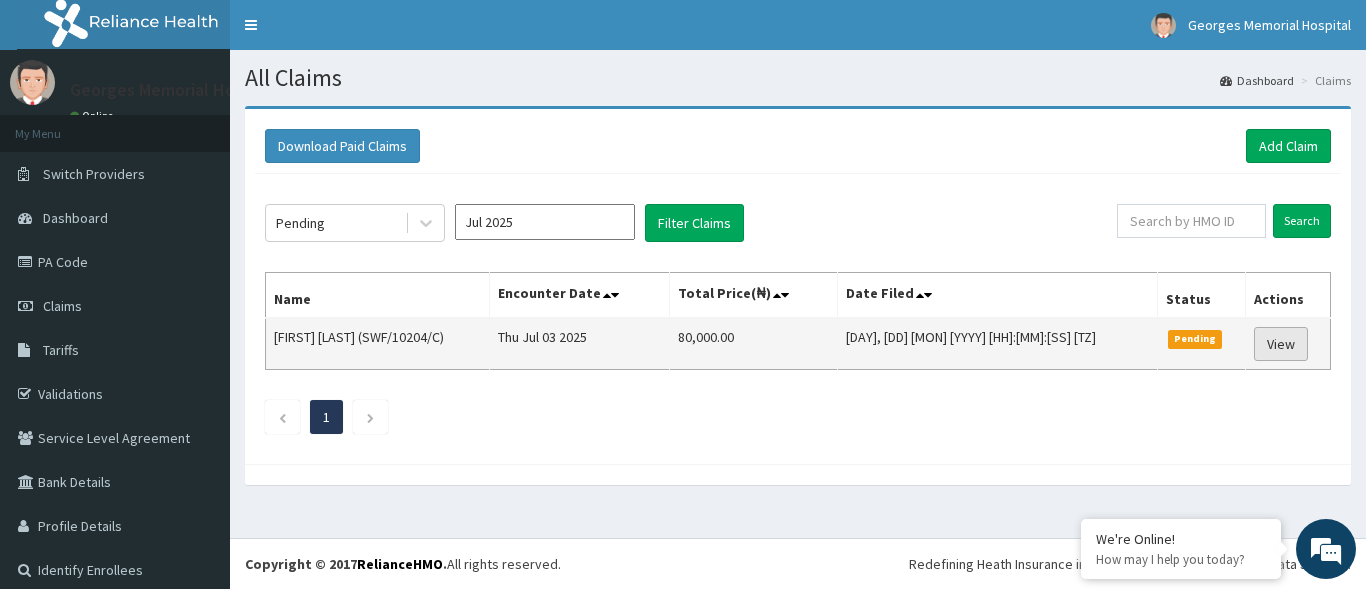 click on "View" at bounding box center (1281, 344) 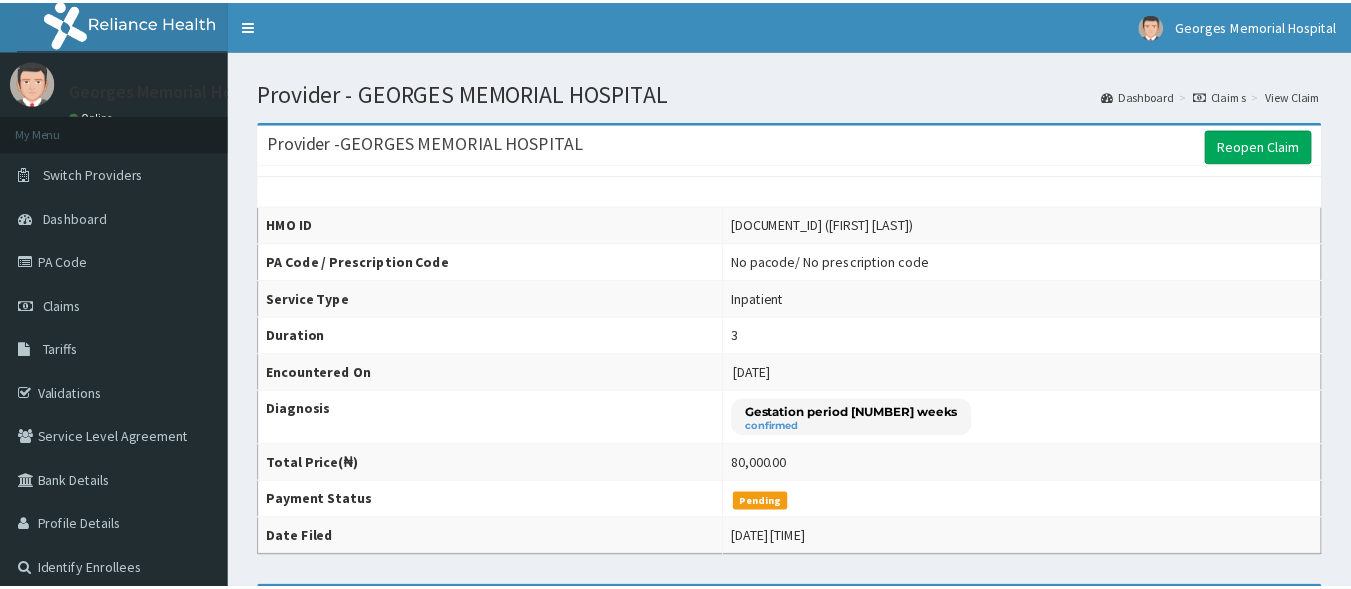 scroll, scrollTop: 0, scrollLeft: 0, axis: both 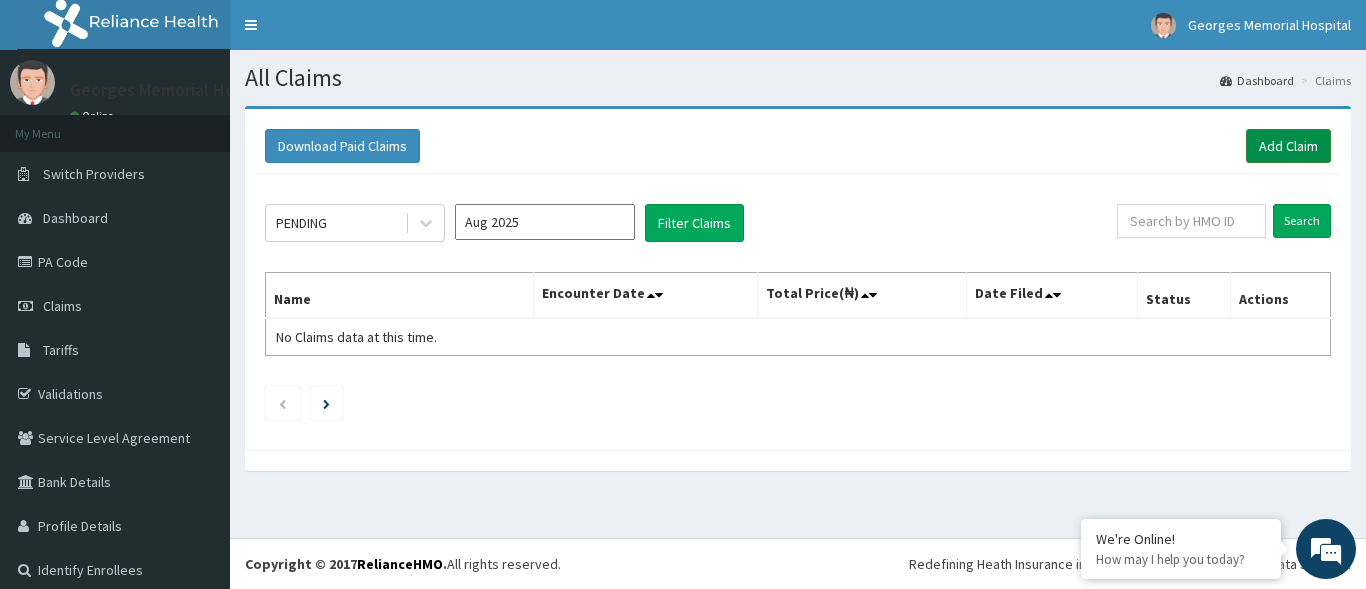 click on "Add Claim" at bounding box center [1288, 146] 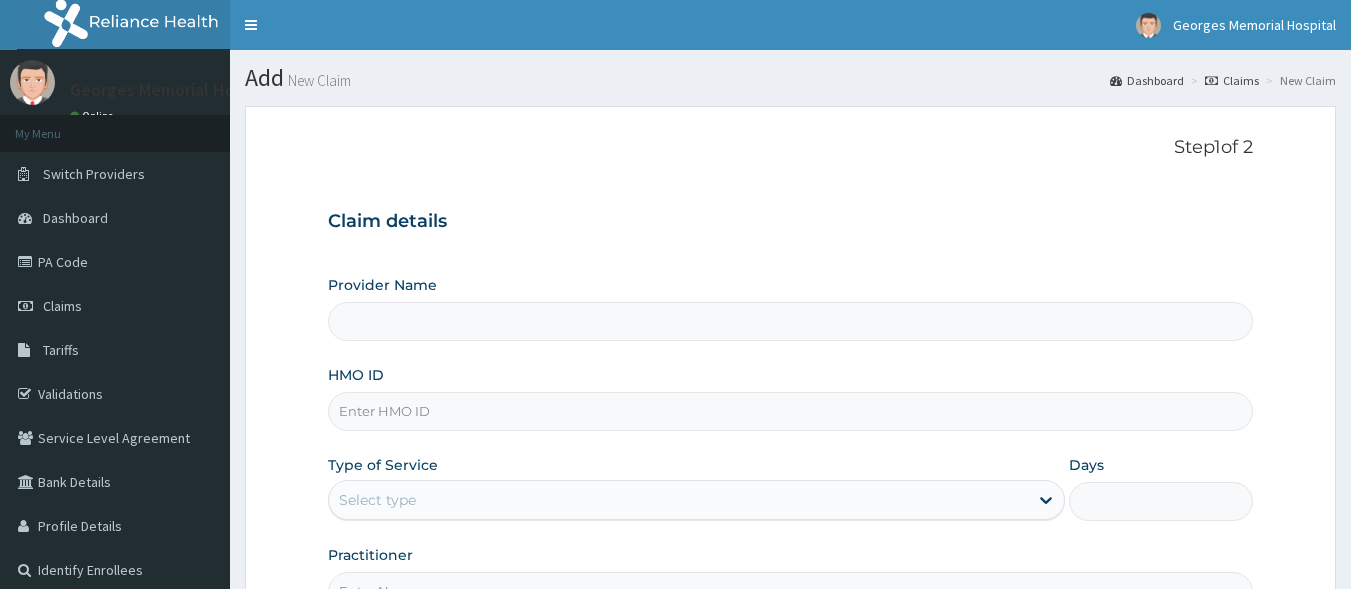 scroll, scrollTop: 0, scrollLeft: 0, axis: both 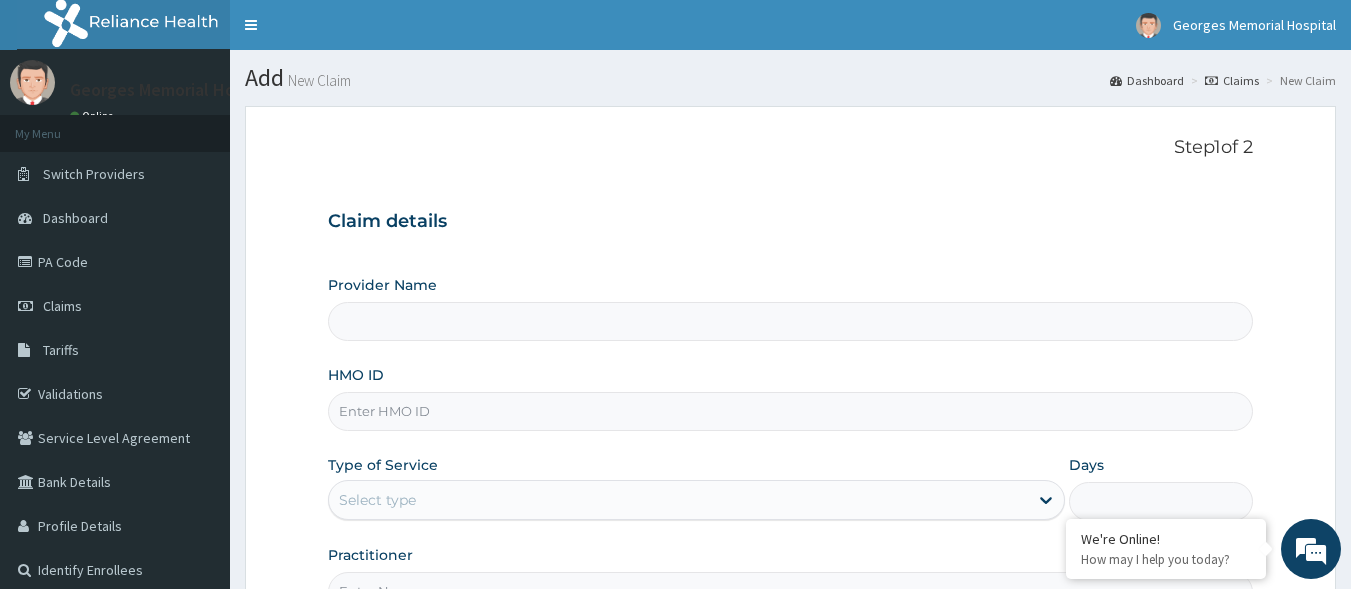 click on "HMO ID" at bounding box center (791, 411) 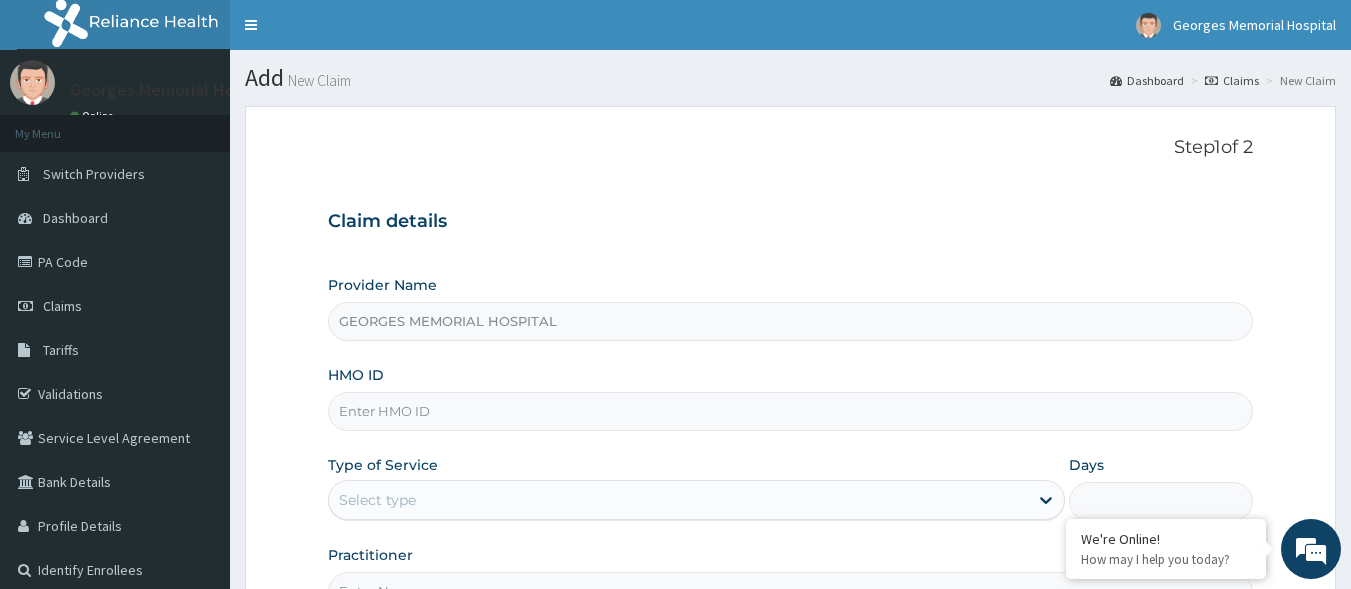 paste on "SWF/10204/C" 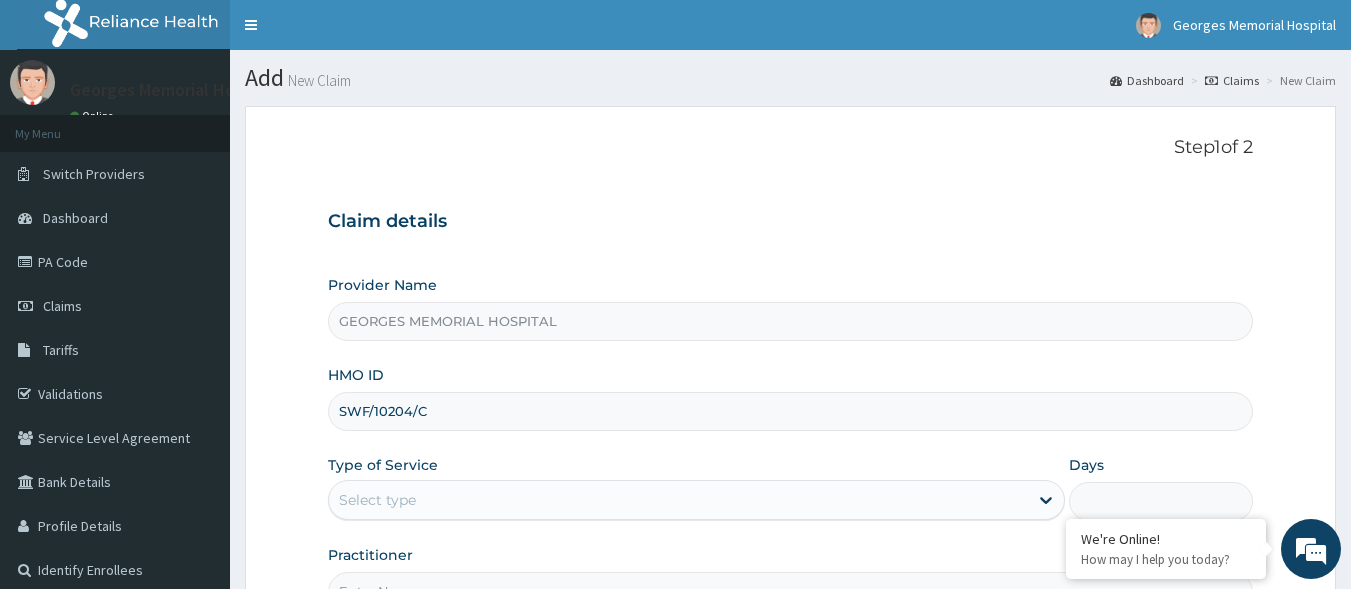 type on "SWF/10204/C" 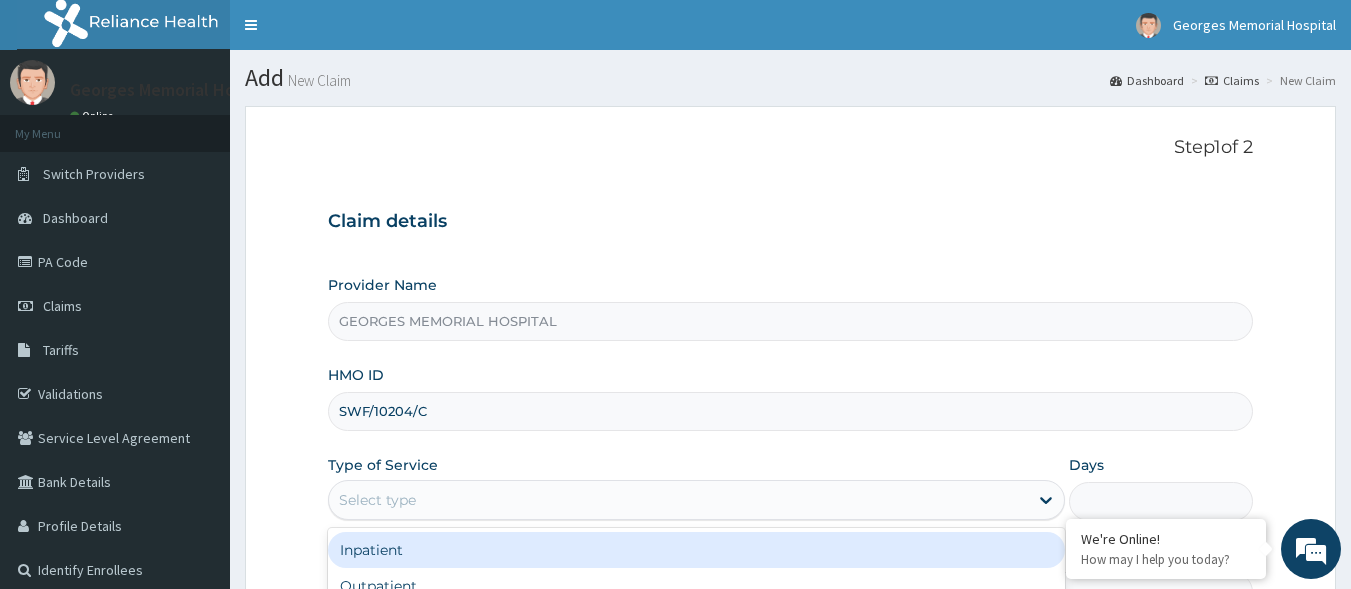 click on "Select type" at bounding box center (678, 500) 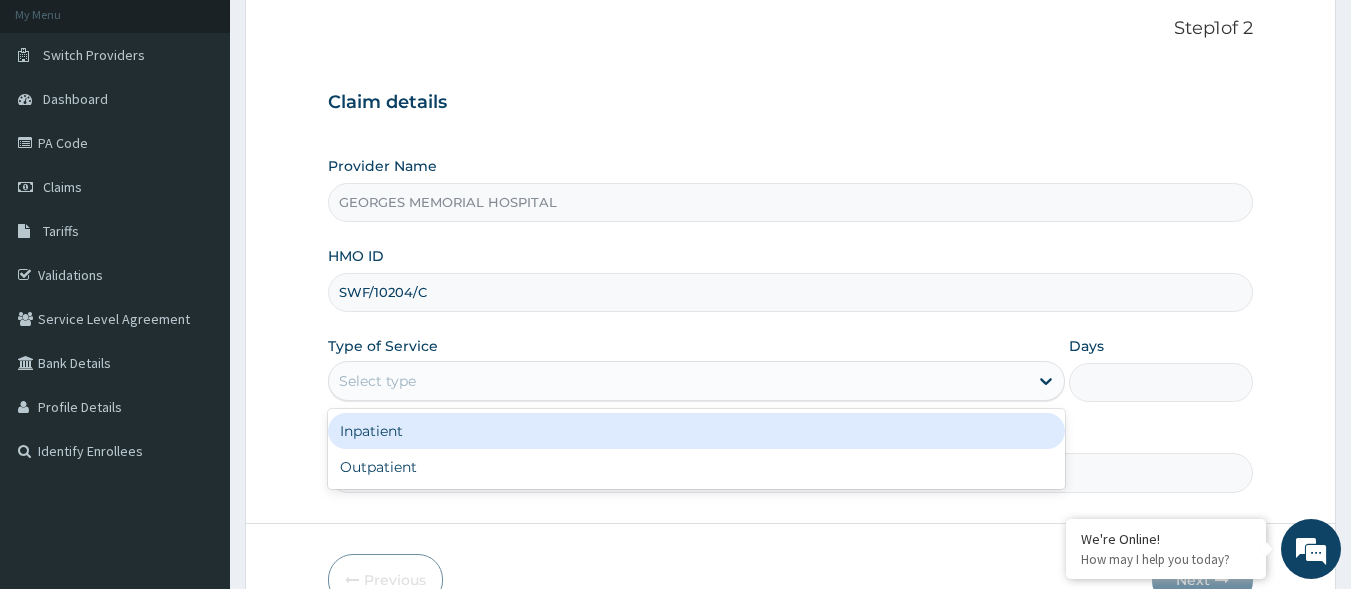 scroll, scrollTop: 200, scrollLeft: 0, axis: vertical 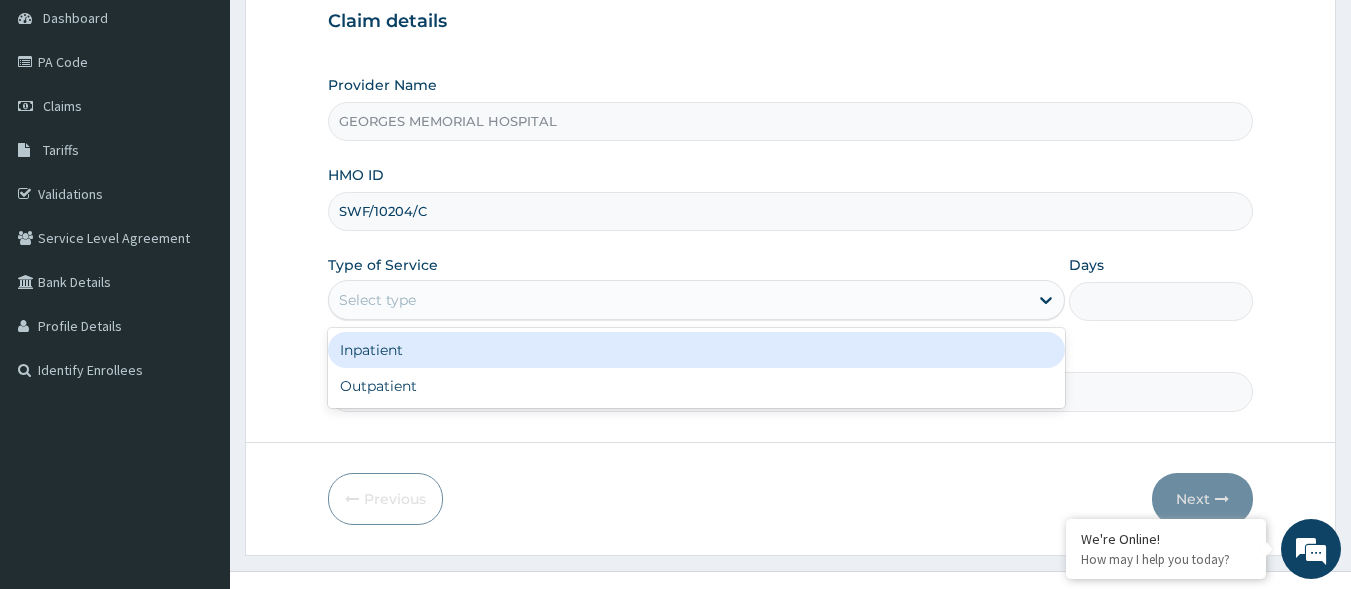 click on "Inpatient" at bounding box center (696, 350) 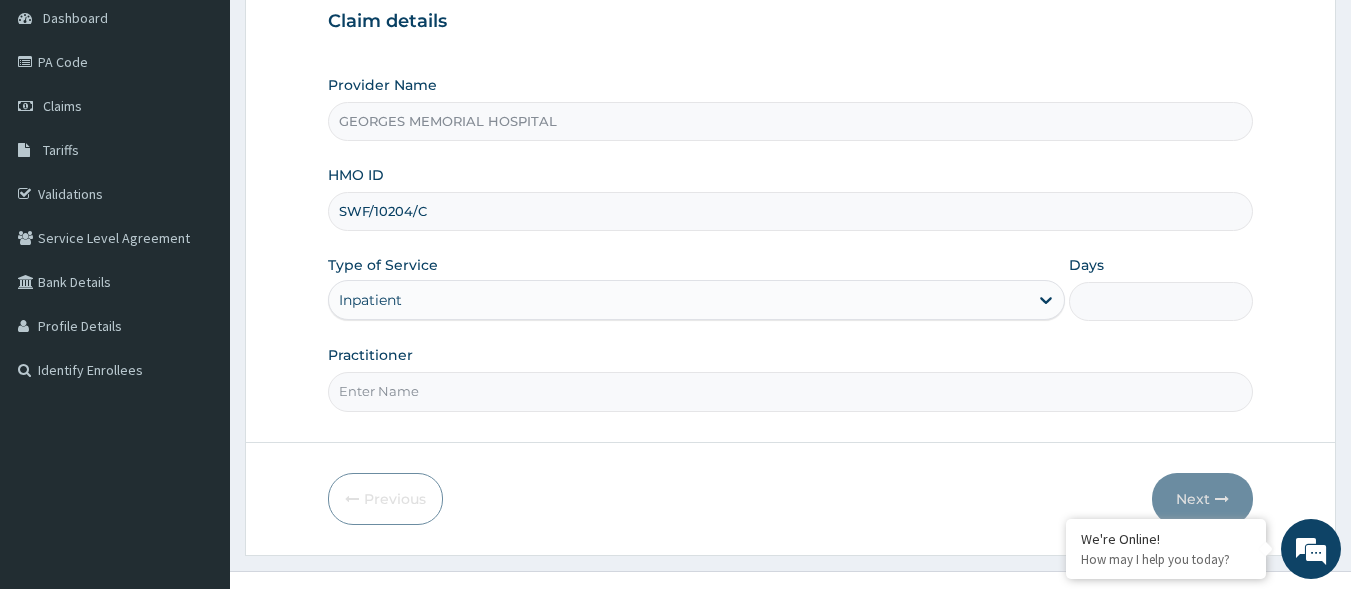 click on "Days" at bounding box center [1161, 301] 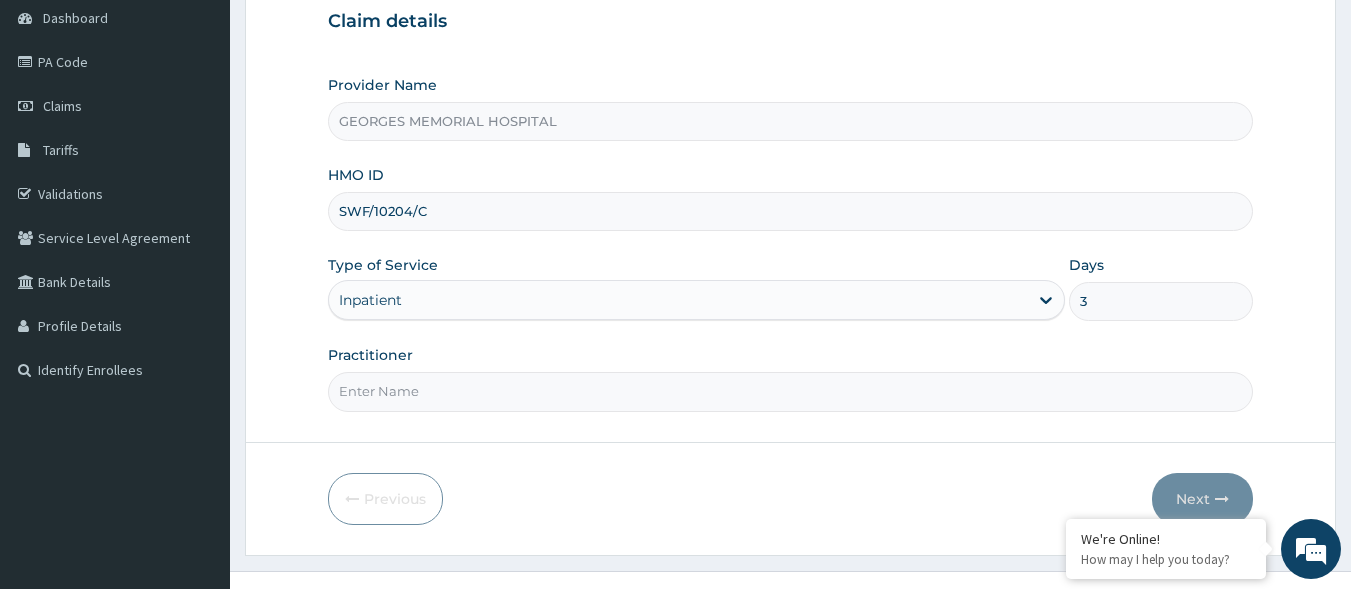 scroll, scrollTop: 0, scrollLeft: 0, axis: both 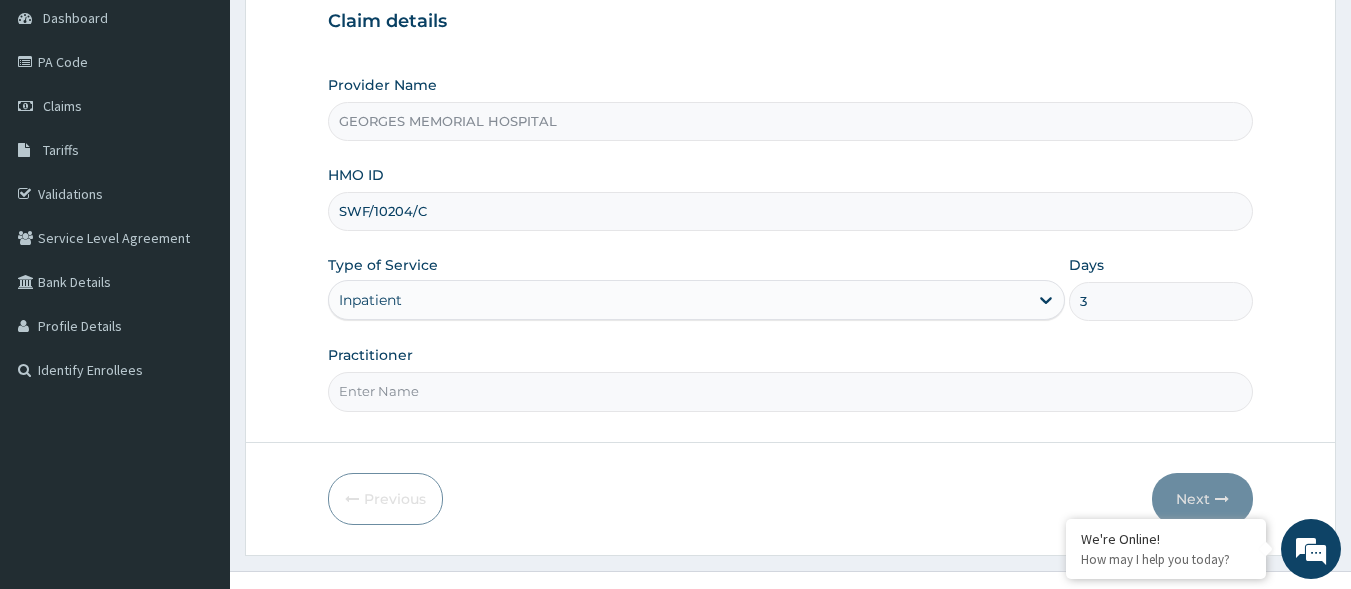 click on "3" at bounding box center [1161, 301] 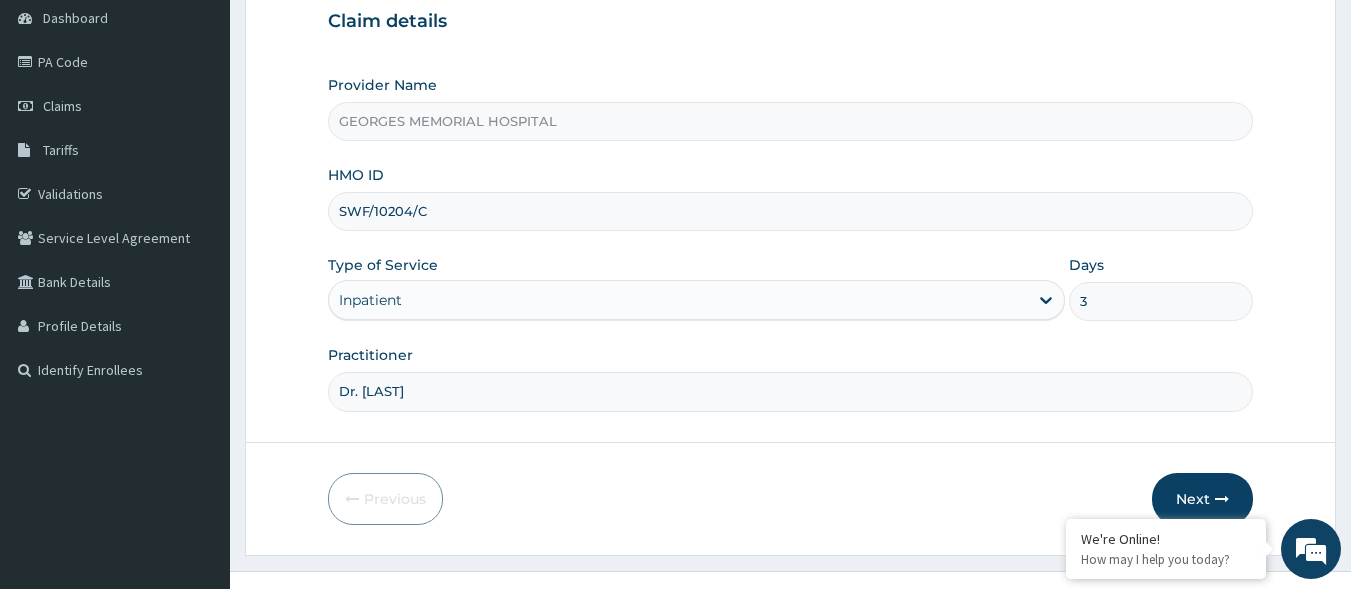 type on "Dr. Ekeocha" 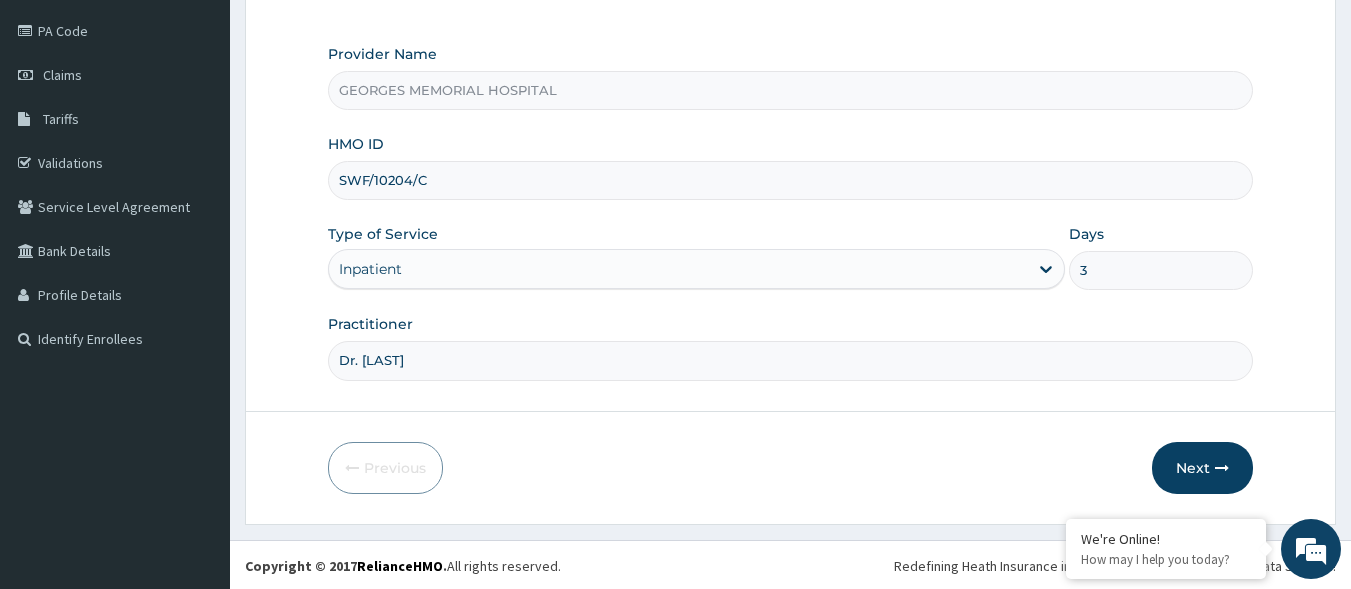 scroll, scrollTop: 233, scrollLeft: 0, axis: vertical 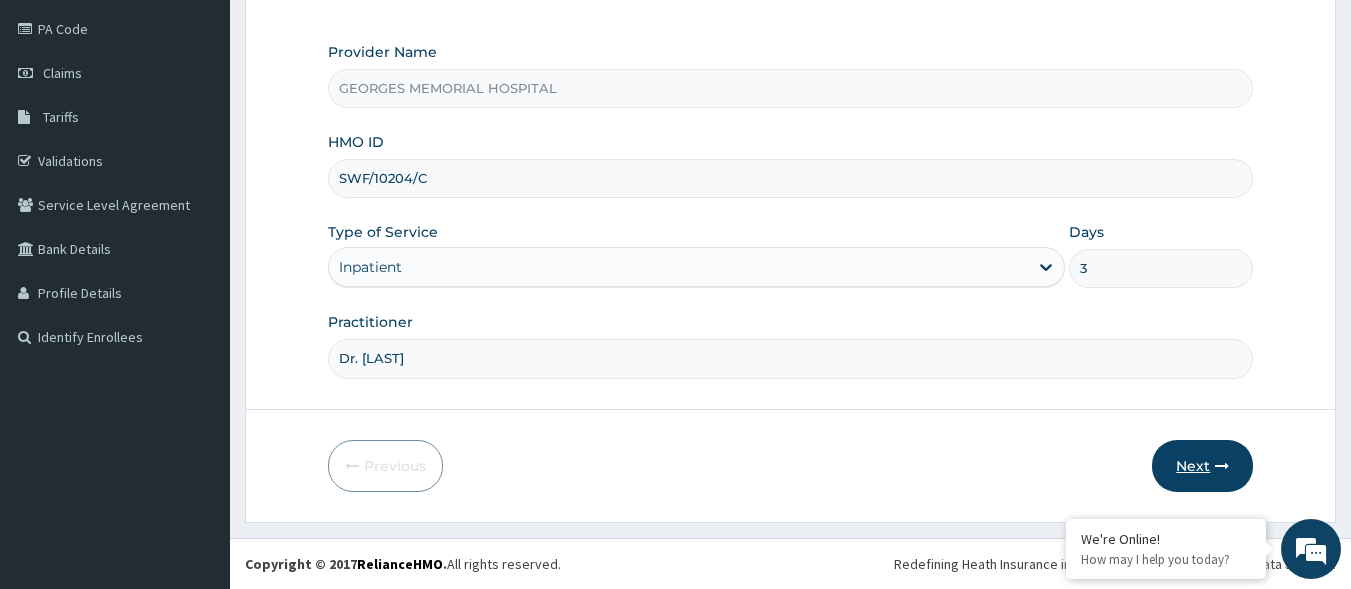 click on "Next" at bounding box center [1202, 466] 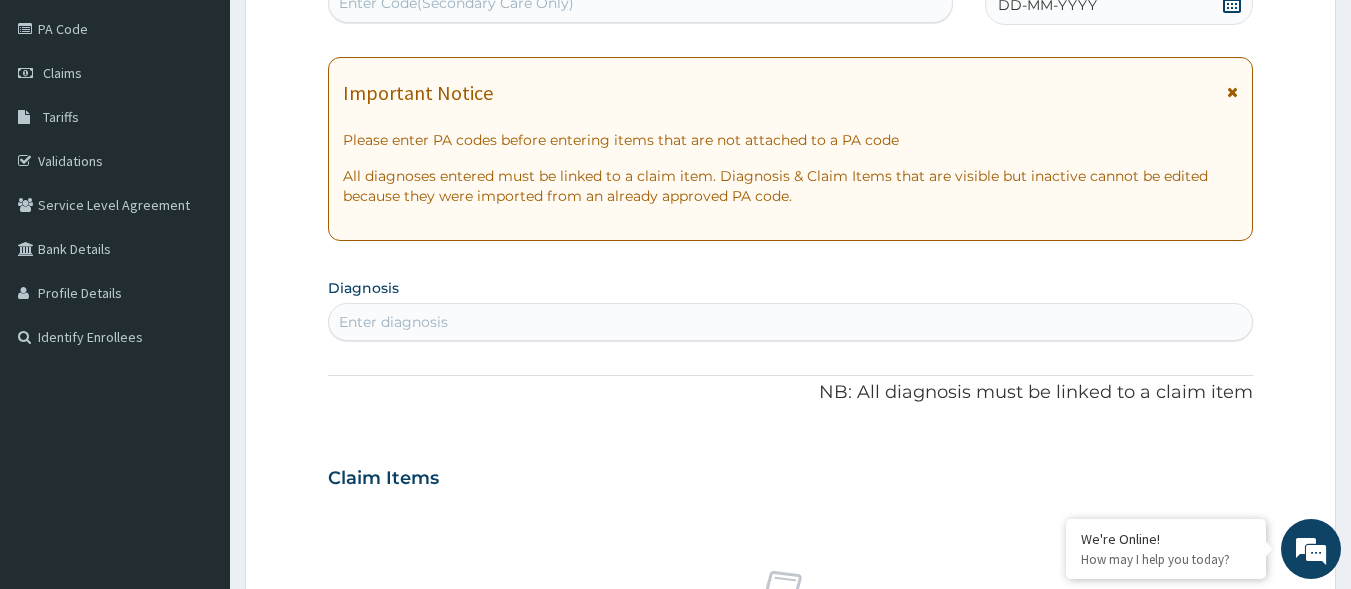 scroll, scrollTop: 0, scrollLeft: 0, axis: both 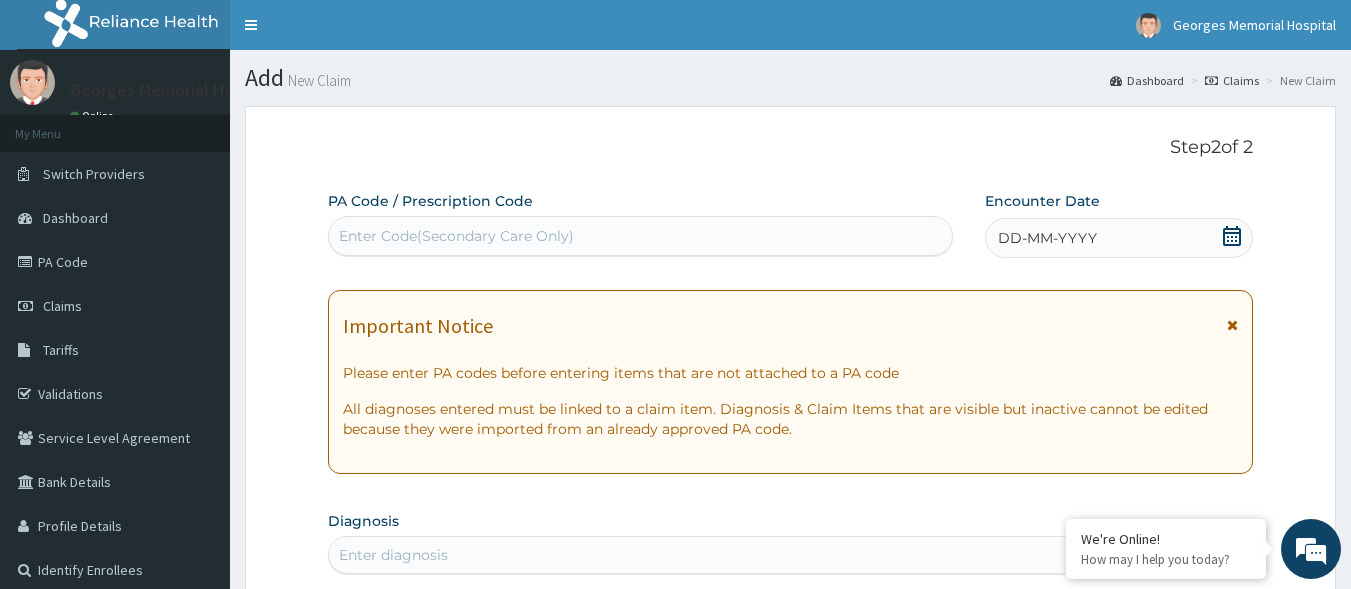 click on "Enter Code(Secondary Care Only)" at bounding box center (456, 236) 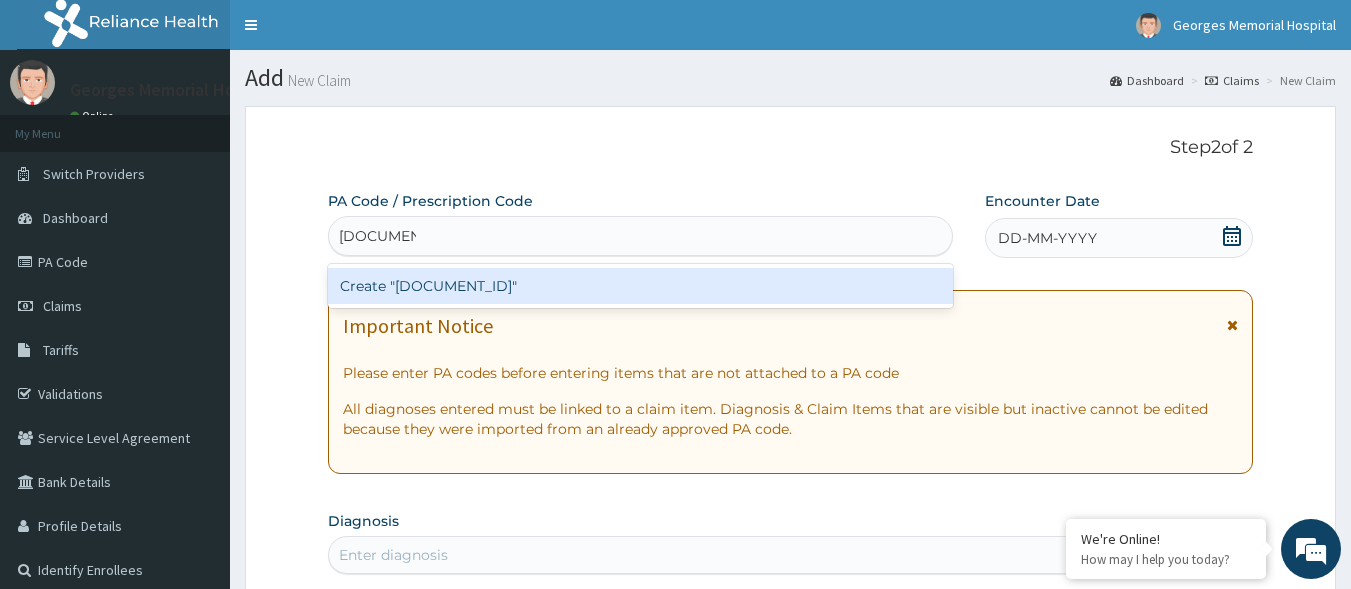 click on "Create "PA/9B7B12"" at bounding box center (641, 286) 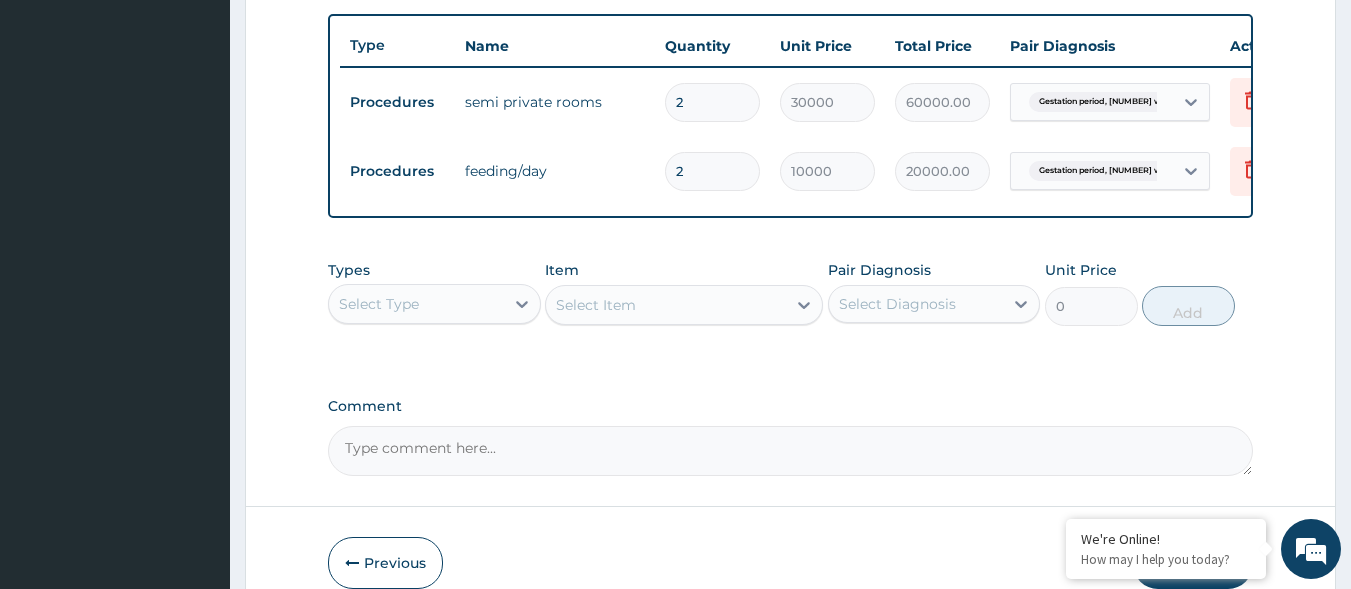 scroll, scrollTop: 800, scrollLeft: 0, axis: vertical 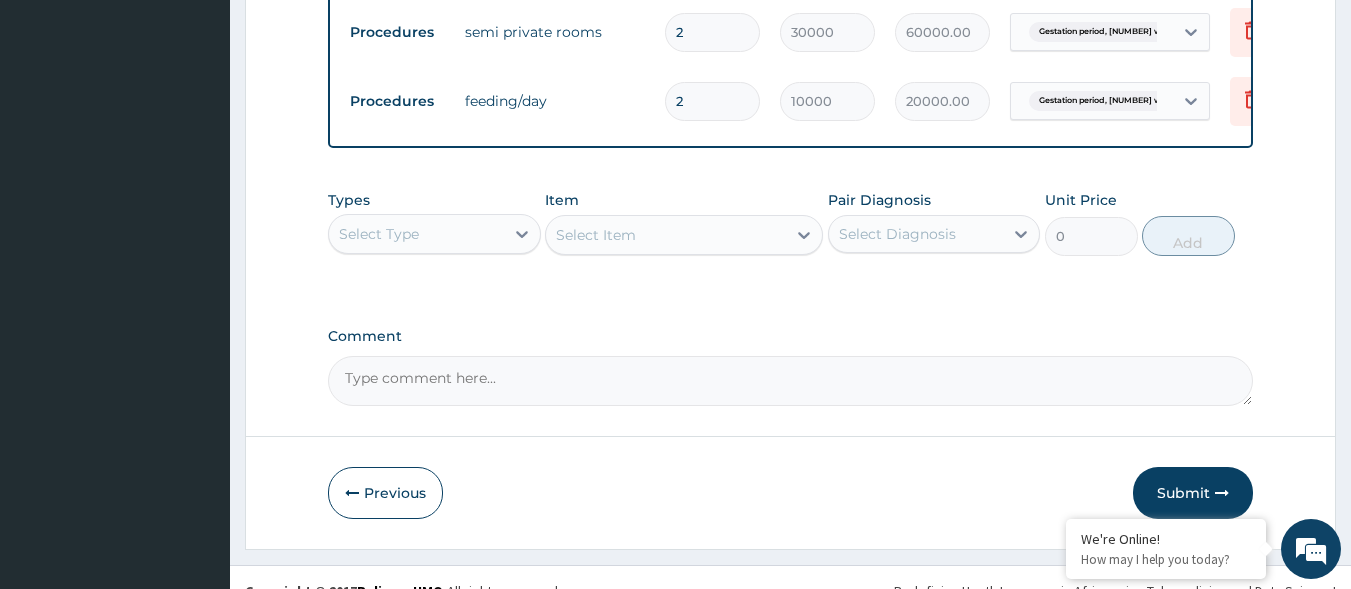 click on "Select Type" at bounding box center [416, 234] 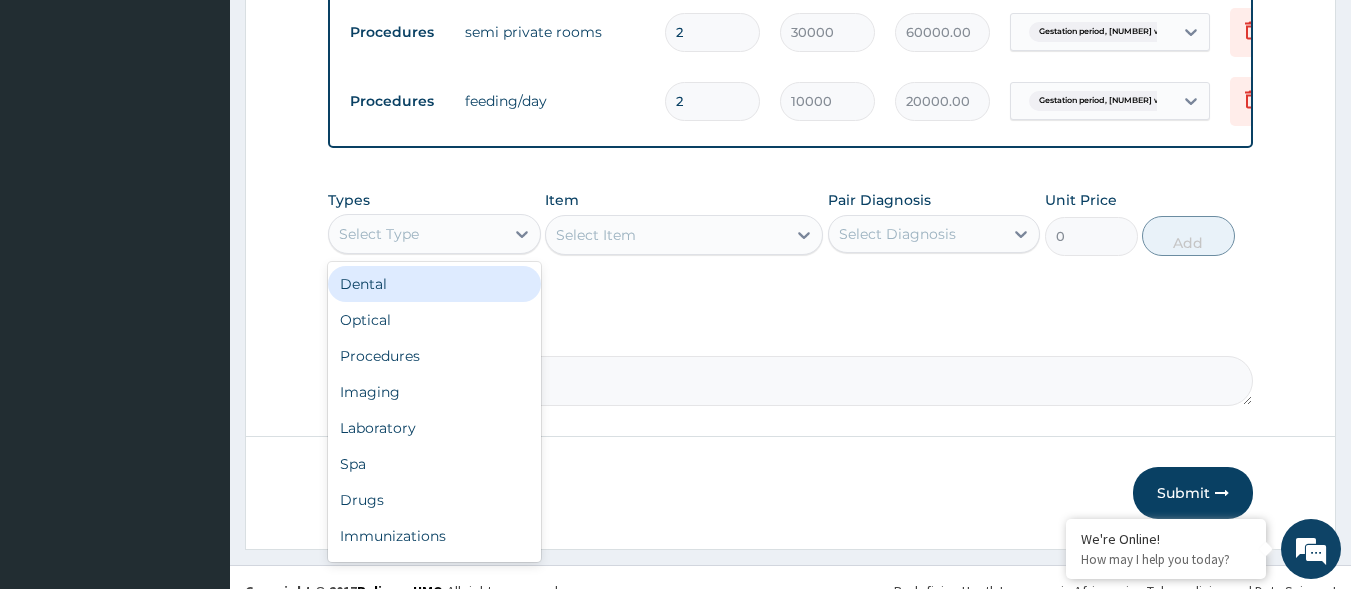 click on "Comment" at bounding box center [791, 381] 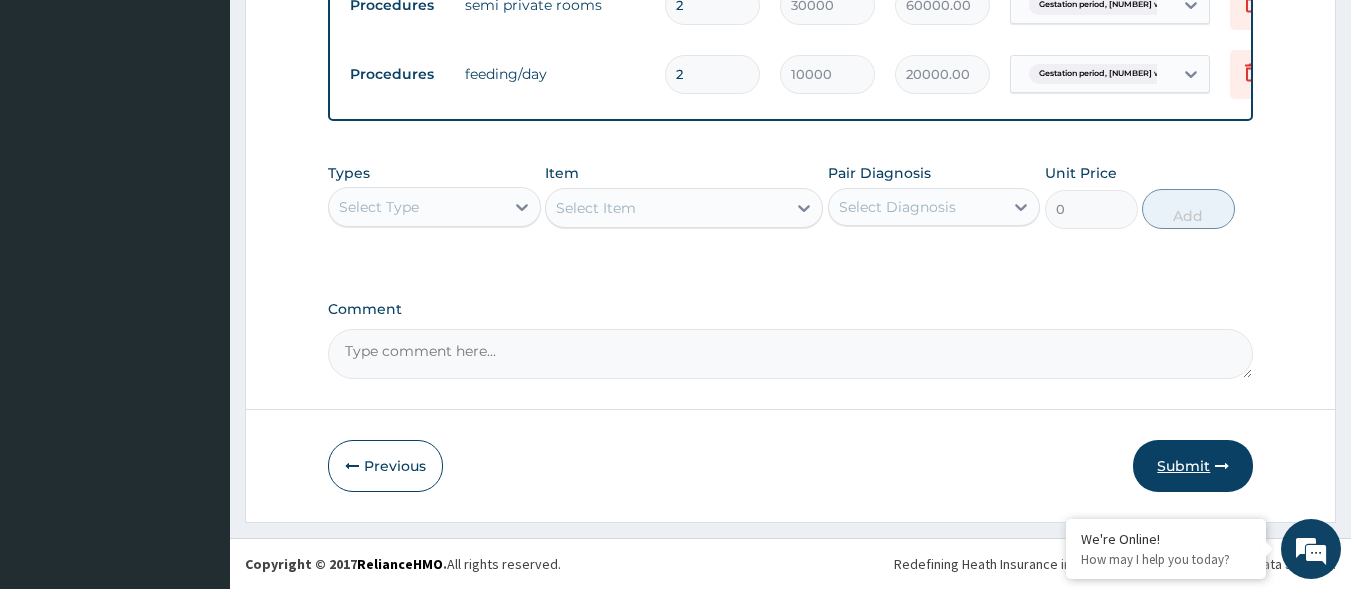 click on "Submit" at bounding box center [1193, 466] 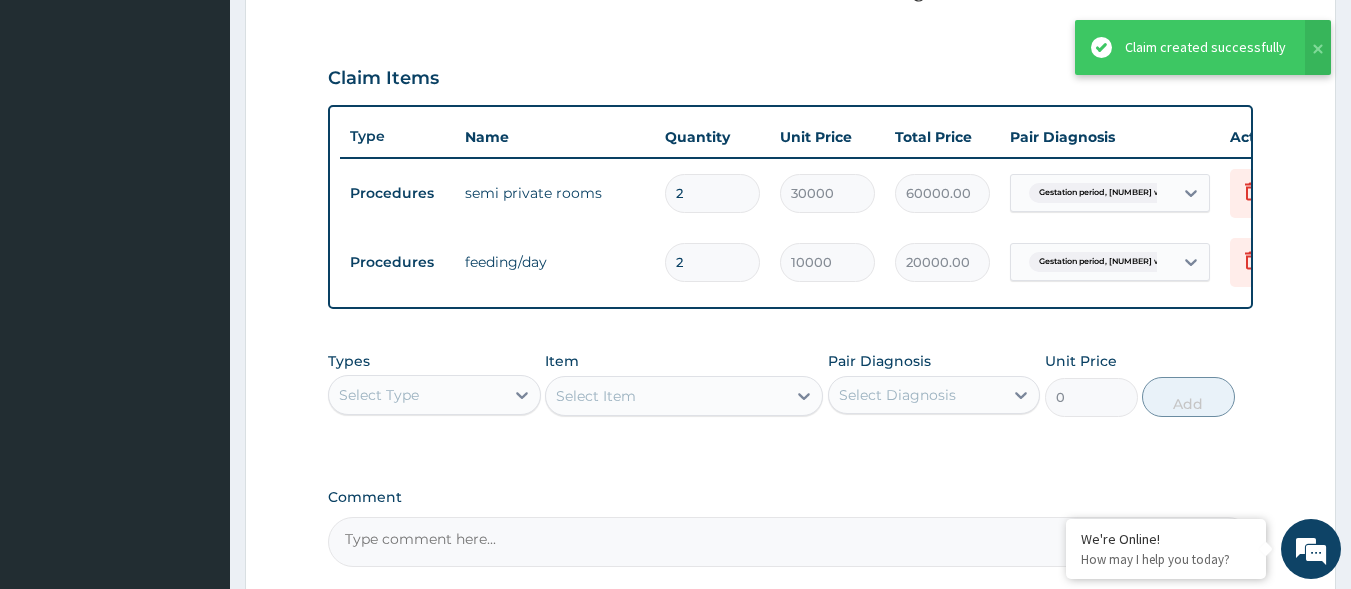 scroll, scrollTop: 542, scrollLeft: 0, axis: vertical 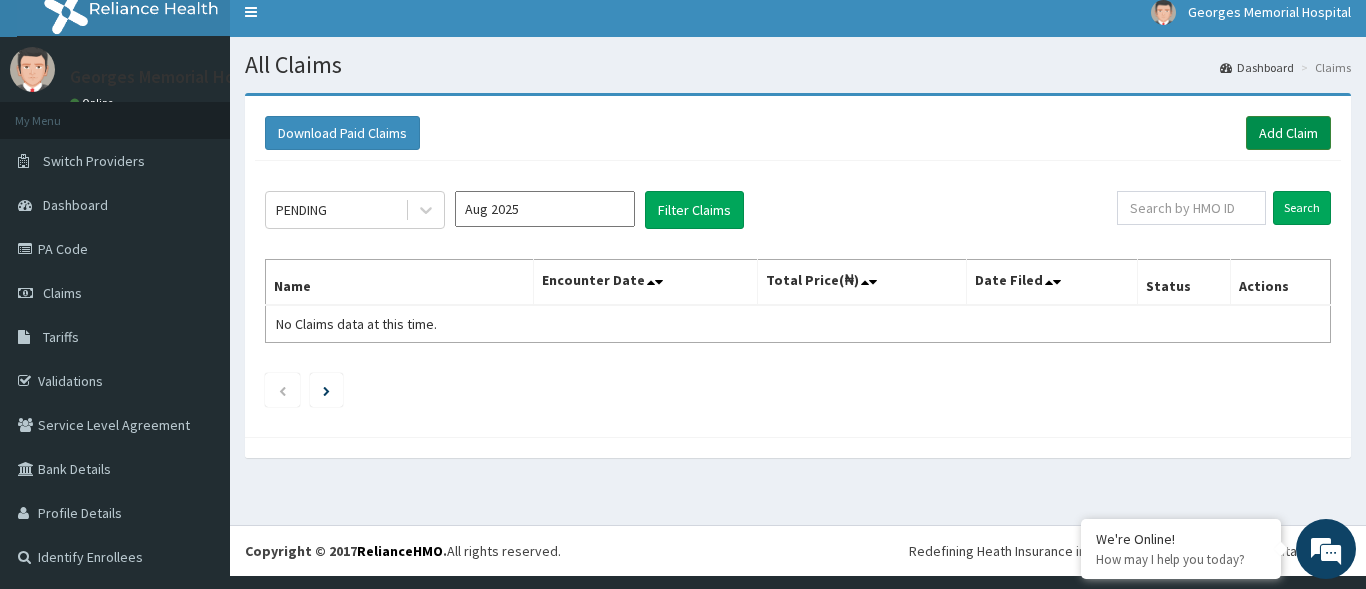 click on "Add Claim" at bounding box center [1288, 133] 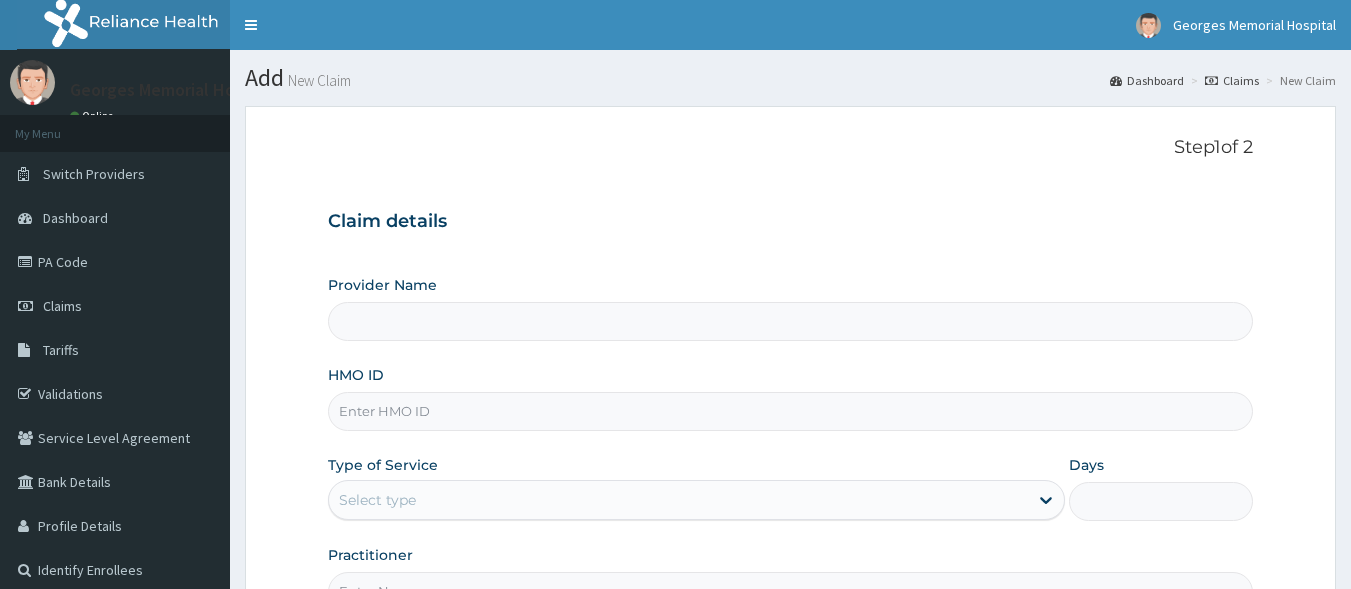 scroll, scrollTop: 0, scrollLeft: 0, axis: both 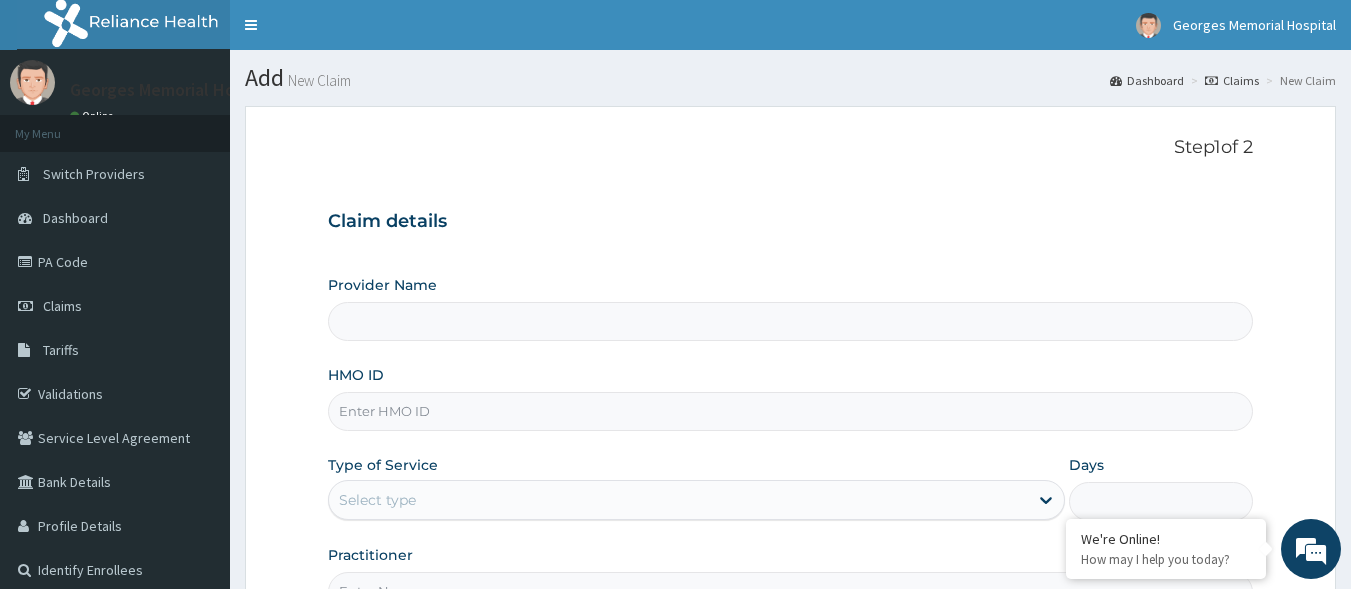 click on "Provider Name" at bounding box center [791, 321] 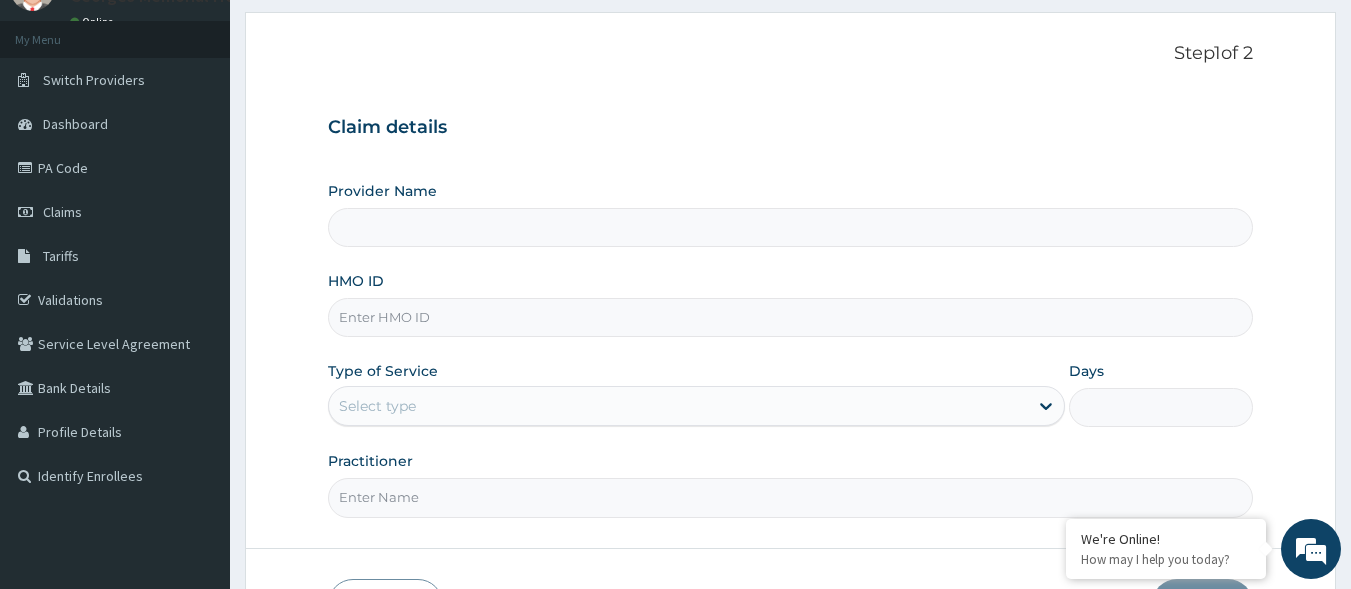 type on "GEORGES MEMORIAL HOSPITAL" 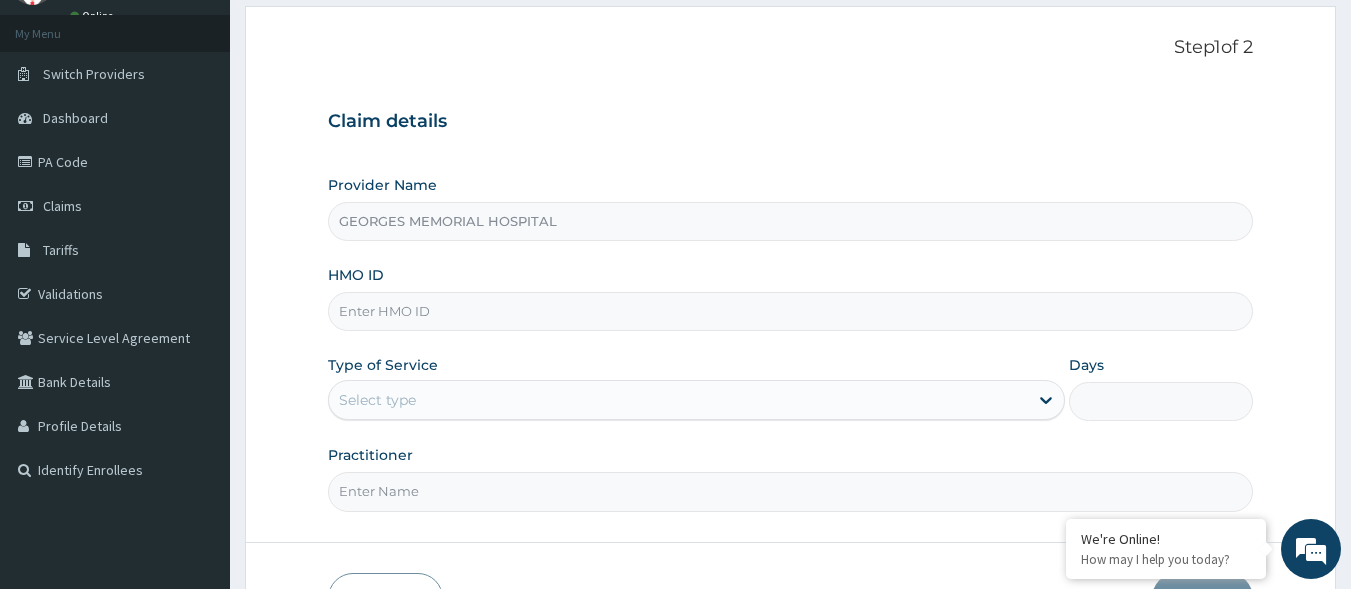 click on "HMO ID" at bounding box center [791, 311] 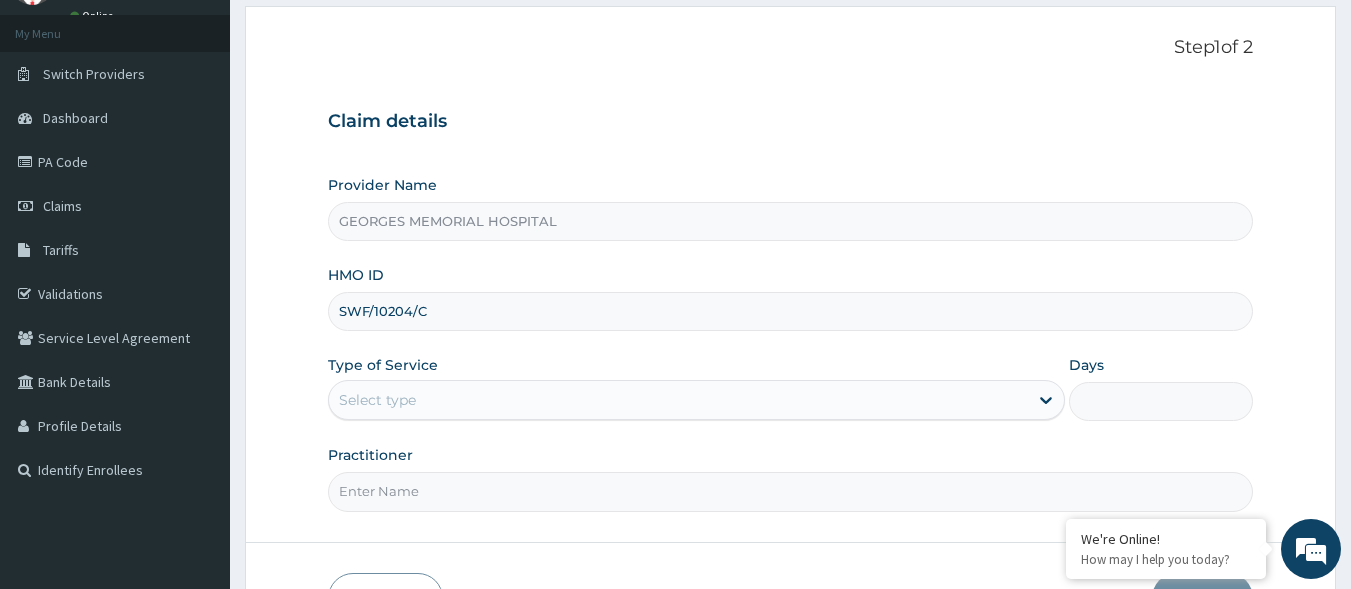 type on "SWF/10204/C" 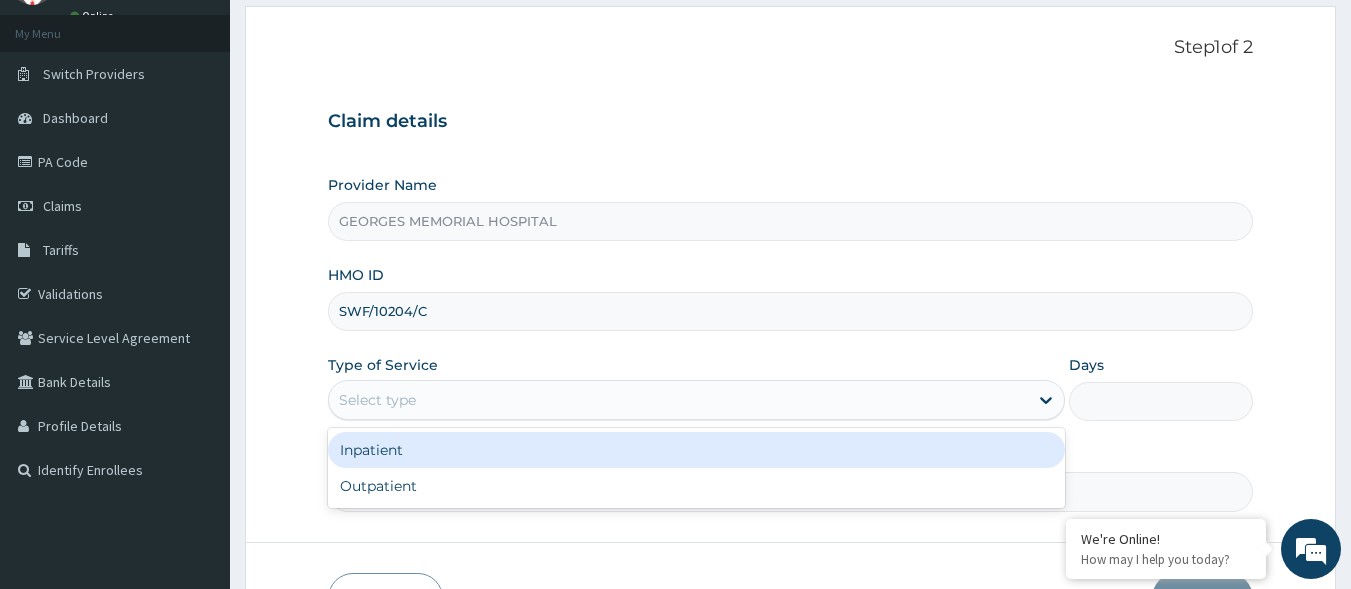 click on "Select type" at bounding box center (678, 400) 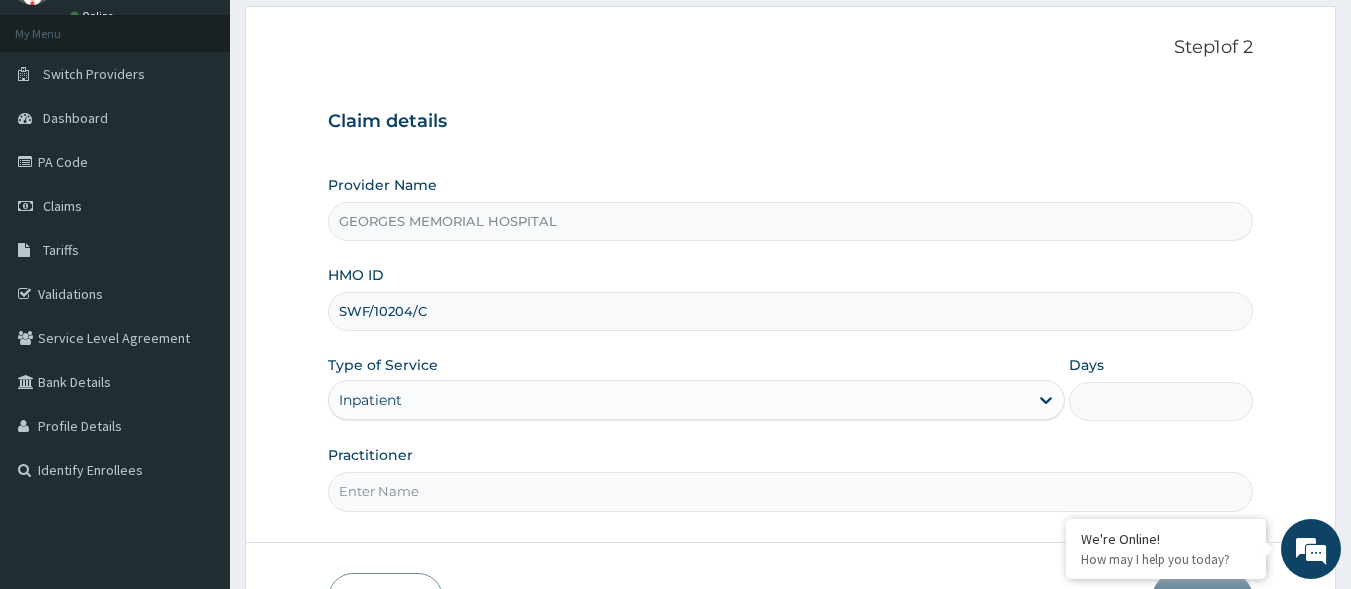 click on "Days" at bounding box center (1161, 401) 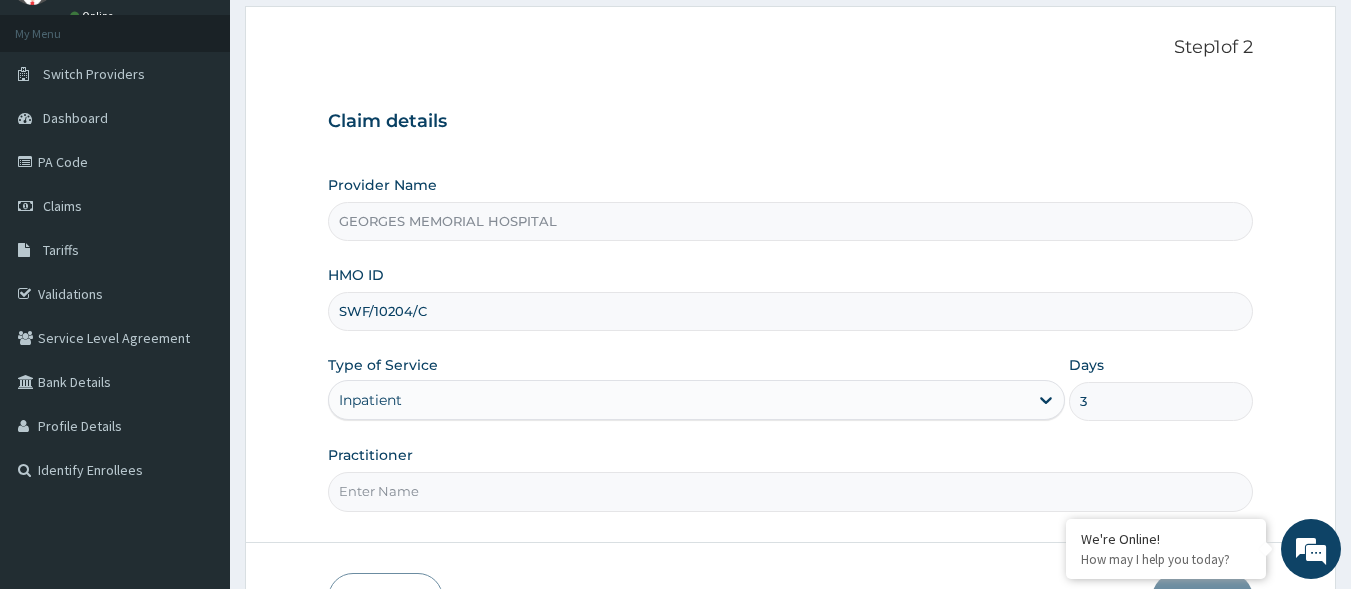 type on "3" 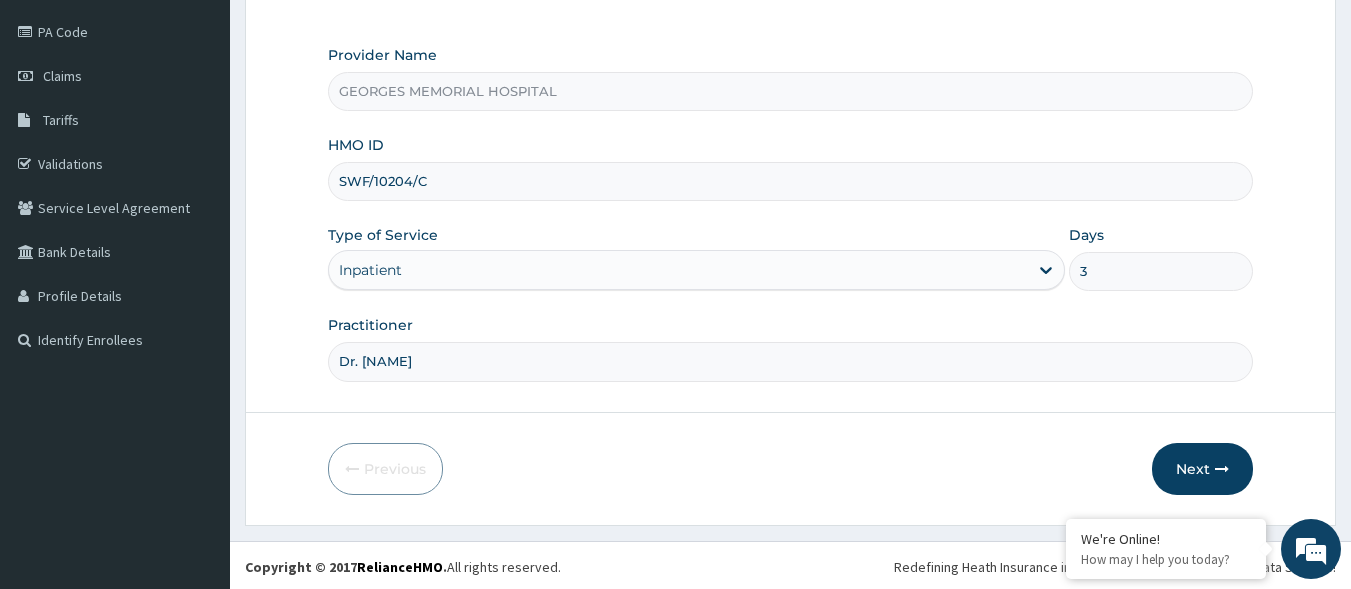 scroll, scrollTop: 233, scrollLeft: 0, axis: vertical 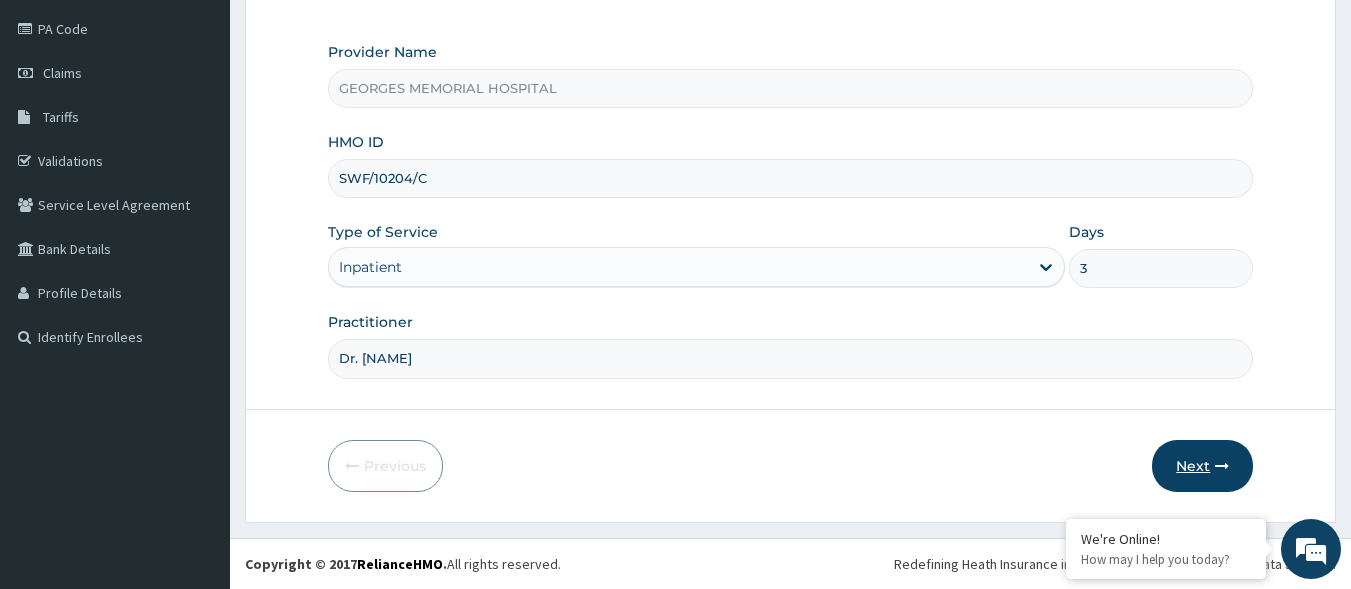 type on "Dr. Ekeocha" 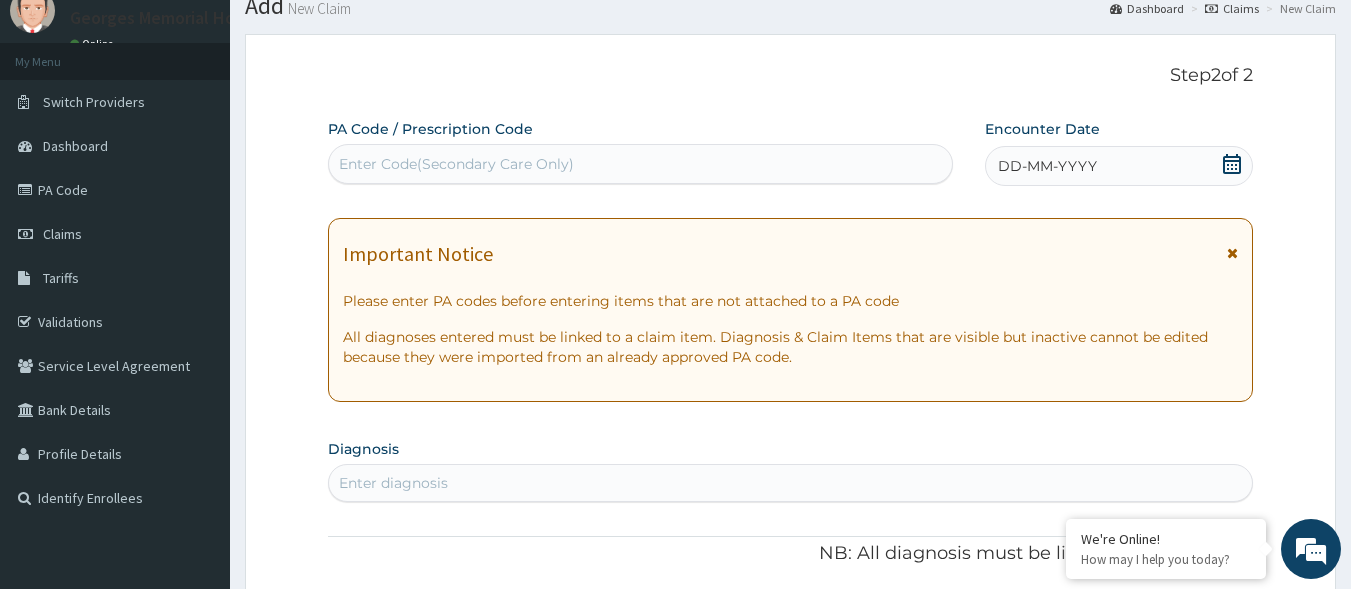 scroll, scrollTop: 0, scrollLeft: 0, axis: both 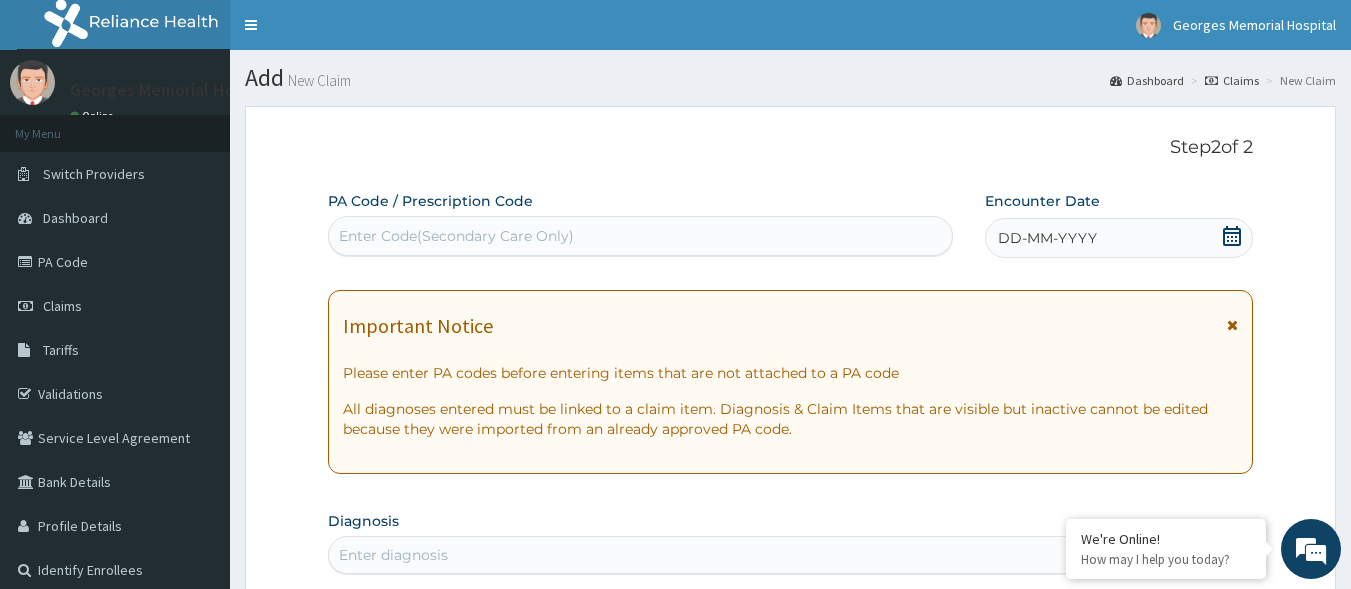 click on "Enter Code(Secondary Care Only)" at bounding box center (641, 236) 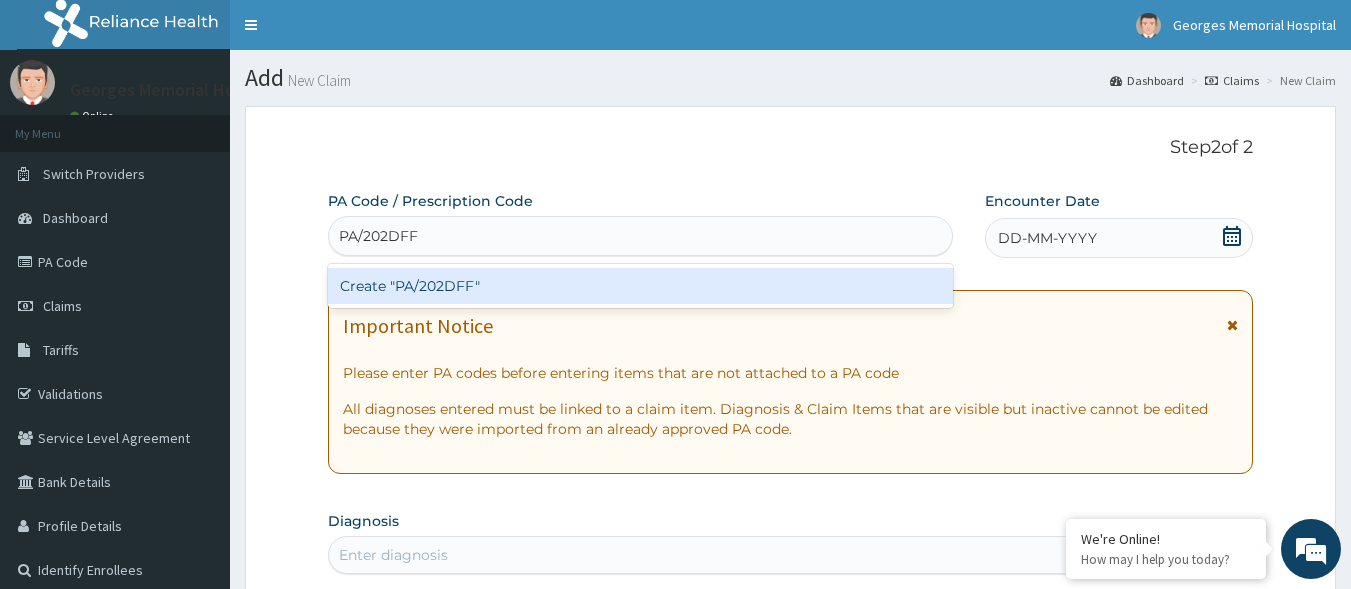 click on "Create "PA/202DFF"" at bounding box center [641, 286] 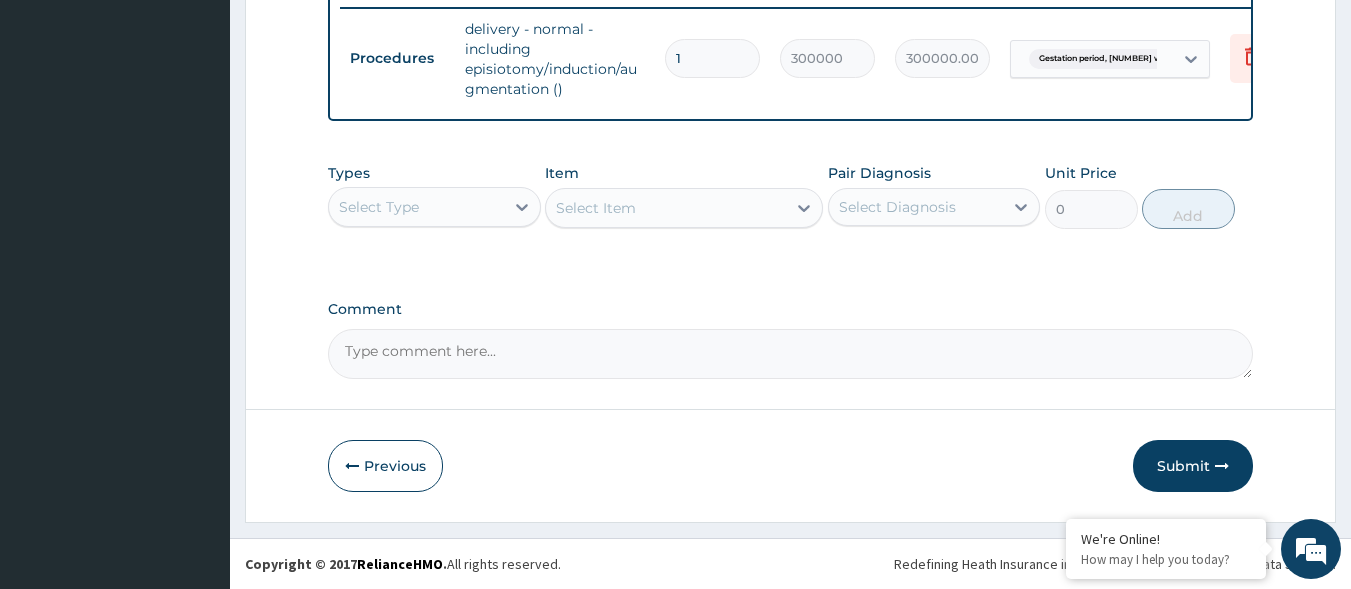 scroll, scrollTop: 804, scrollLeft: 0, axis: vertical 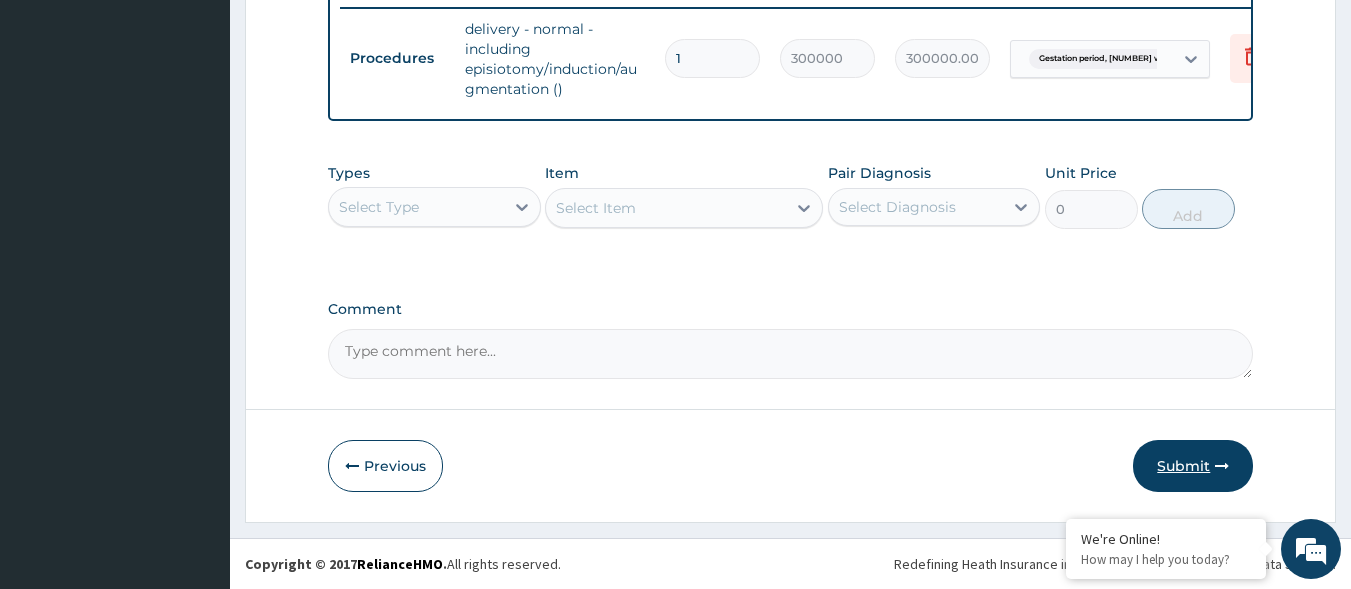 click on "Submit" at bounding box center [1193, 466] 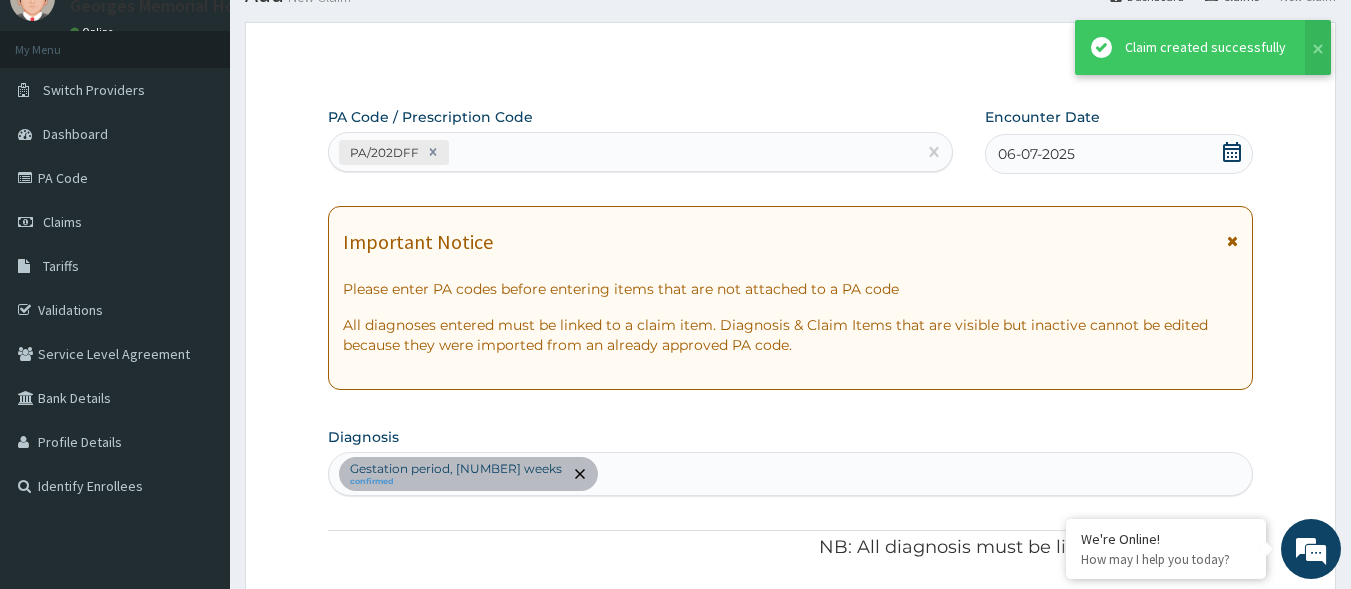 scroll, scrollTop: 804, scrollLeft: 0, axis: vertical 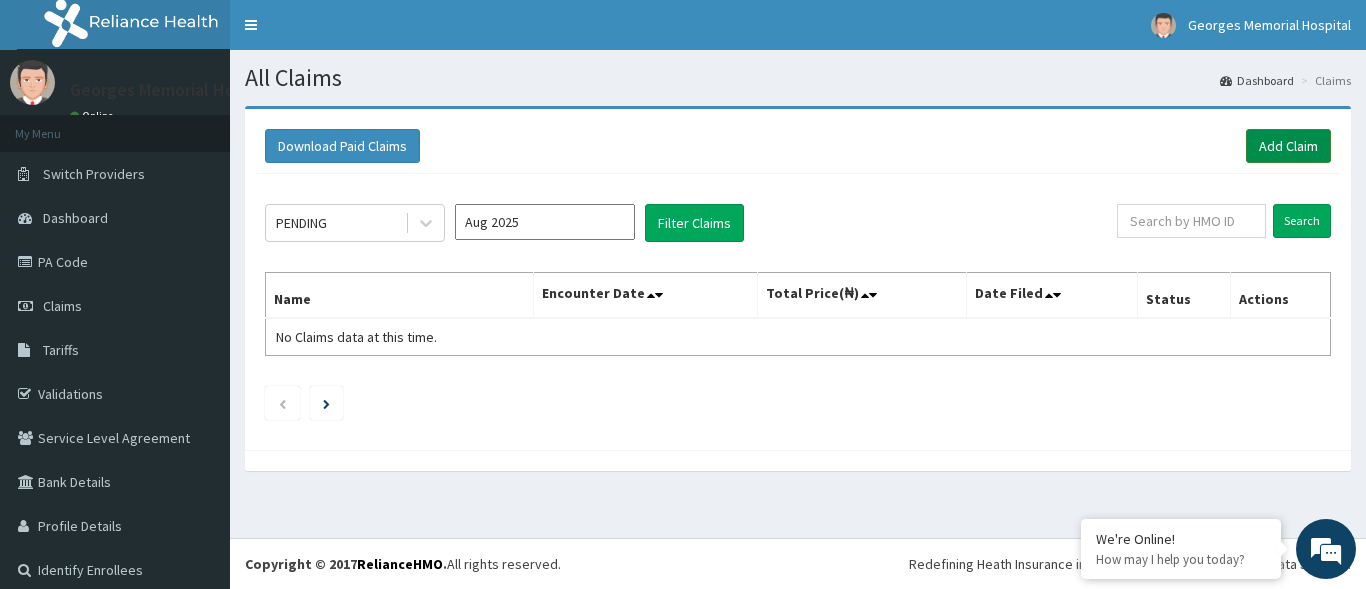 click on "Add Claim" at bounding box center (1288, 146) 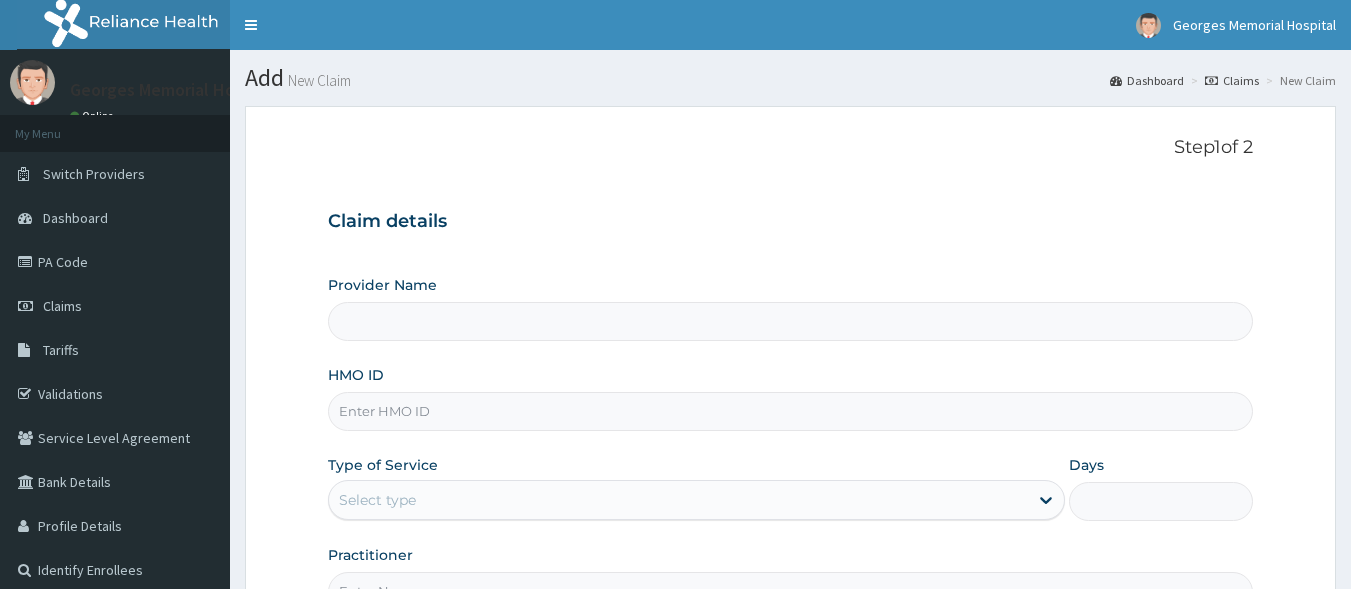 scroll, scrollTop: 0, scrollLeft: 0, axis: both 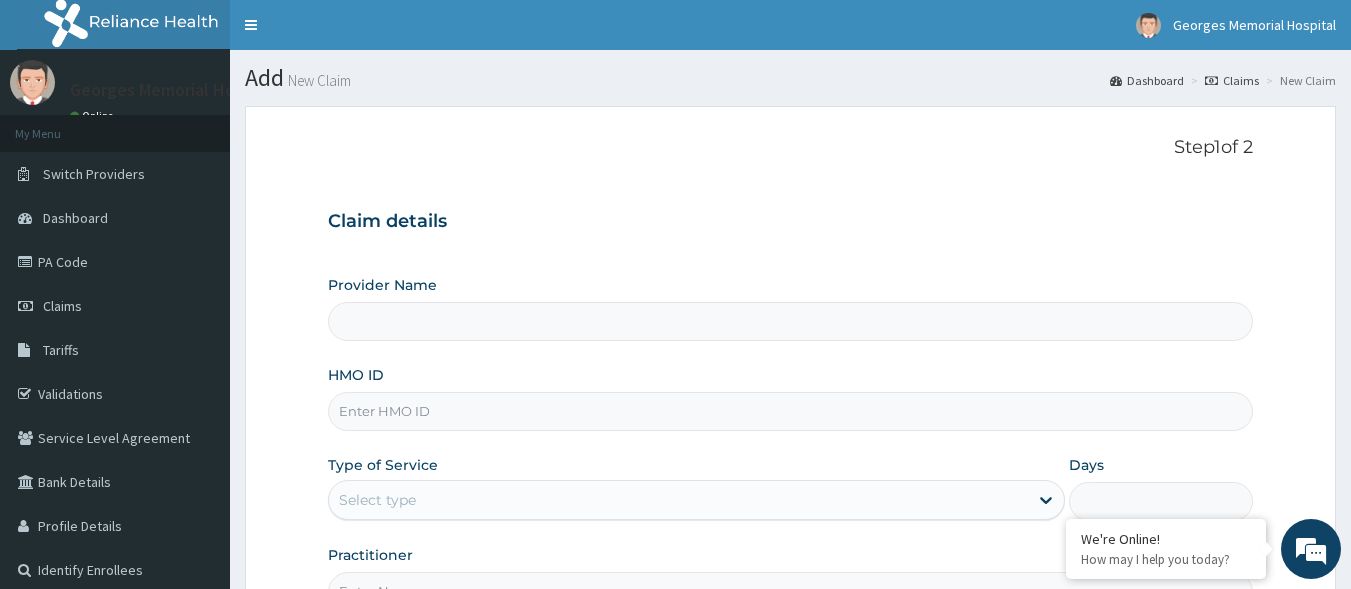 click on "HMO ID" at bounding box center [791, 398] 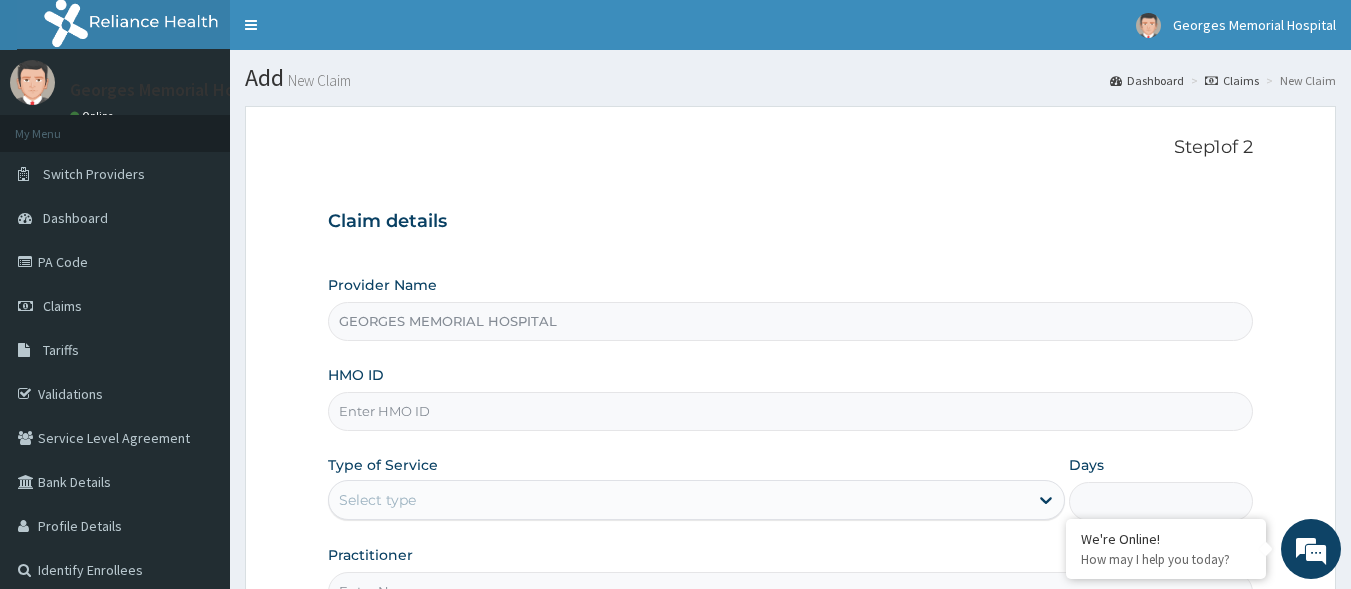 paste on "SWF/10204/C" 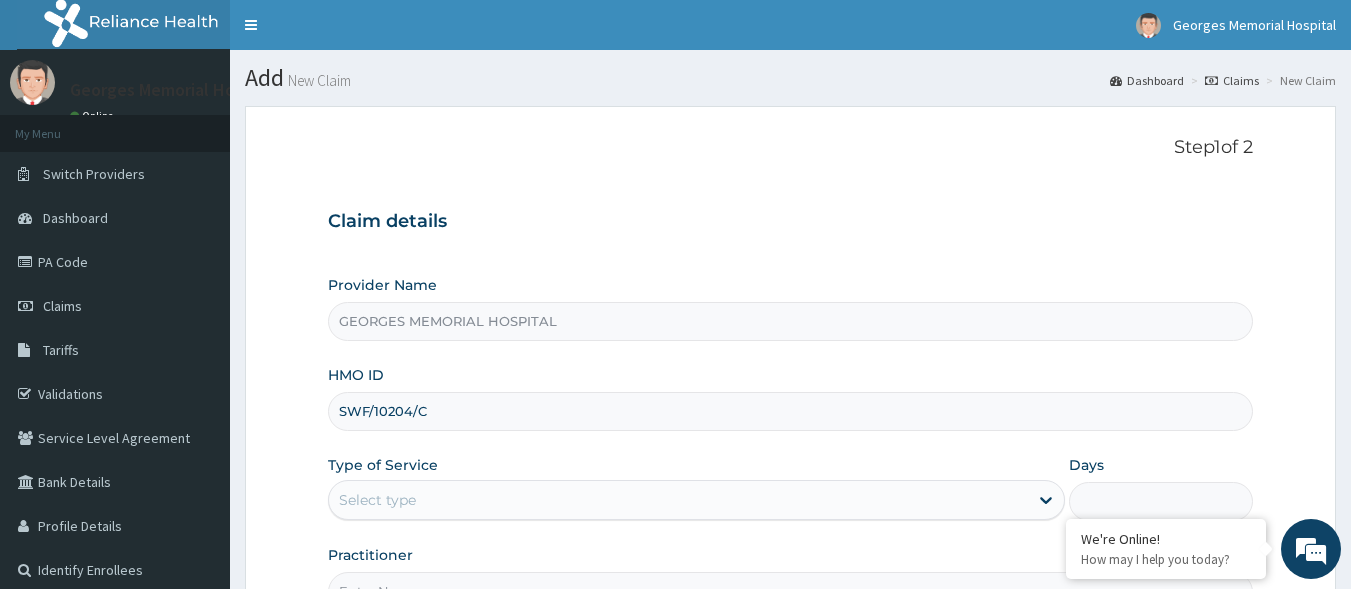 type on "SWF/10204/C" 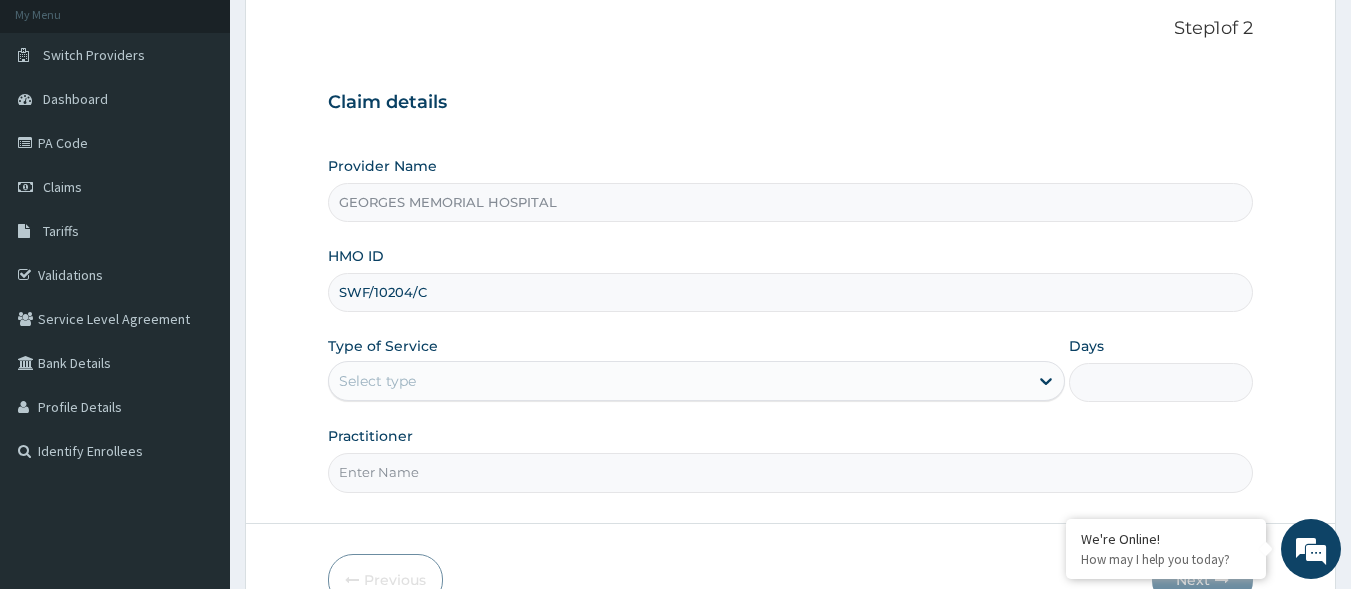 scroll, scrollTop: 200, scrollLeft: 0, axis: vertical 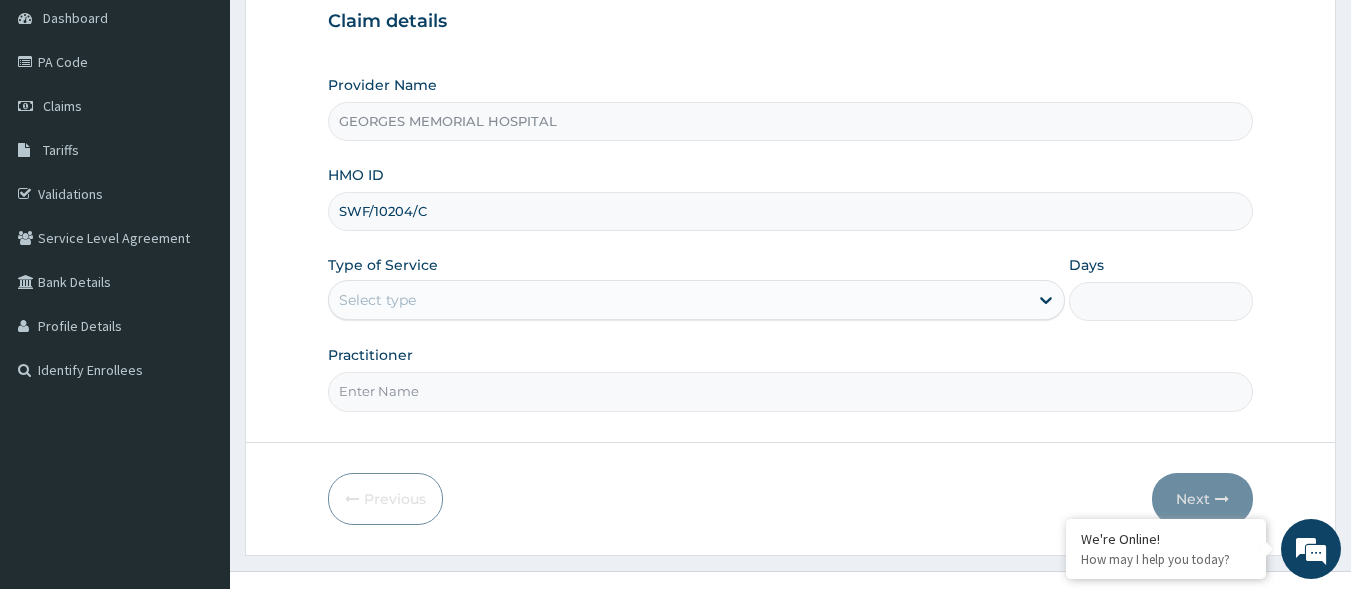 click on "Select type" at bounding box center [678, 300] 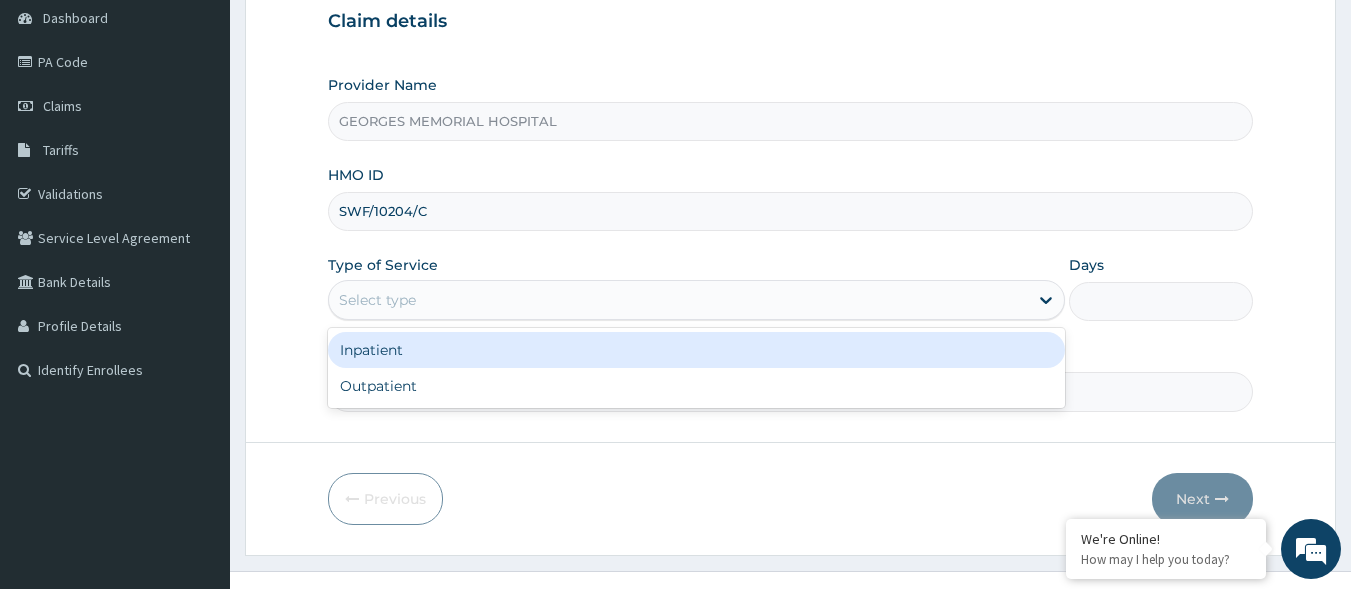 click on "Inpatient" at bounding box center (696, 350) 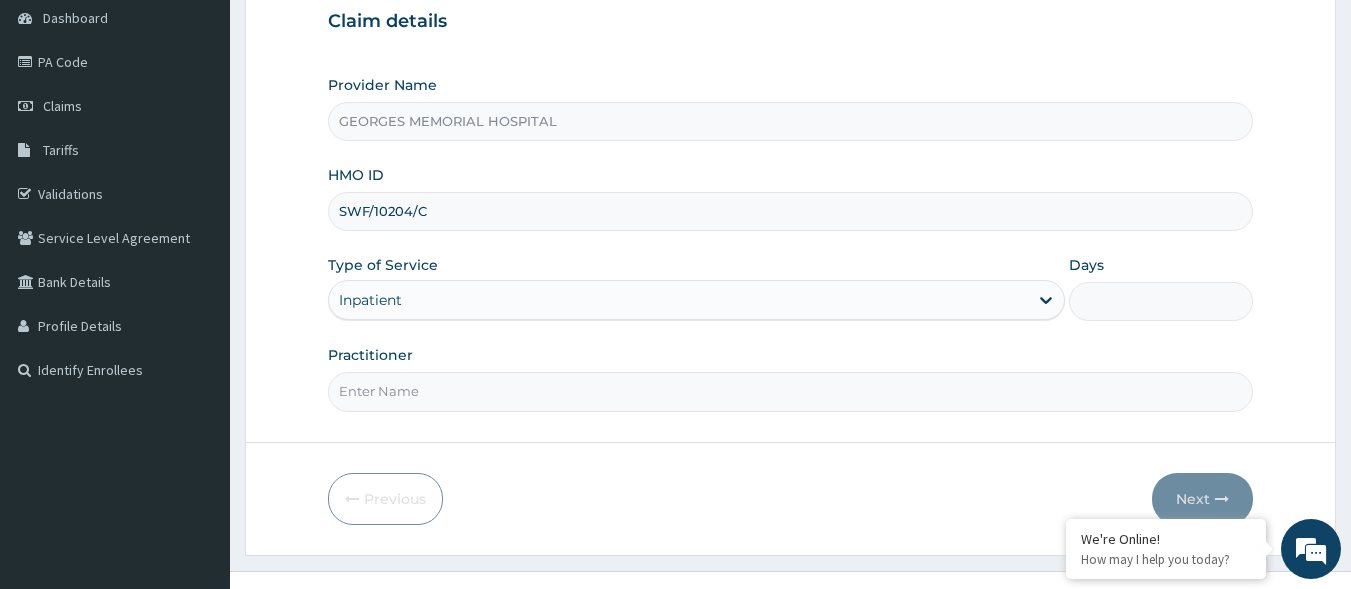 click on "Days" at bounding box center (1161, 301) 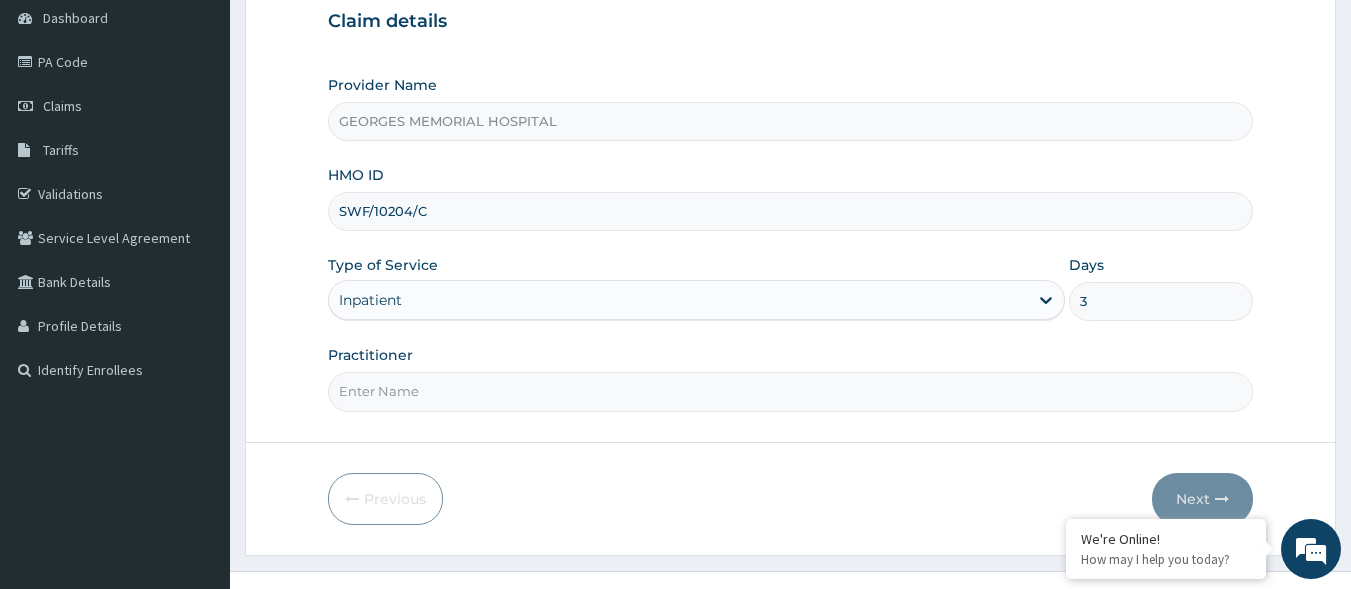 scroll, scrollTop: 0, scrollLeft: 0, axis: both 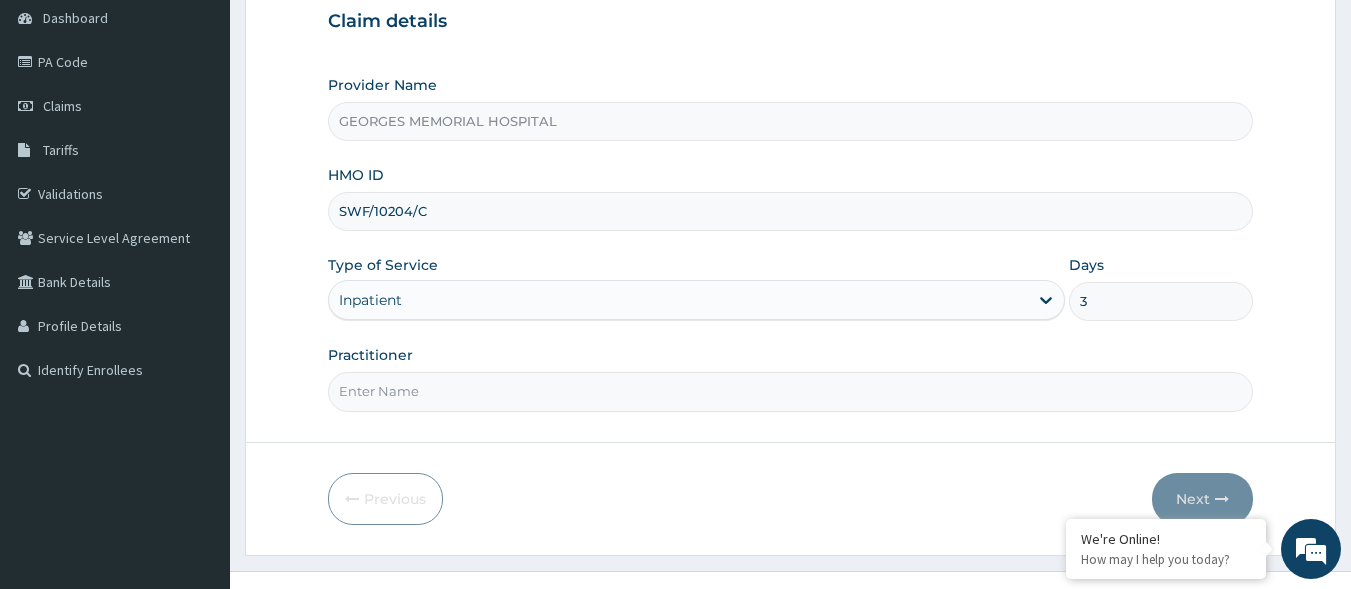 type on "3" 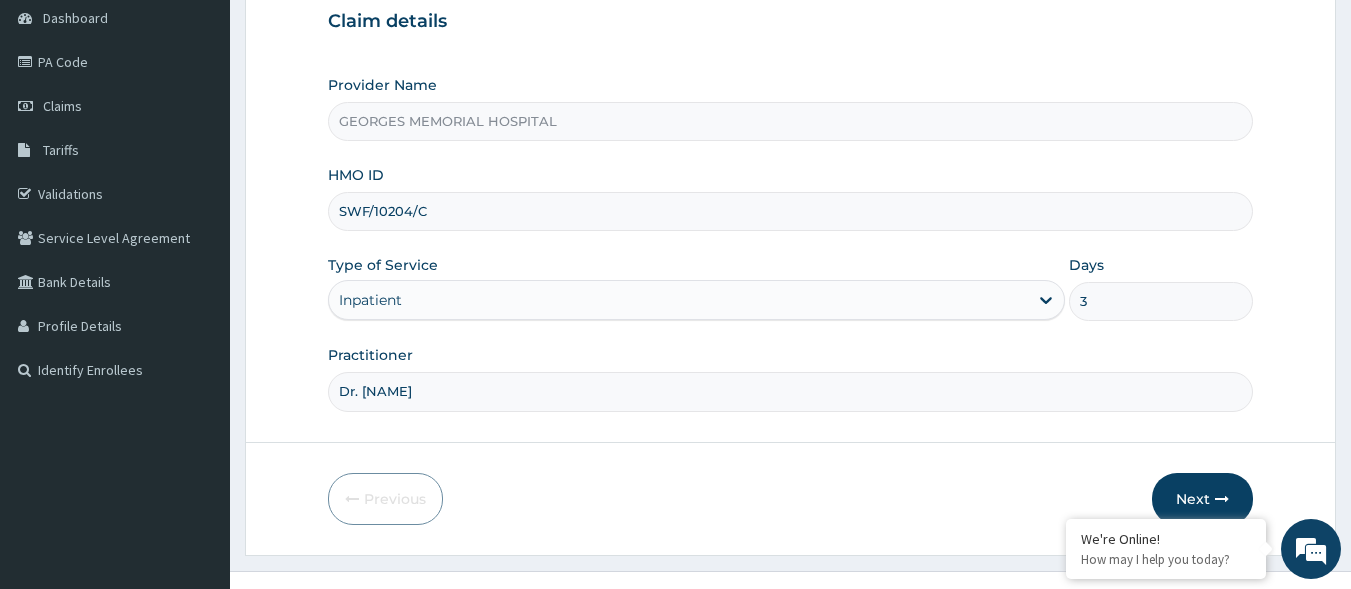 type on "Dr. Ekeocha" 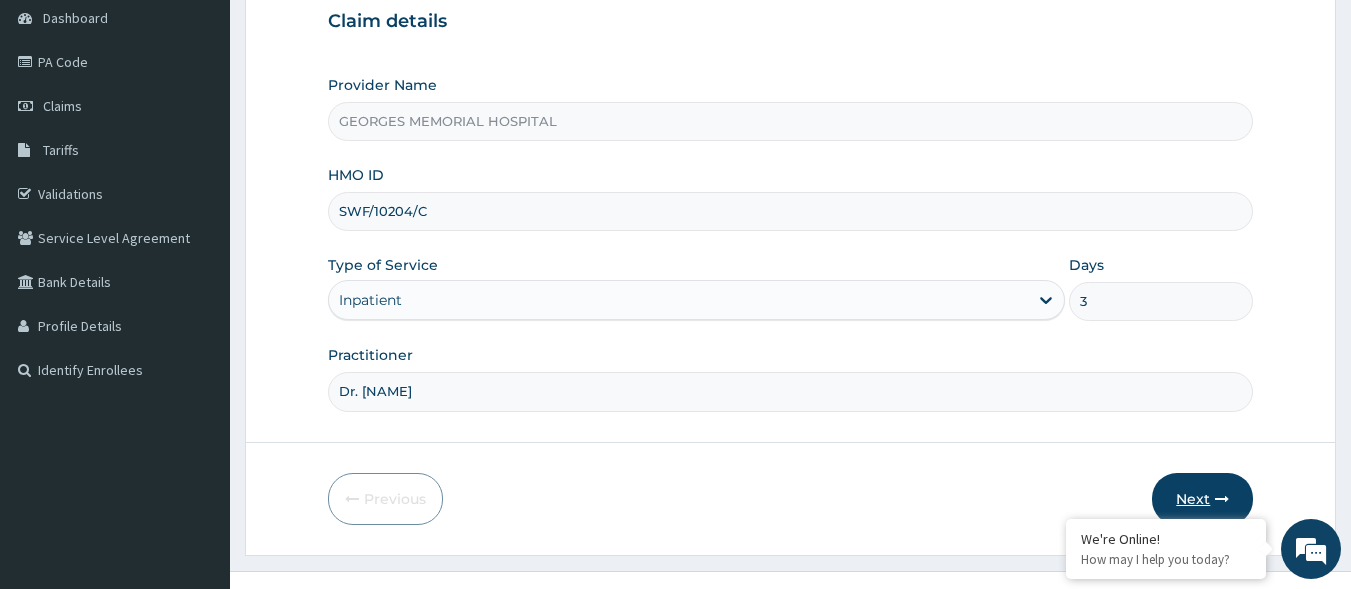 click on "Next" at bounding box center (1202, 499) 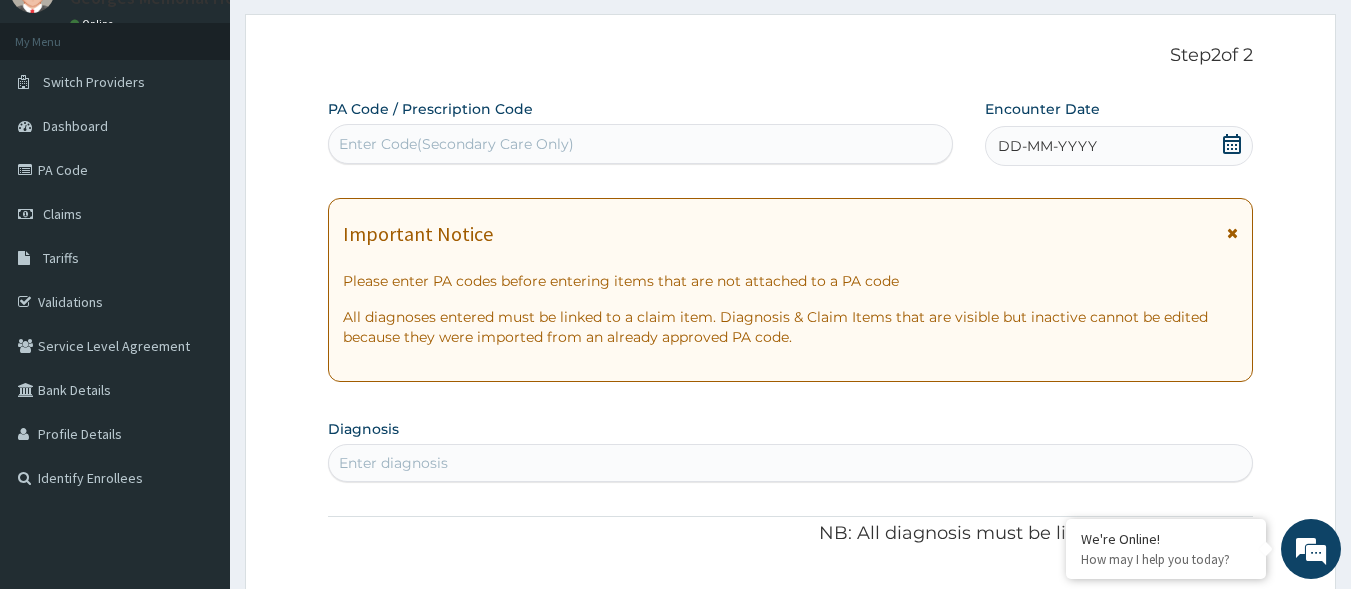 scroll, scrollTop: 0, scrollLeft: 0, axis: both 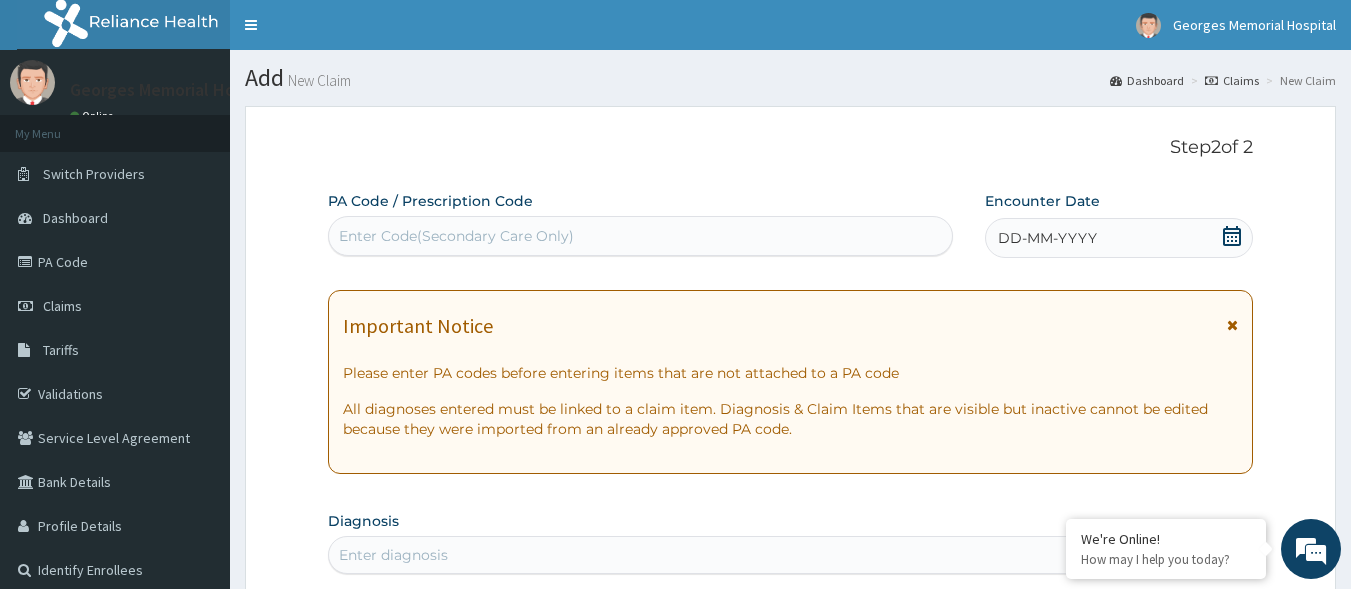 click on "Enter Code(Secondary Care Only)" at bounding box center [641, 236] 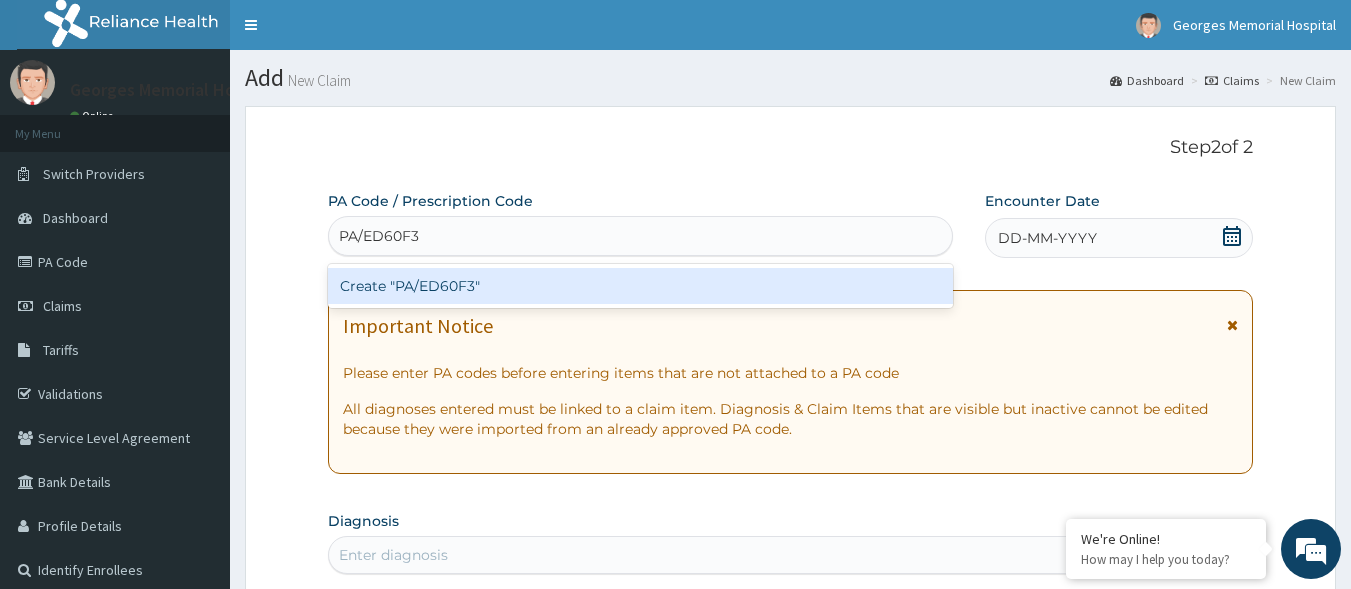 click on "Create "PA/ED60F3"" at bounding box center (641, 286) 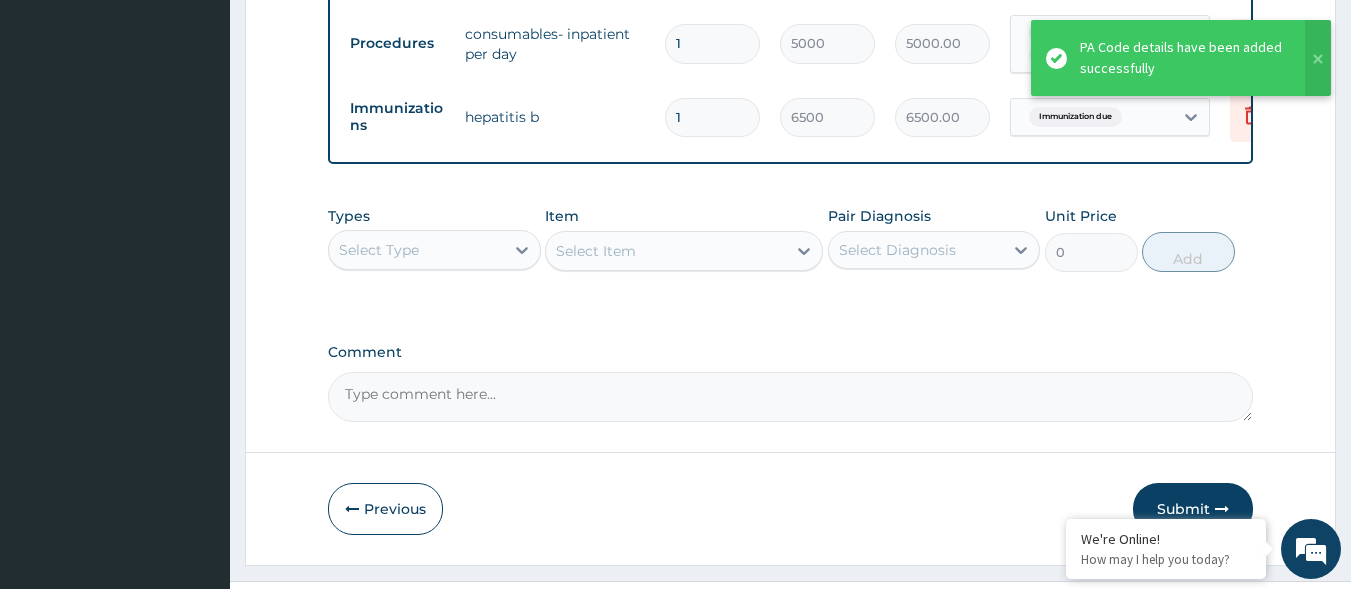 scroll, scrollTop: 1290, scrollLeft: 0, axis: vertical 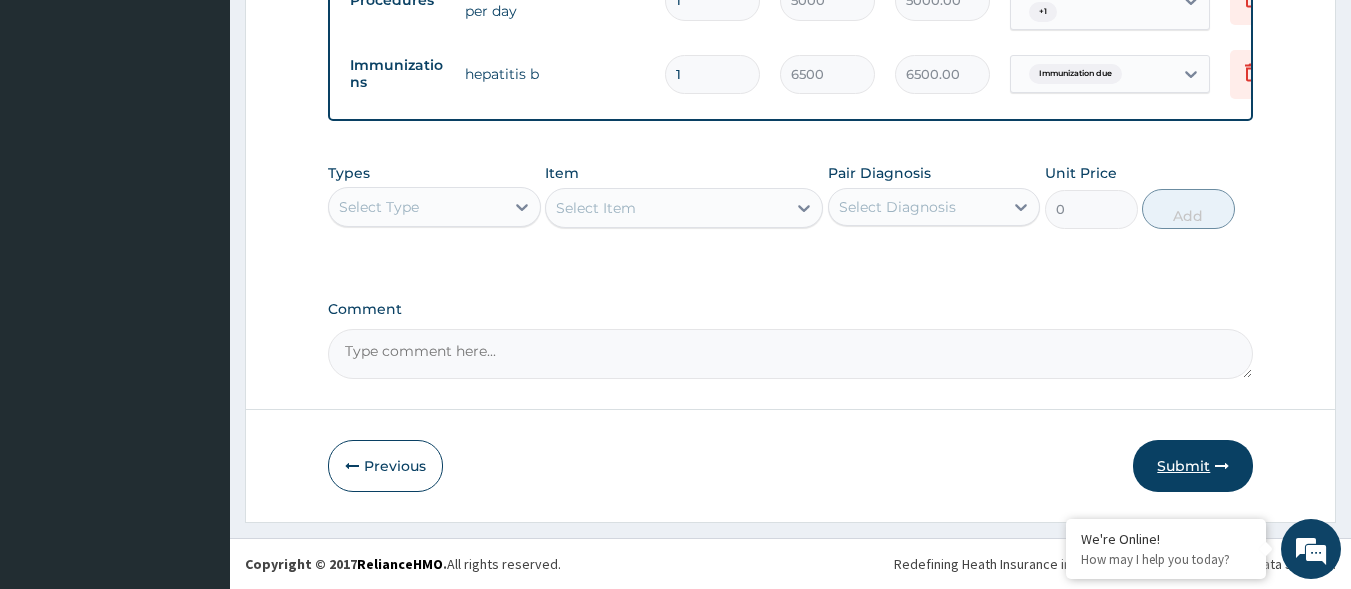 click on "Submit" at bounding box center (1193, 466) 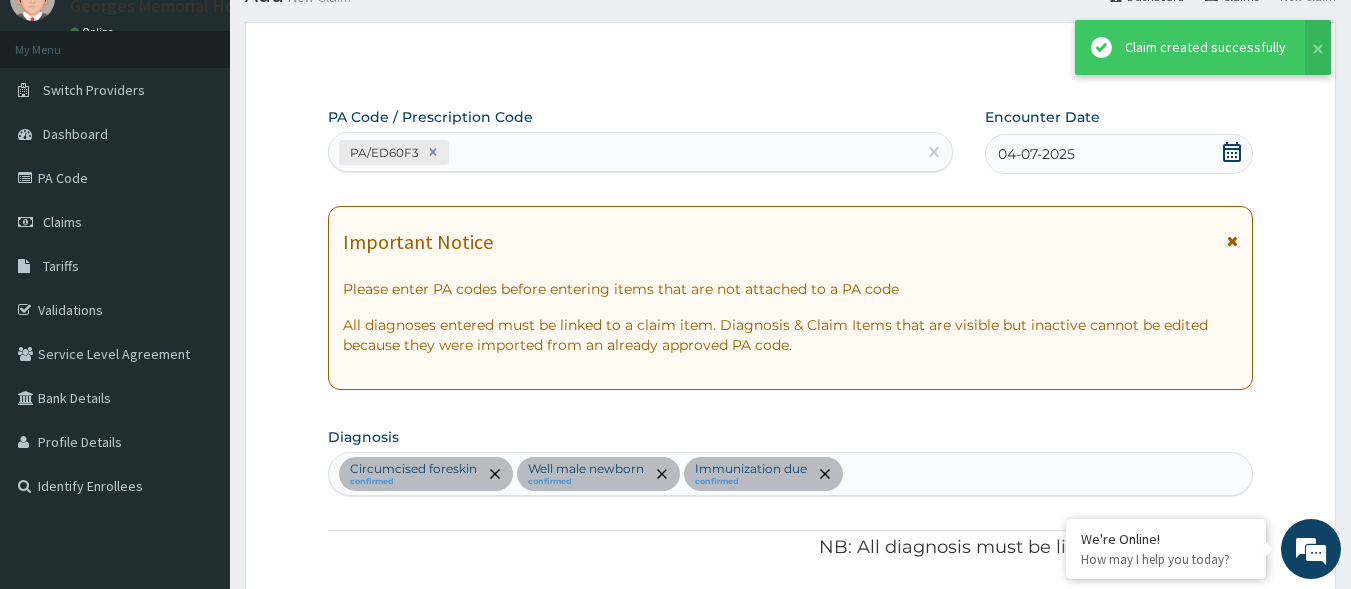 scroll, scrollTop: 1290, scrollLeft: 0, axis: vertical 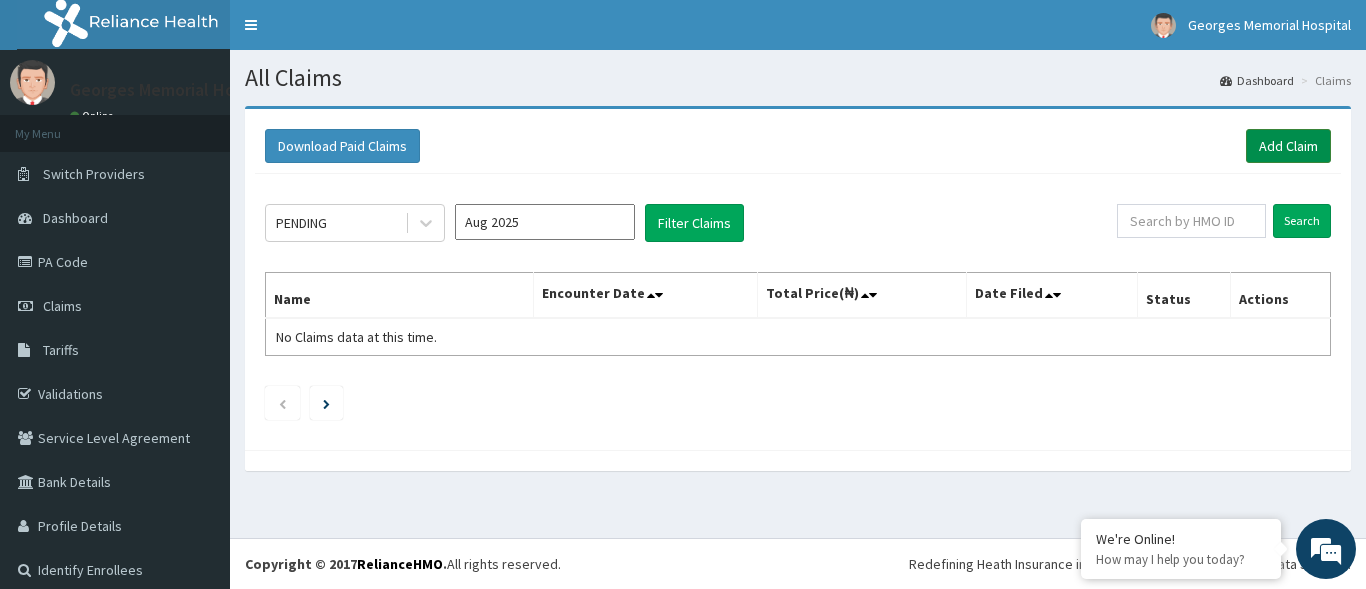 click on "Add Claim" at bounding box center [1288, 146] 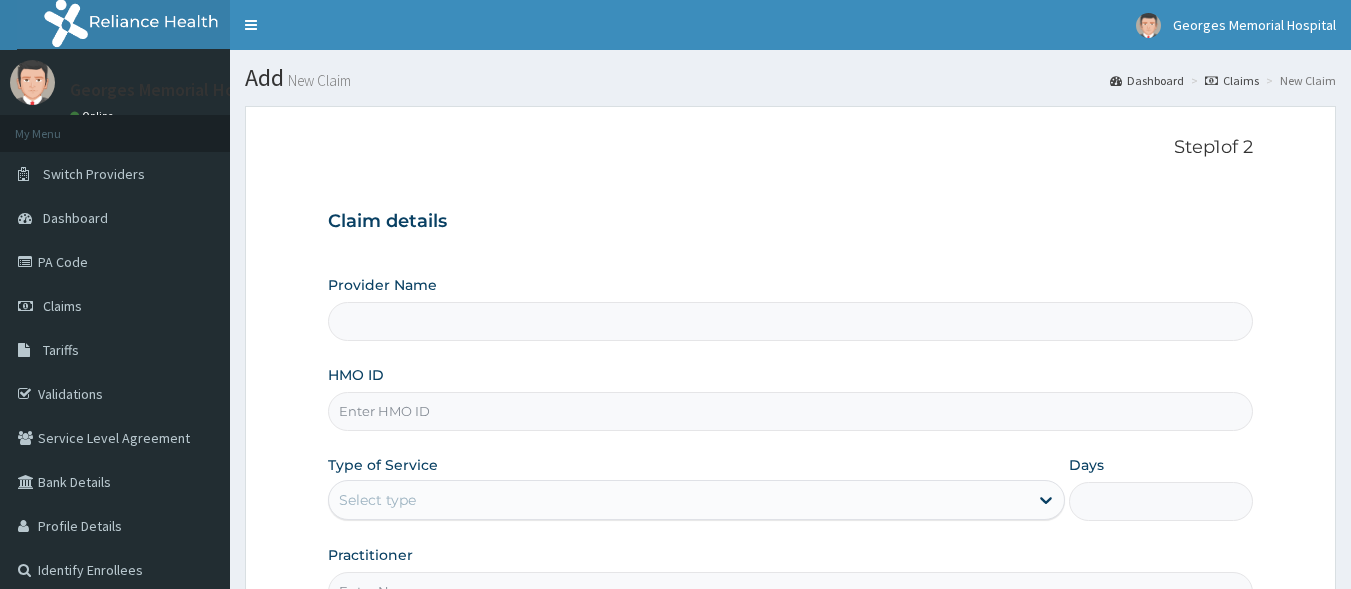 scroll, scrollTop: 0, scrollLeft: 0, axis: both 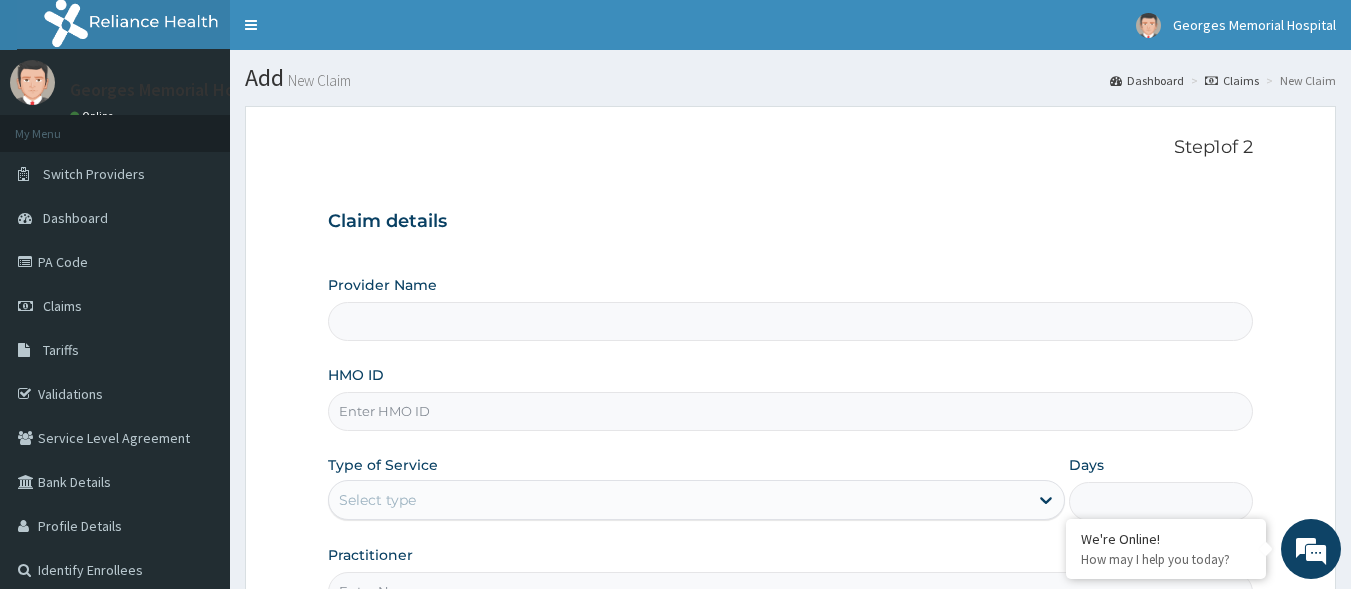 click on "Provider Name" at bounding box center (791, 321) 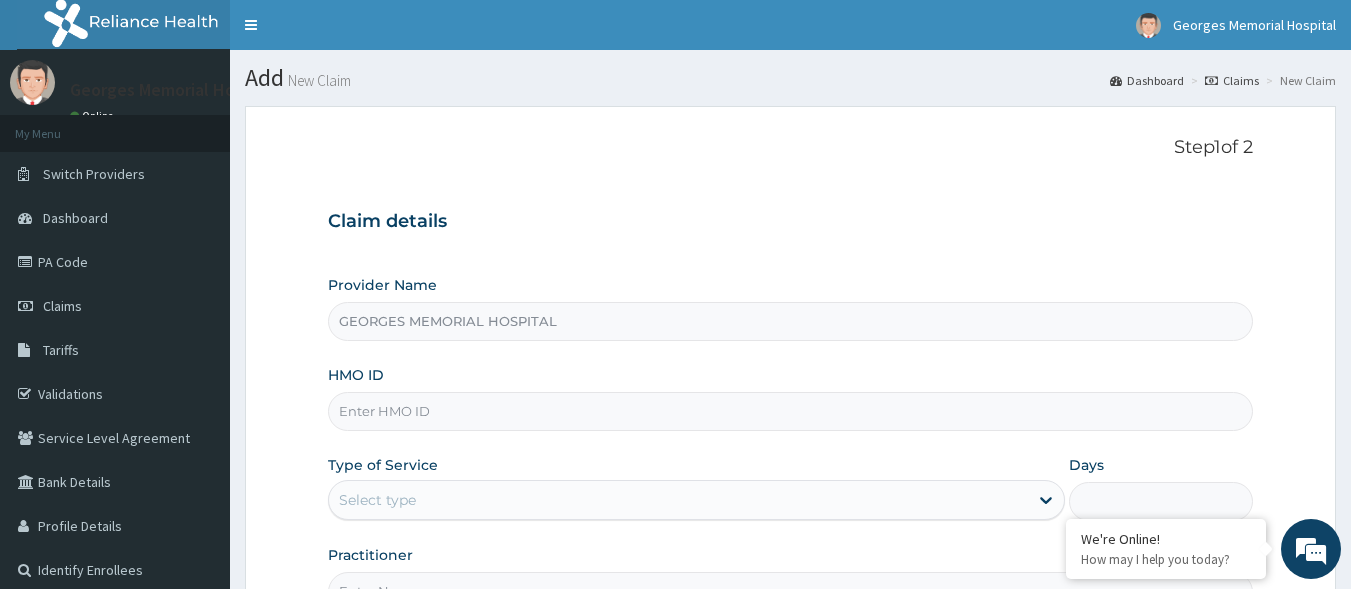 click on "HMO ID" at bounding box center [791, 411] 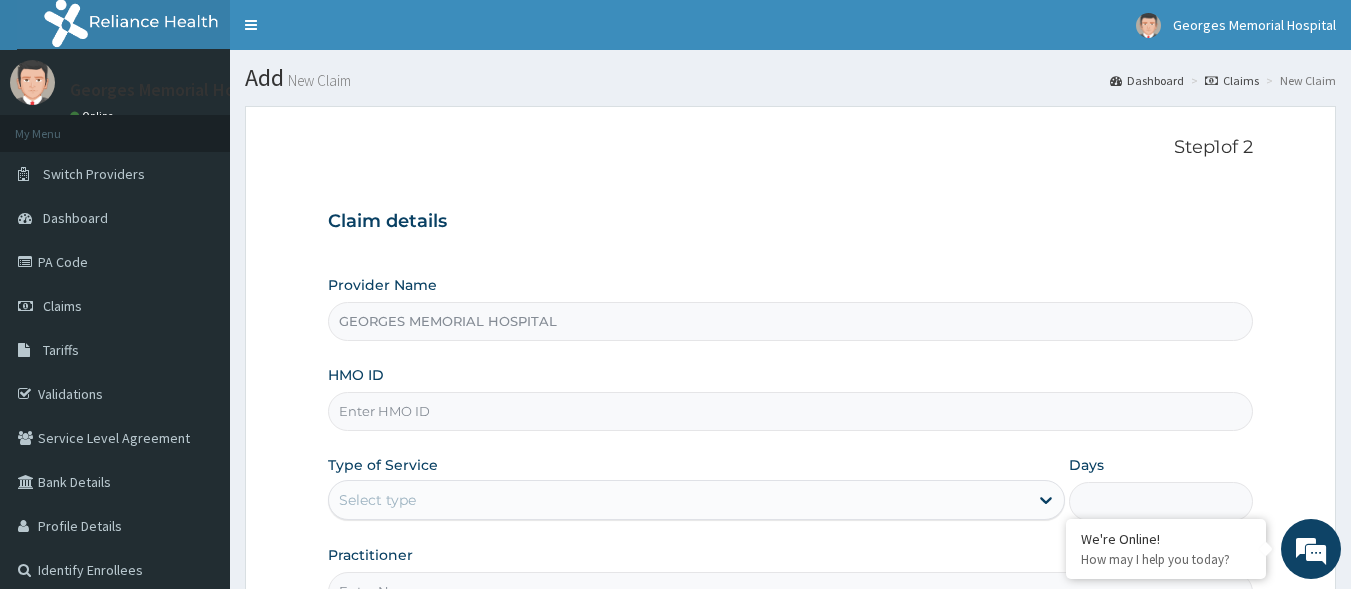 paste on "SWF/10204/C" 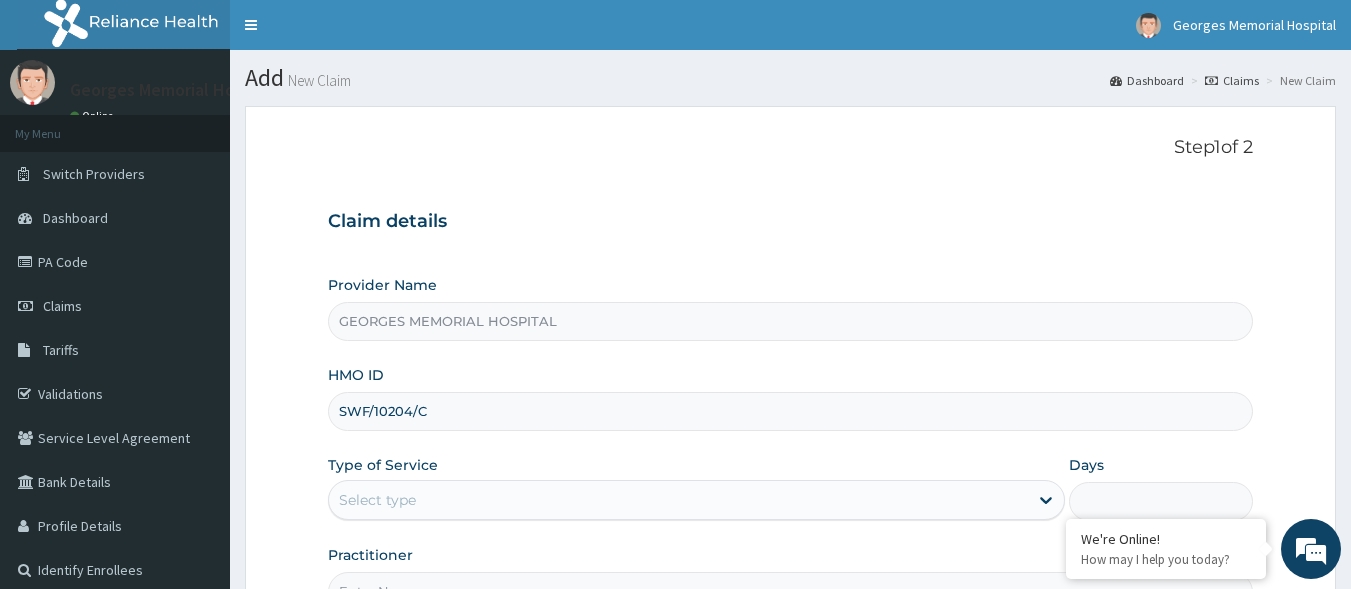 type on "SWF/10204/C" 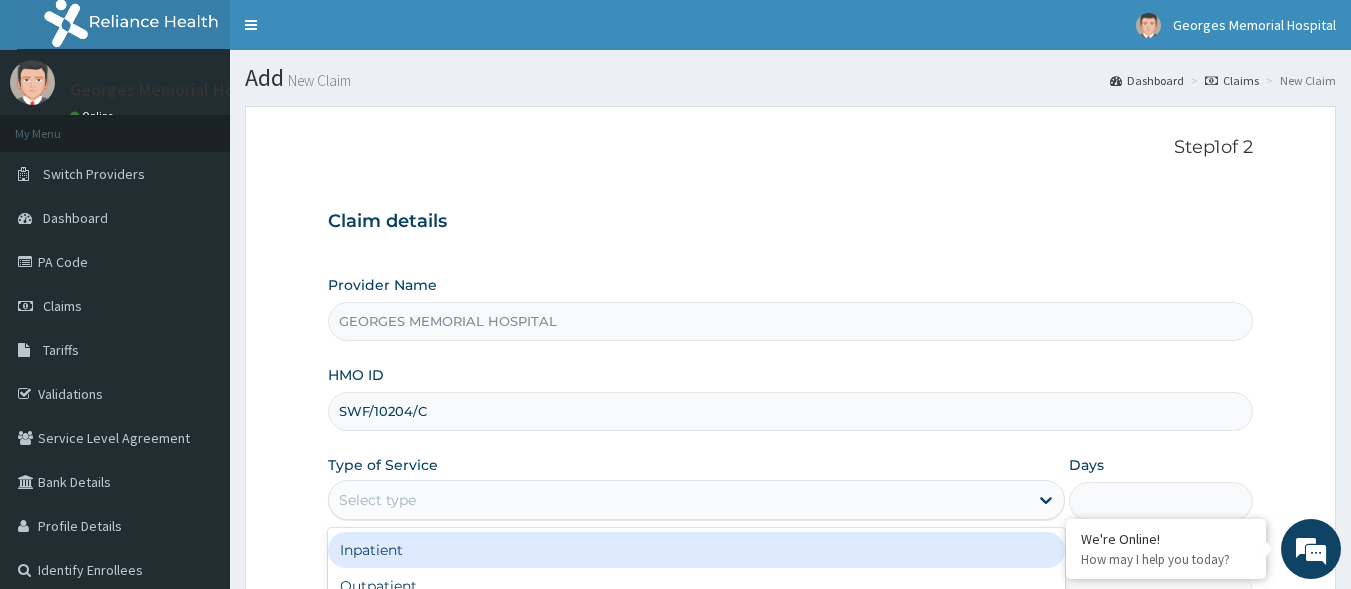 click on "Inpatient" at bounding box center [696, 550] 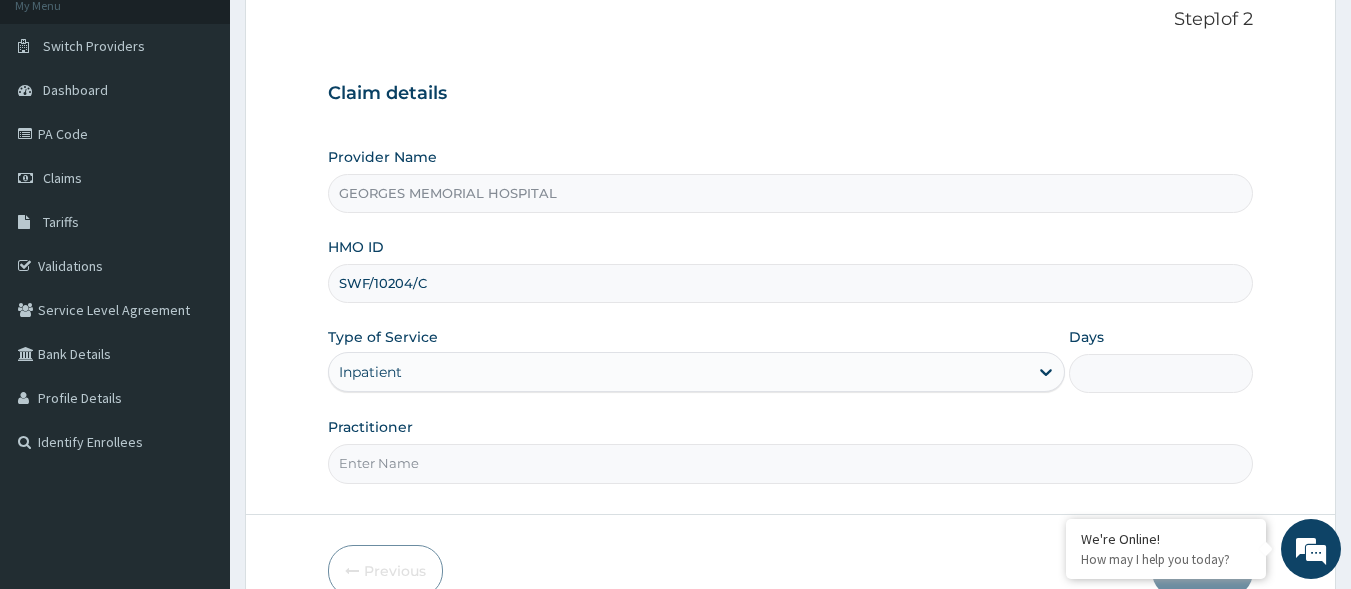 scroll, scrollTop: 200, scrollLeft: 0, axis: vertical 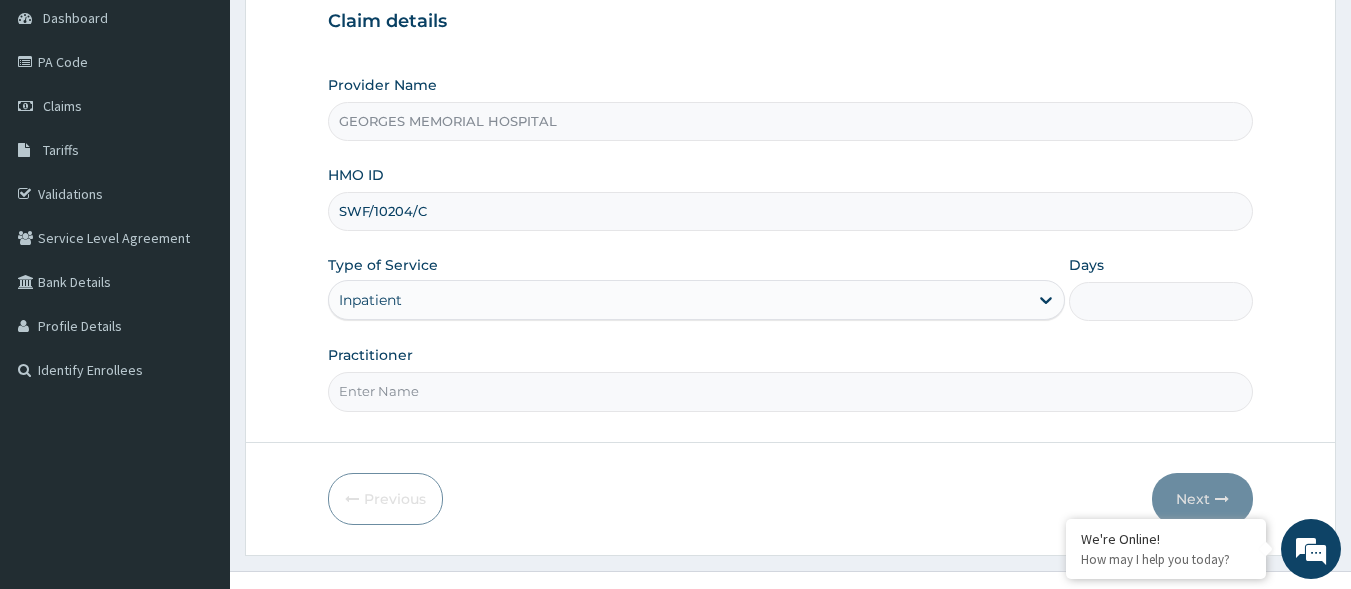 click on "Days" at bounding box center (1161, 301) 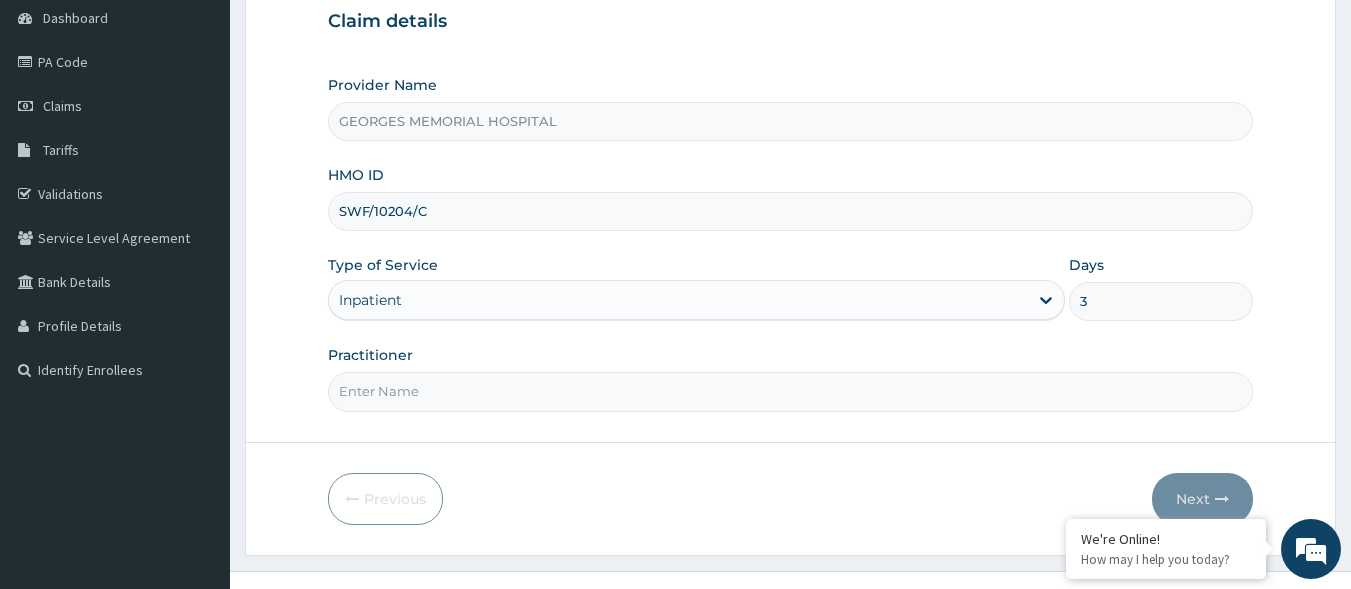 scroll, scrollTop: 0, scrollLeft: 0, axis: both 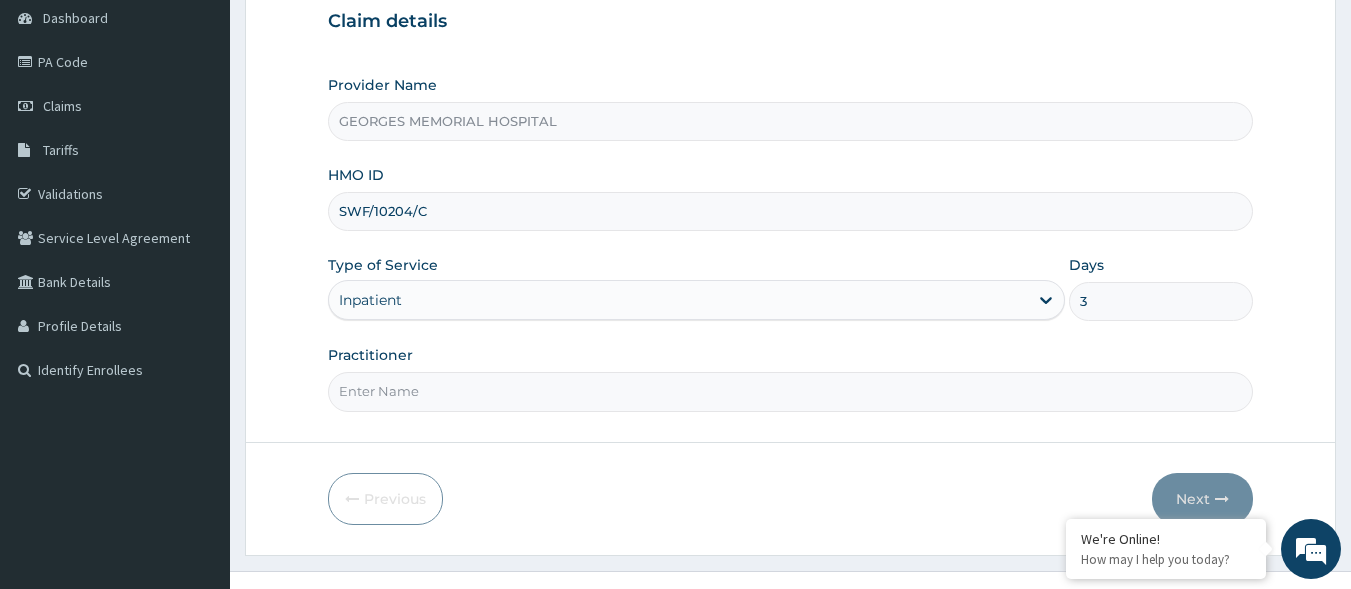 type on "3" 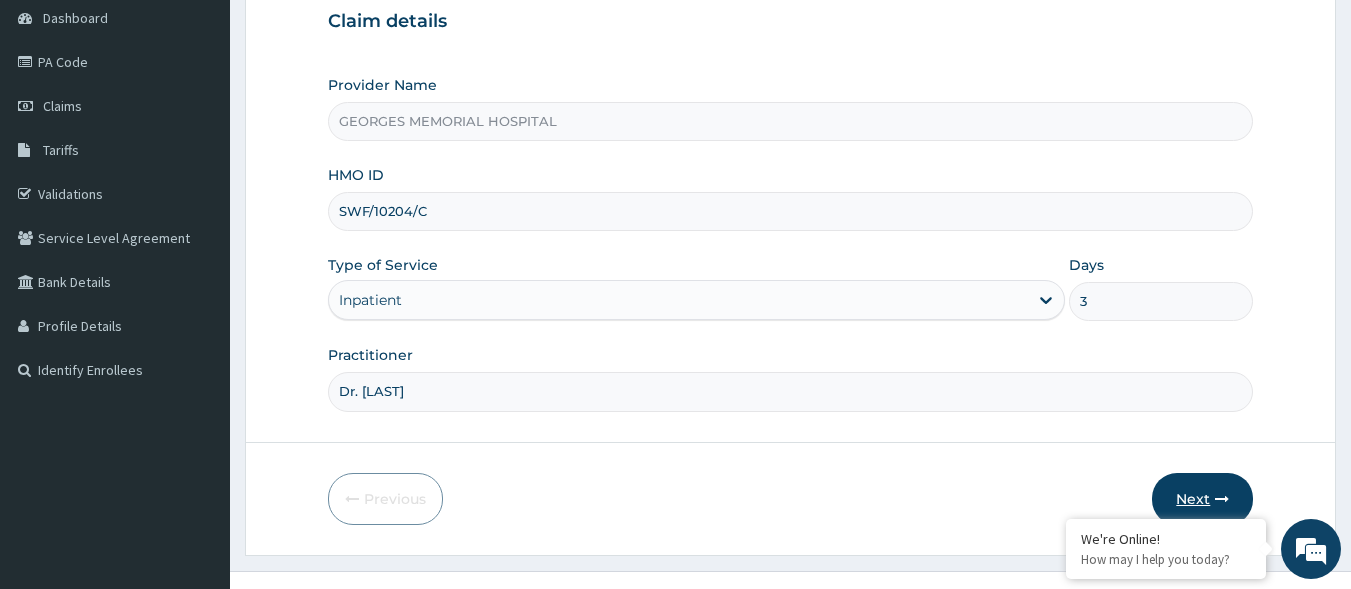 type on "Dr. Ekeocha" 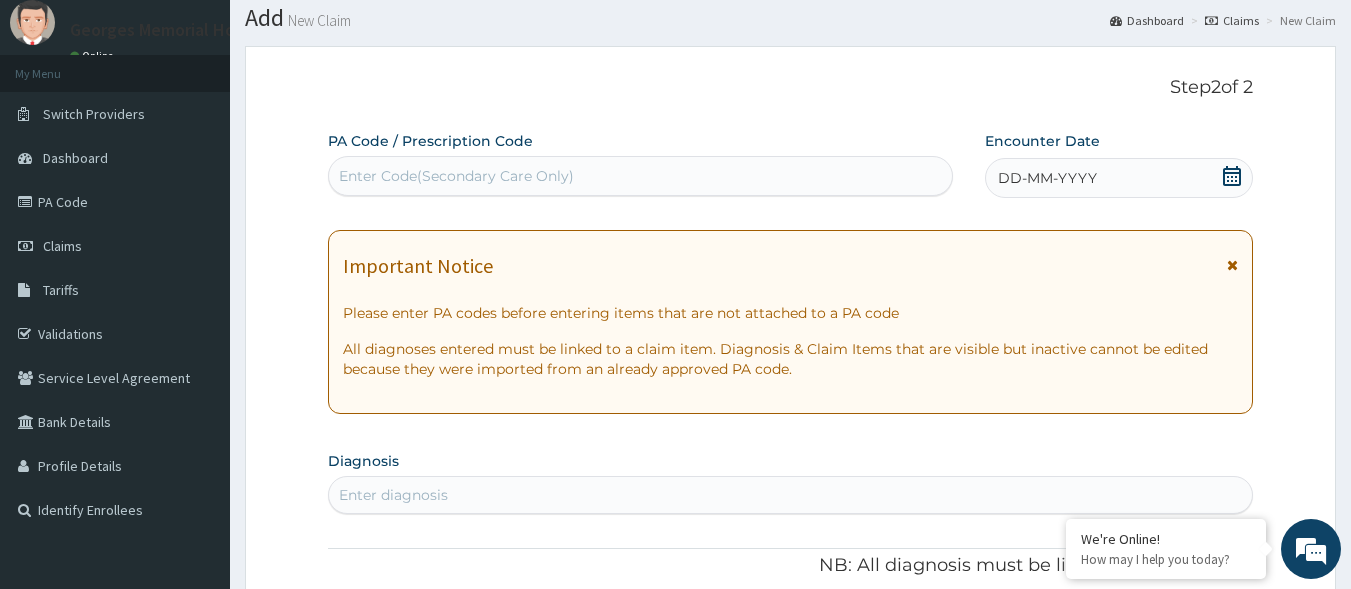 scroll, scrollTop: 0, scrollLeft: 0, axis: both 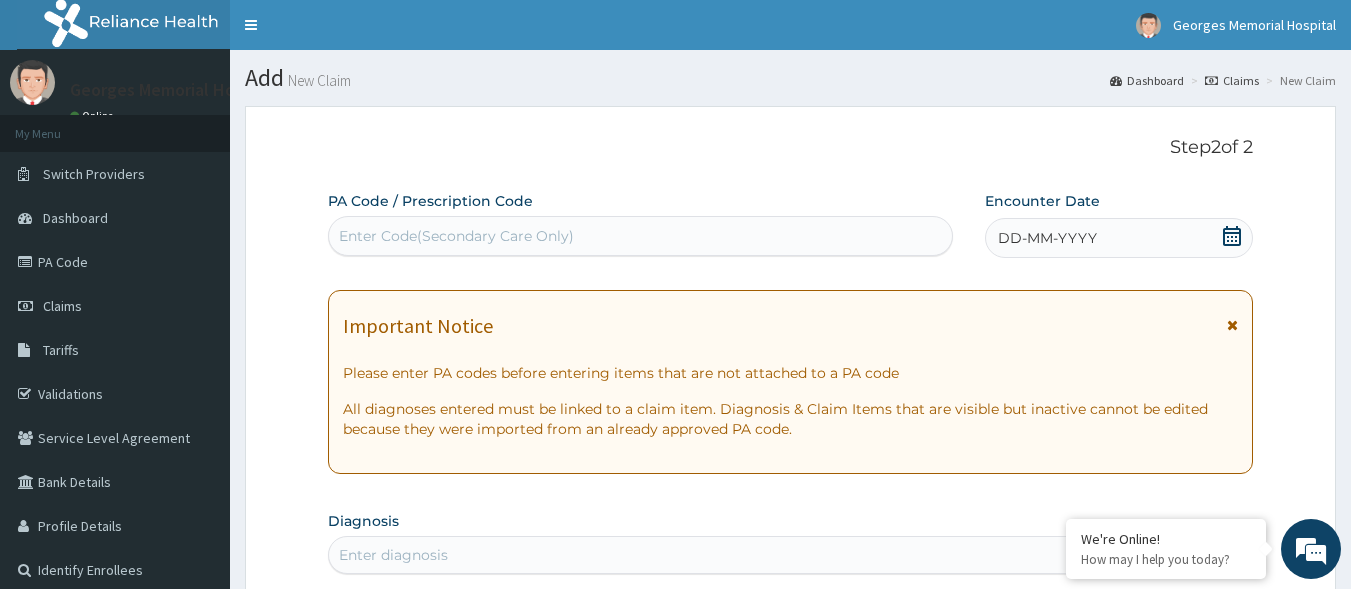 click on "Enter Code(Secondary Care Only)" at bounding box center [641, 236] 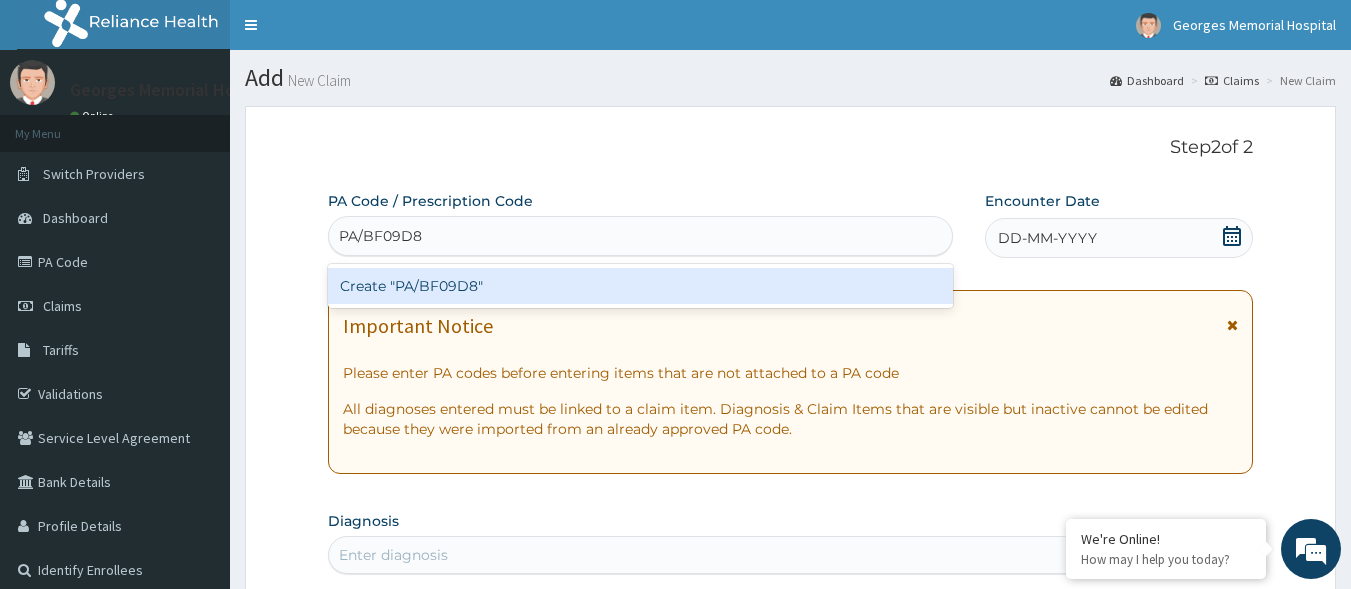 click on "Create "PA/BF09D8"" at bounding box center [641, 286] 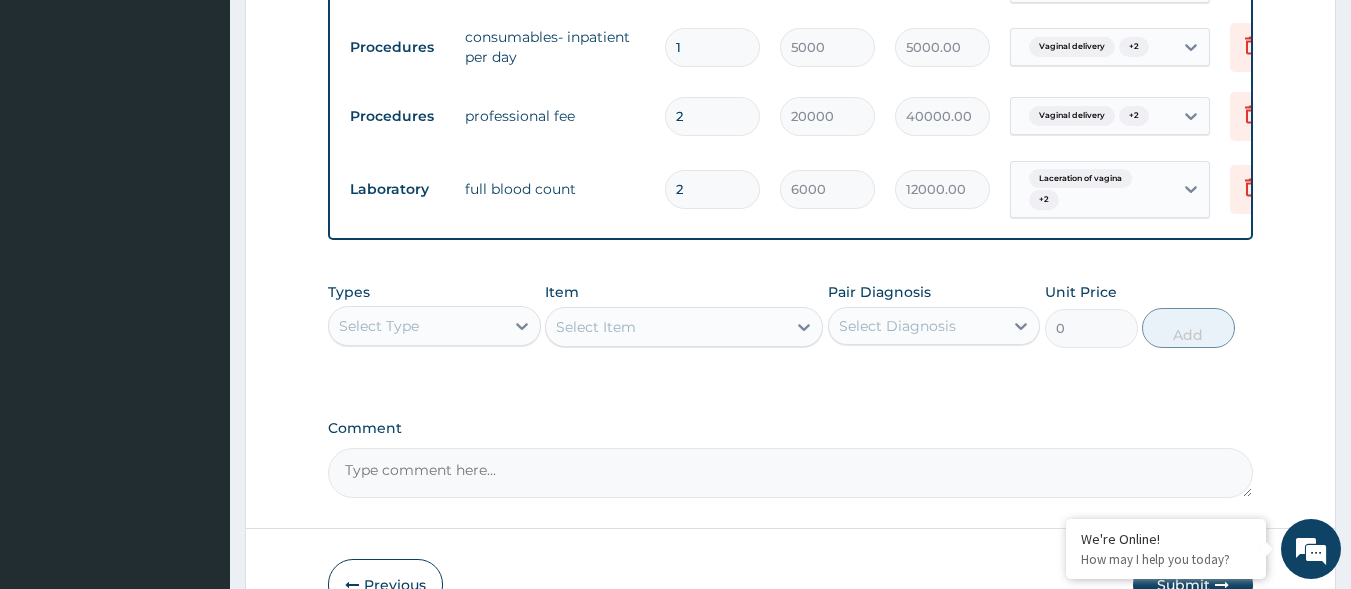 scroll, scrollTop: 1626, scrollLeft: 0, axis: vertical 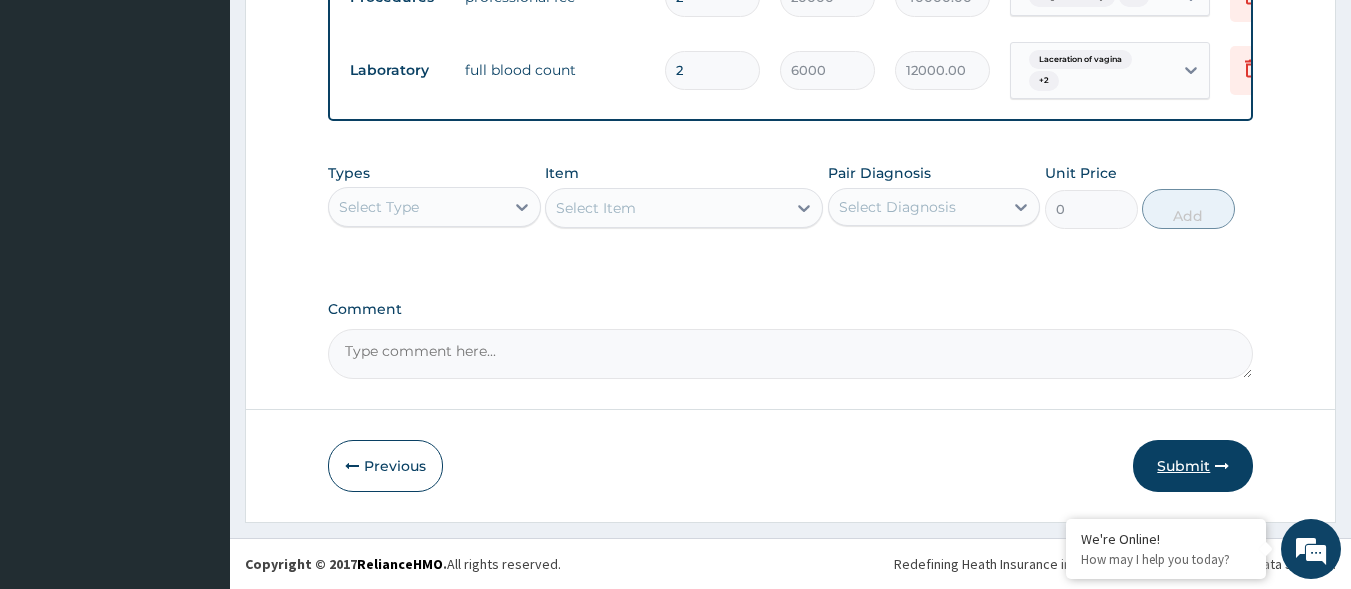 drag, startPoint x: 1209, startPoint y: 457, endPoint x: 1049, endPoint y: 441, distance: 160.798 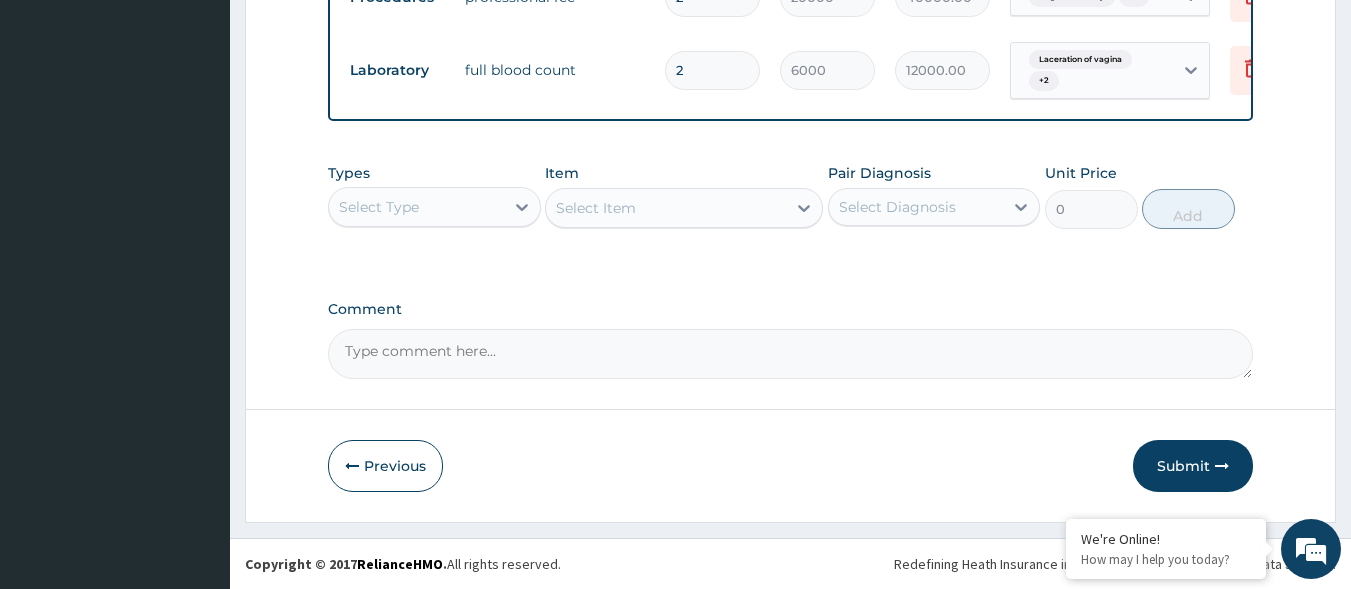 click on "Submit" at bounding box center [1193, 466] 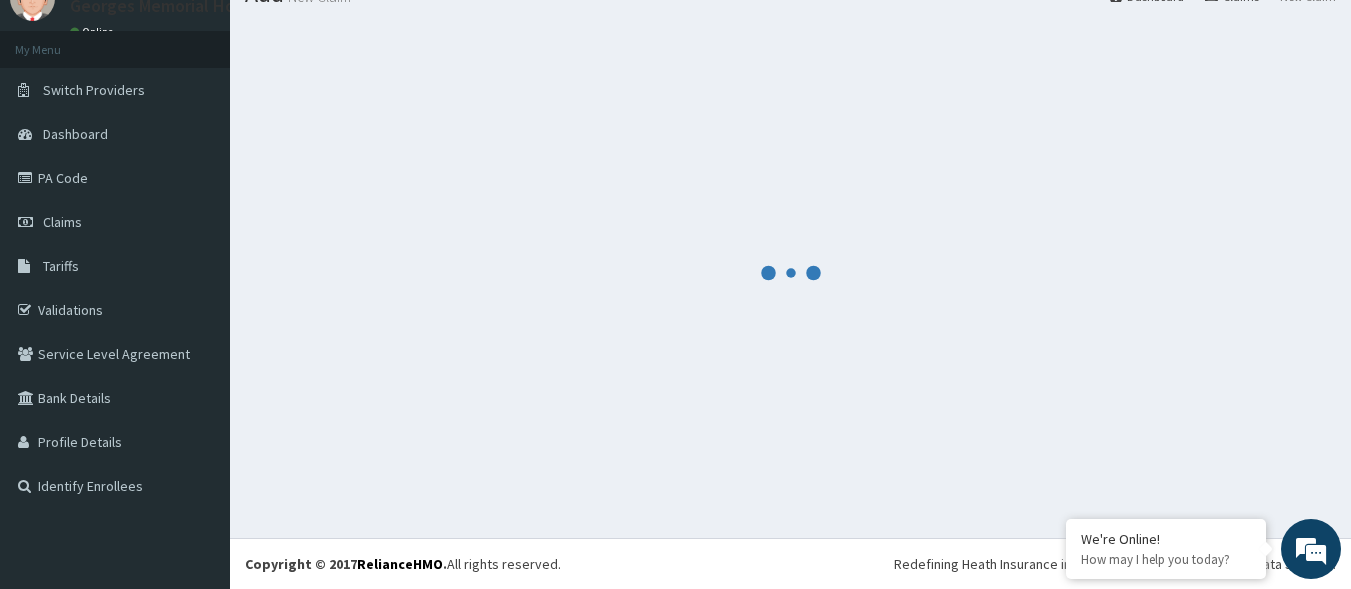 scroll, scrollTop: 0, scrollLeft: 0, axis: both 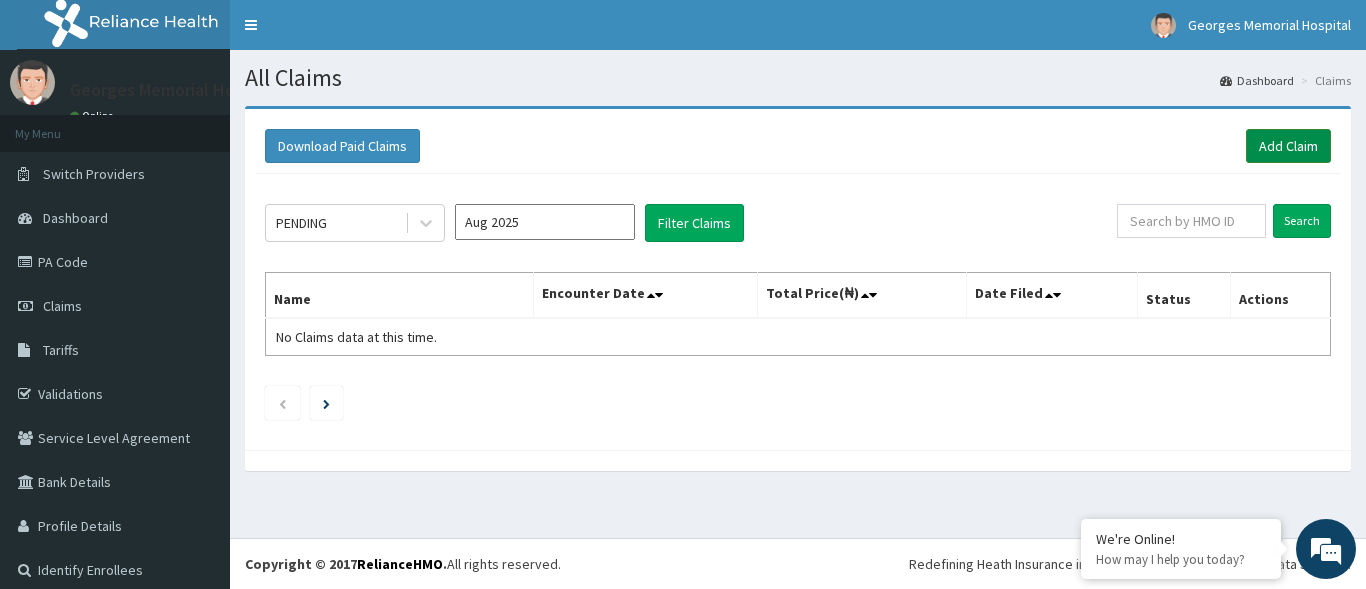 click on "Add Claim" at bounding box center (1288, 146) 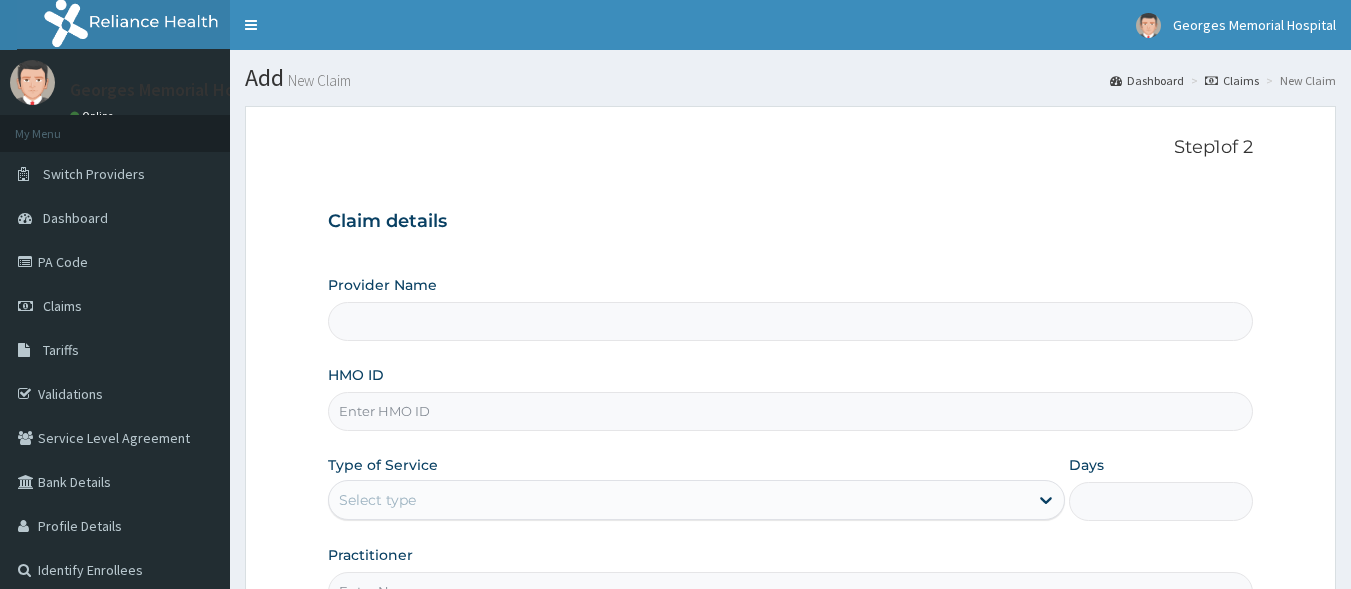 scroll, scrollTop: 0, scrollLeft: 0, axis: both 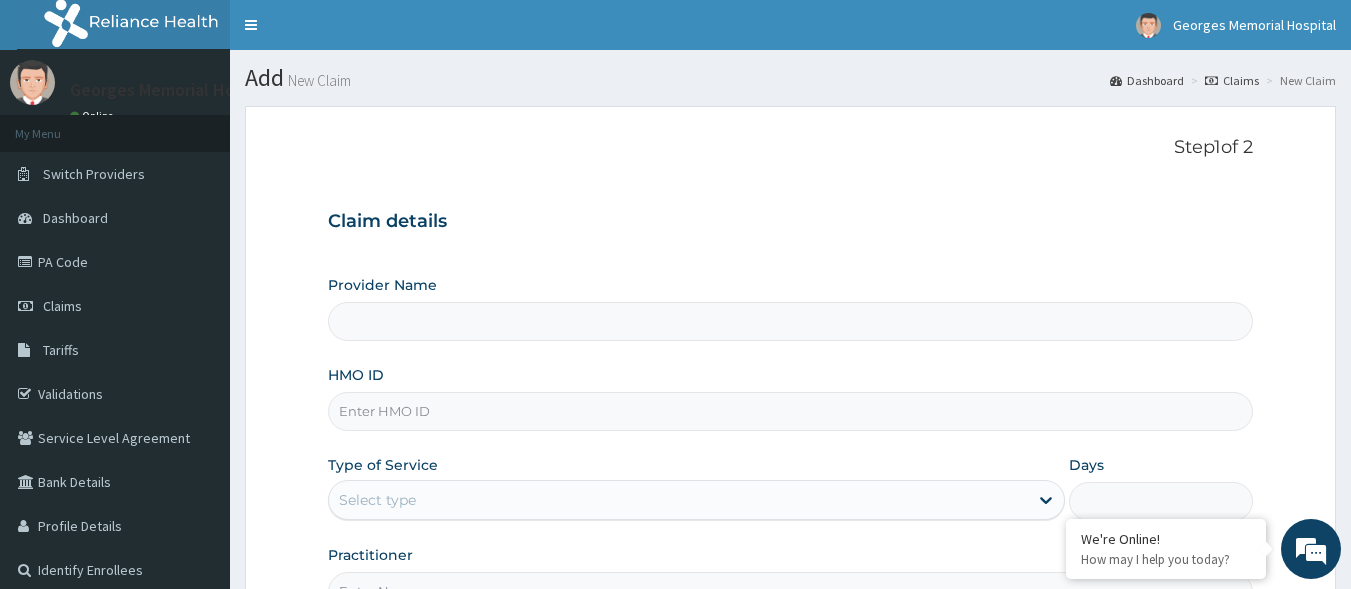 click on "HMO ID" at bounding box center (791, 411) 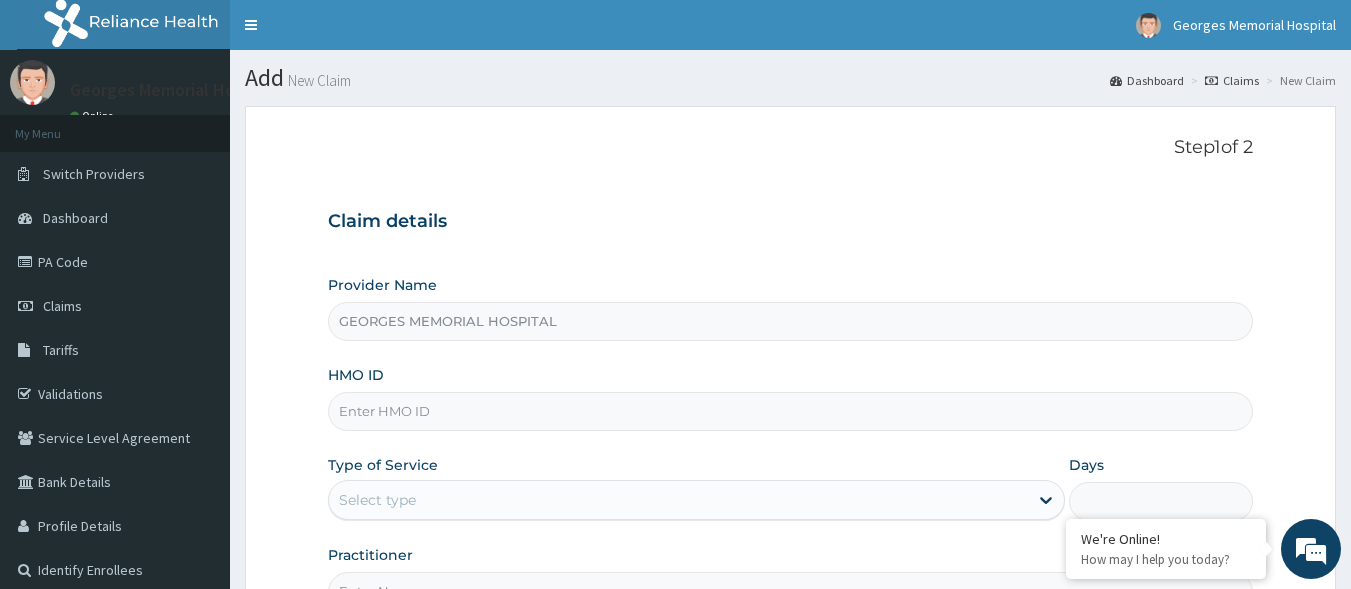 paste on "SWF/10204/C" 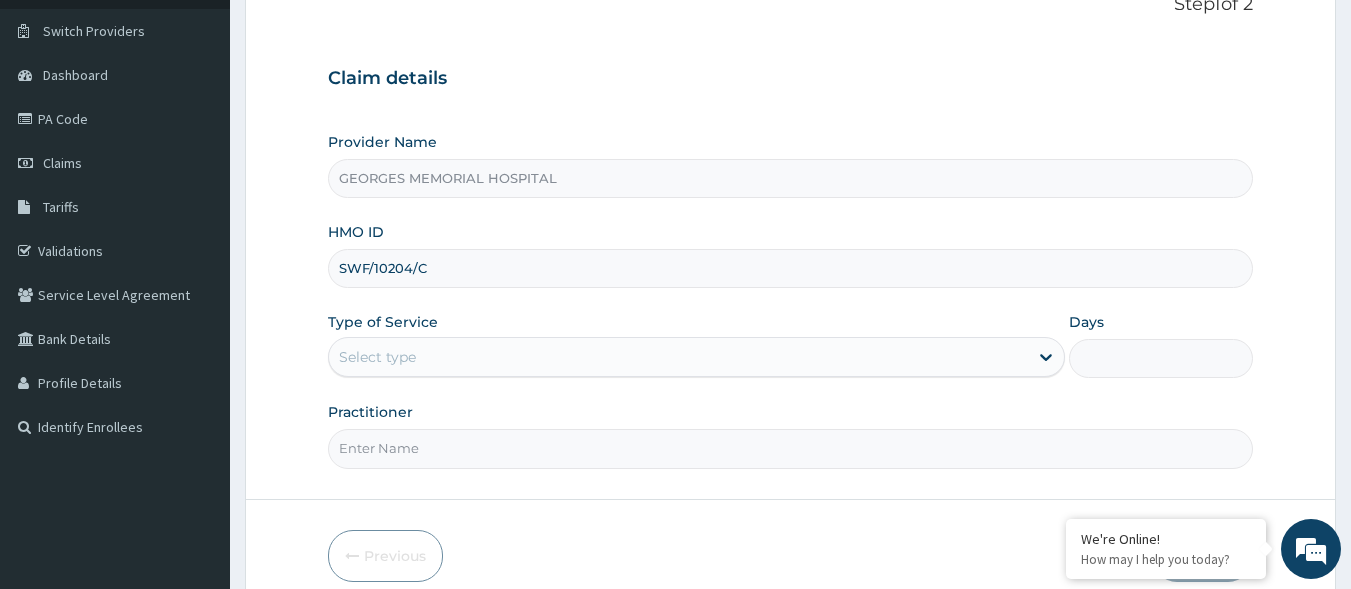 scroll, scrollTop: 200, scrollLeft: 0, axis: vertical 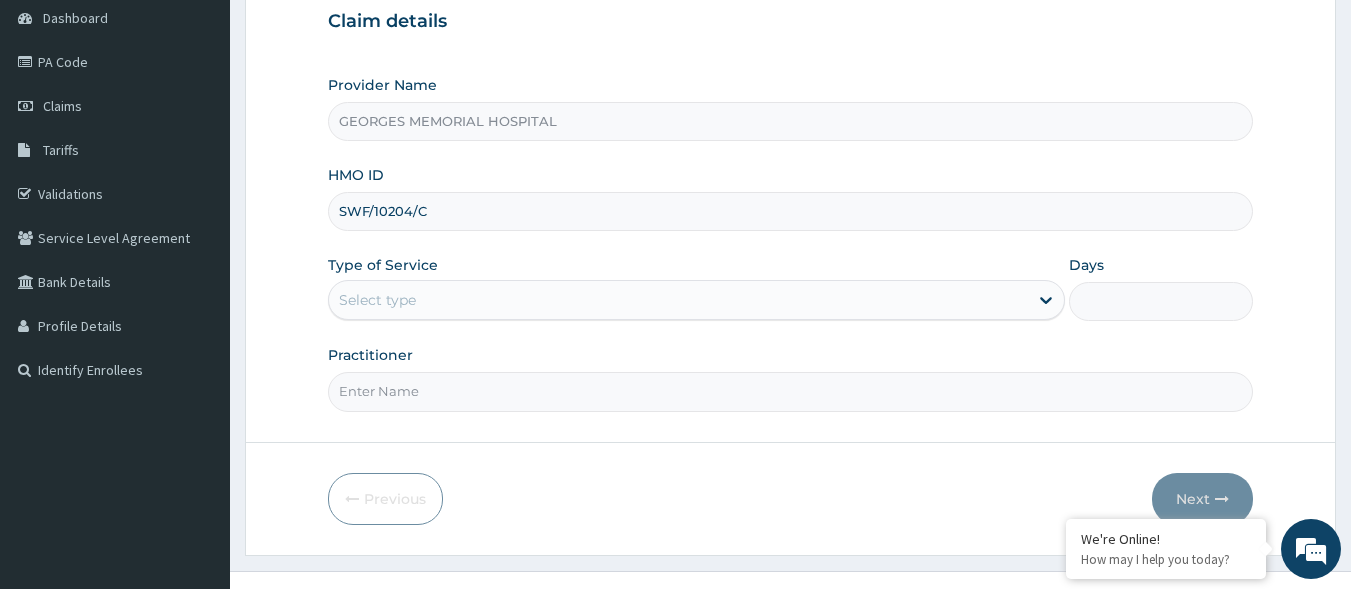 type on "SWF/10204/C" 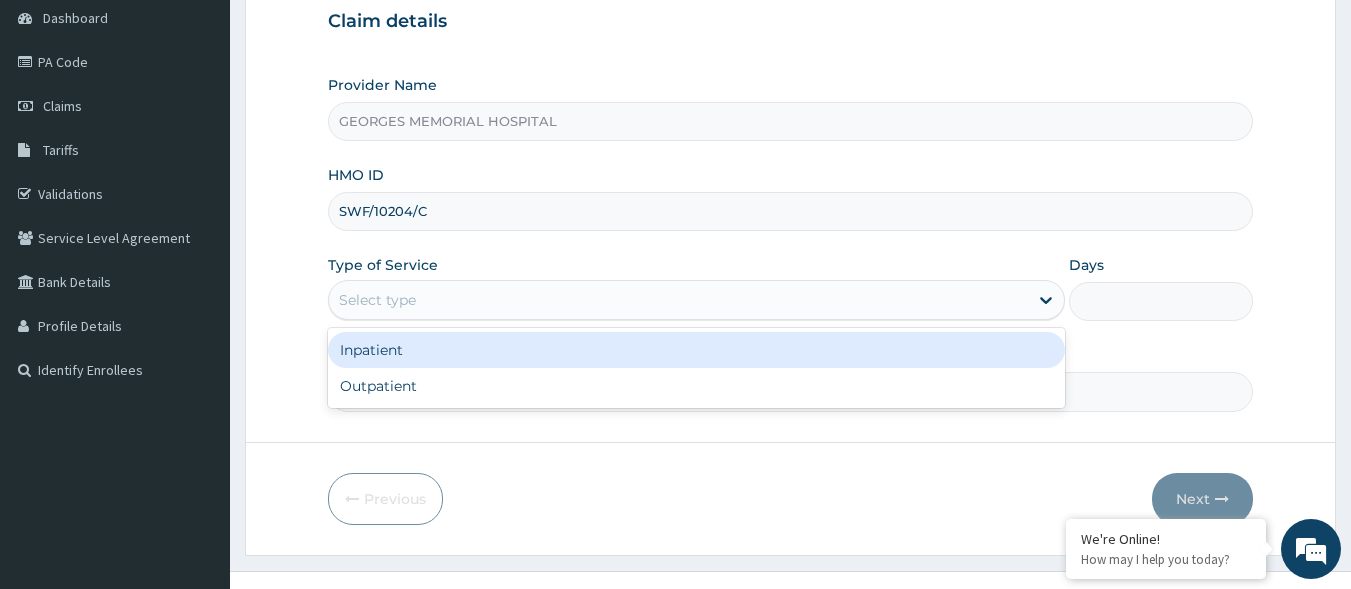 click on "Select type" at bounding box center (678, 300) 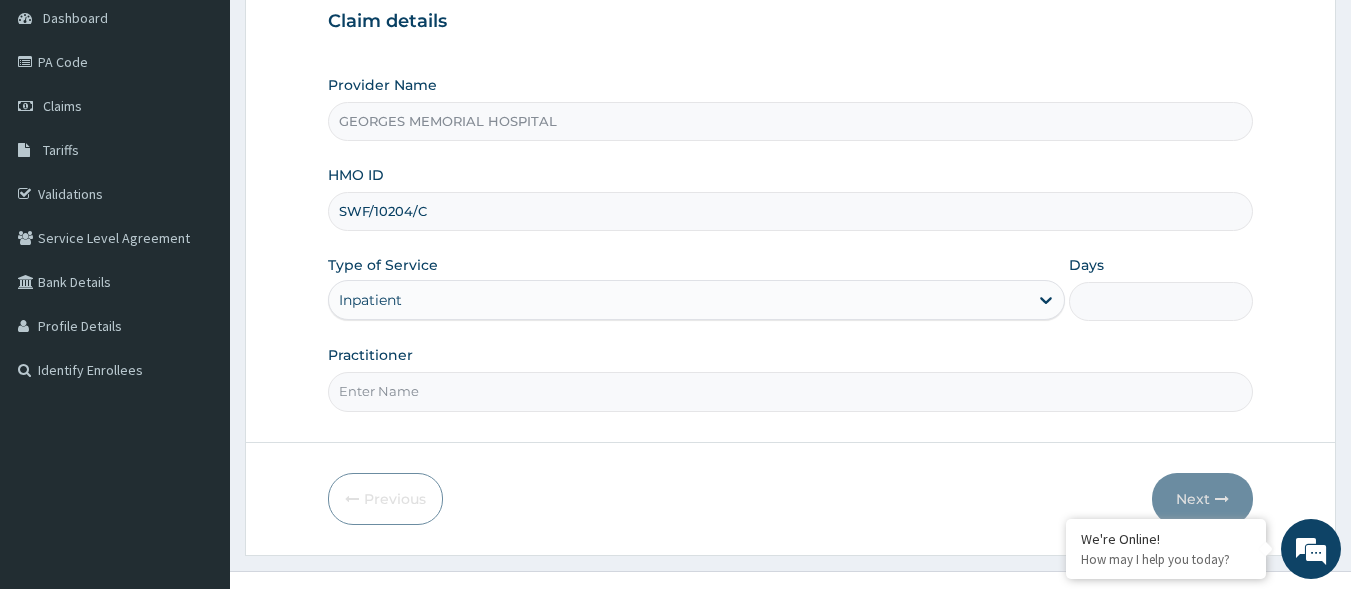 scroll, scrollTop: 0, scrollLeft: 0, axis: both 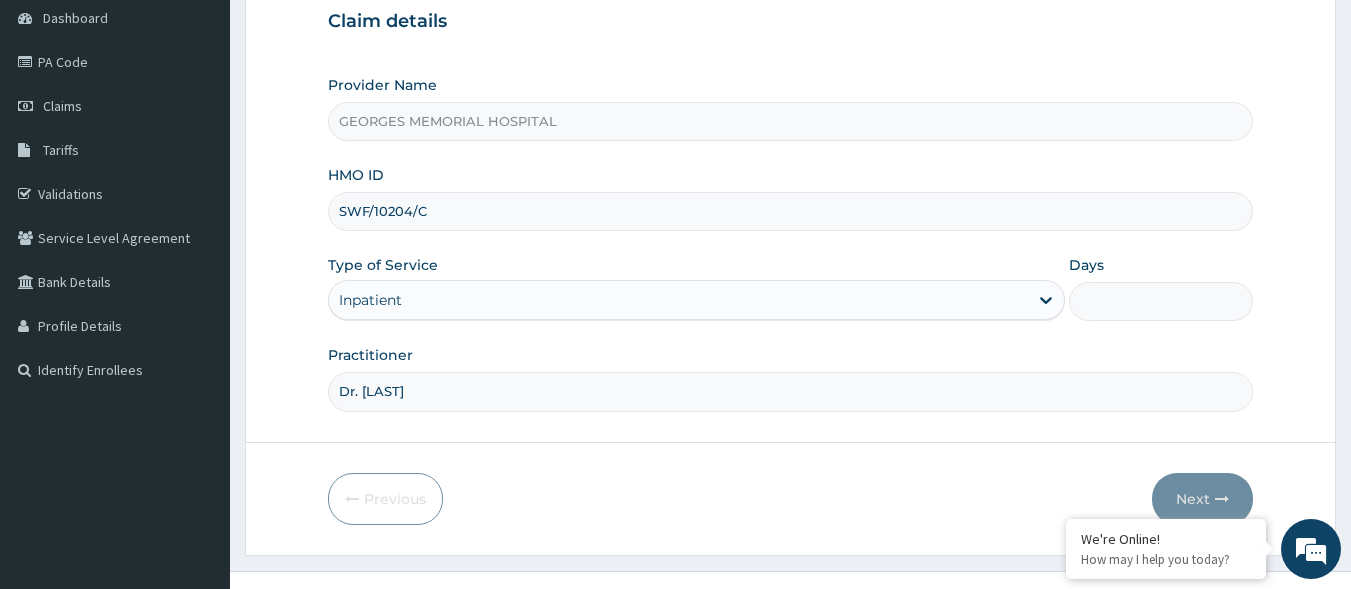 type on "Dr. Kalu" 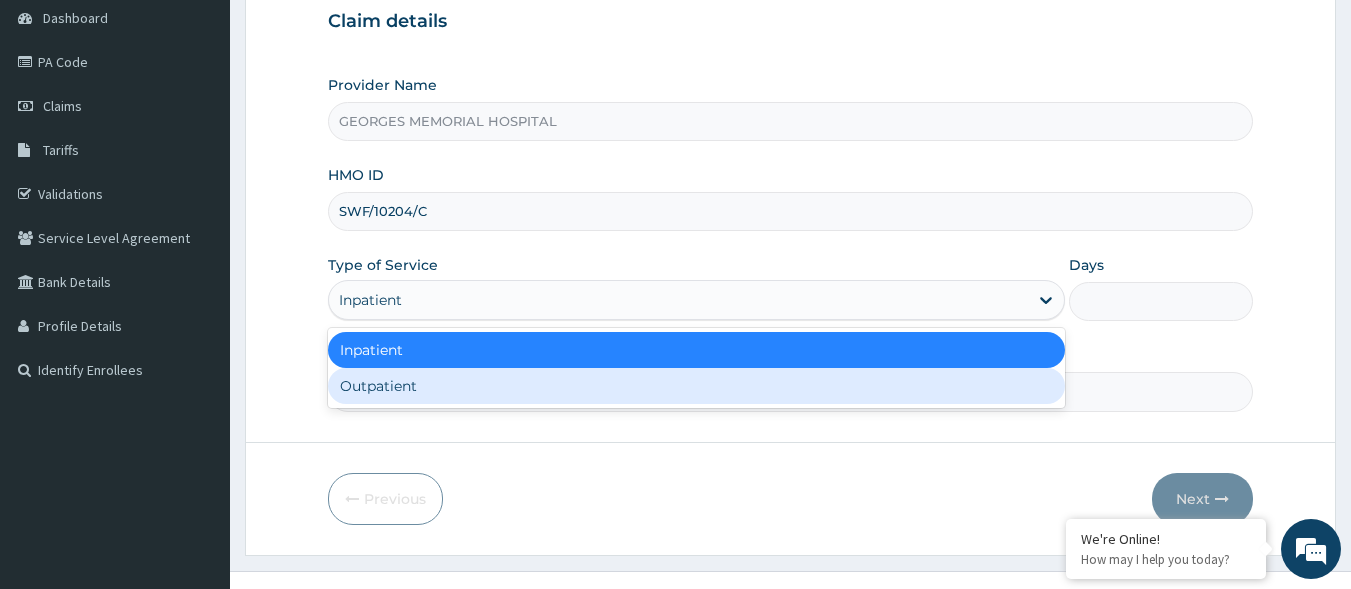 click on "Outpatient" at bounding box center (696, 386) 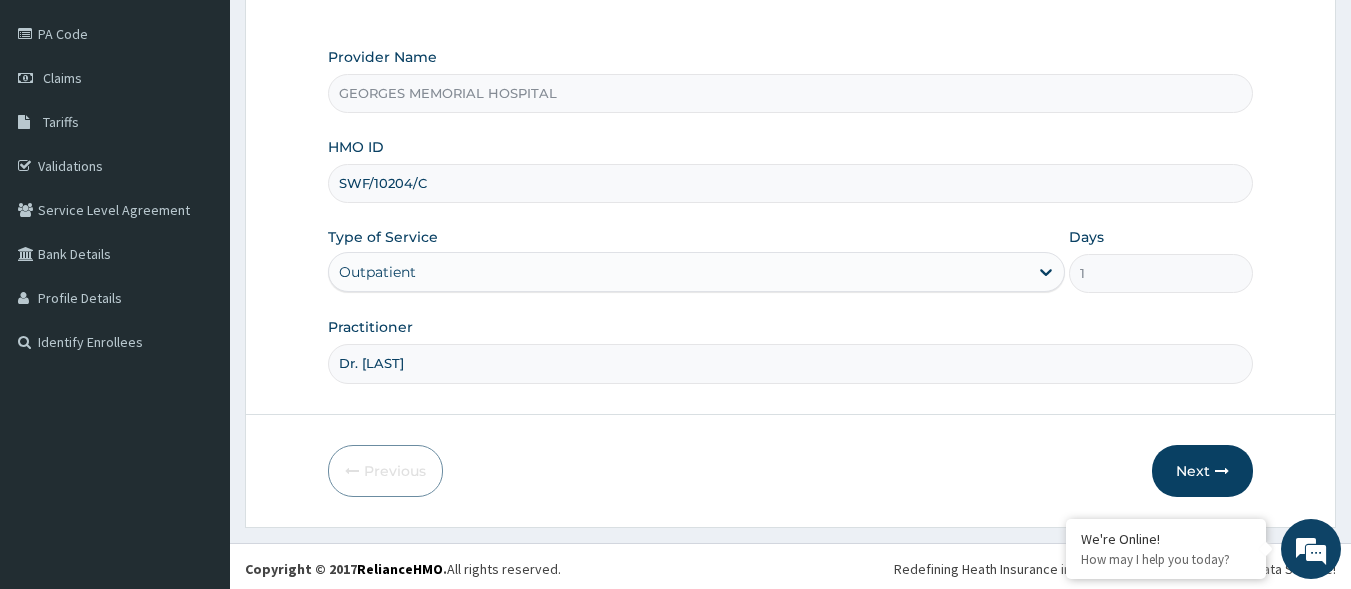 scroll, scrollTop: 233, scrollLeft: 0, axis: vertical 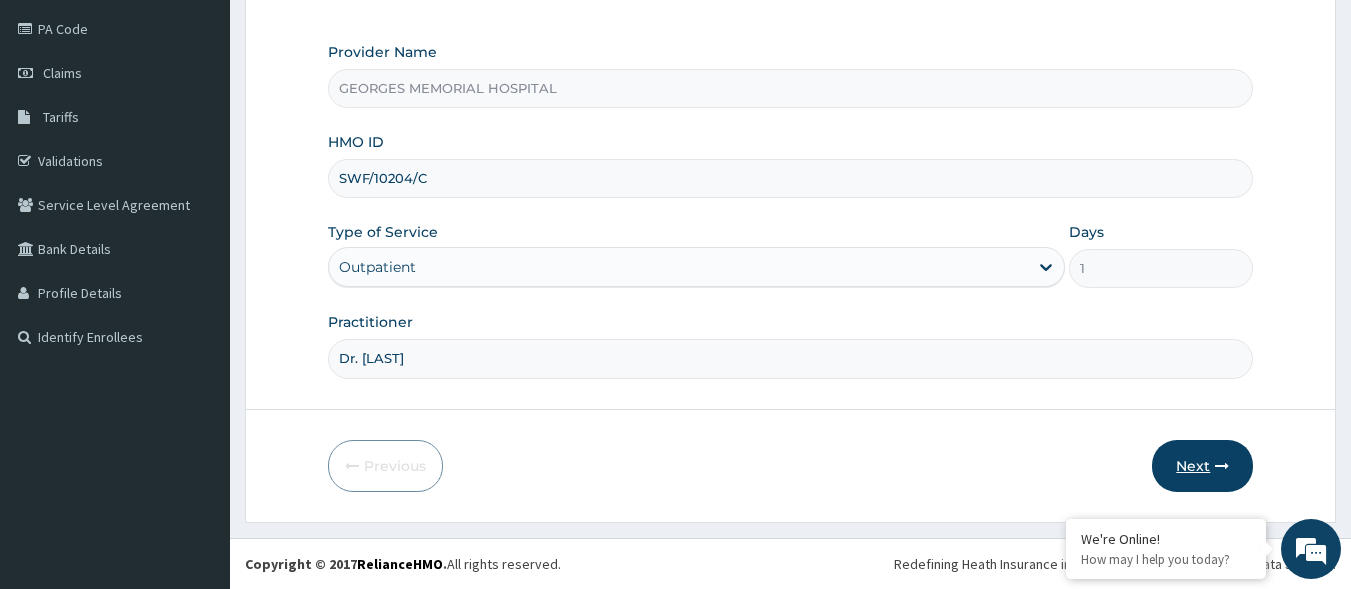 click on "Next" at bounding box center [1202, 466] 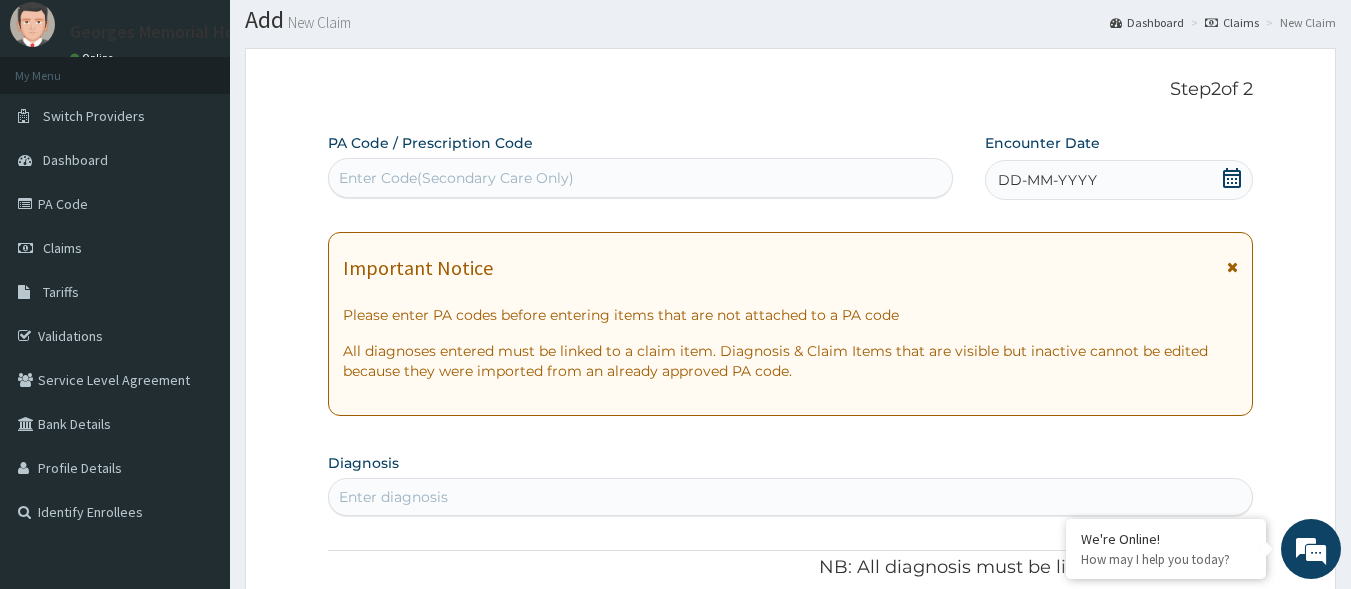 scroll, scrollTop: 0, scrollLeft: 0, axis: both 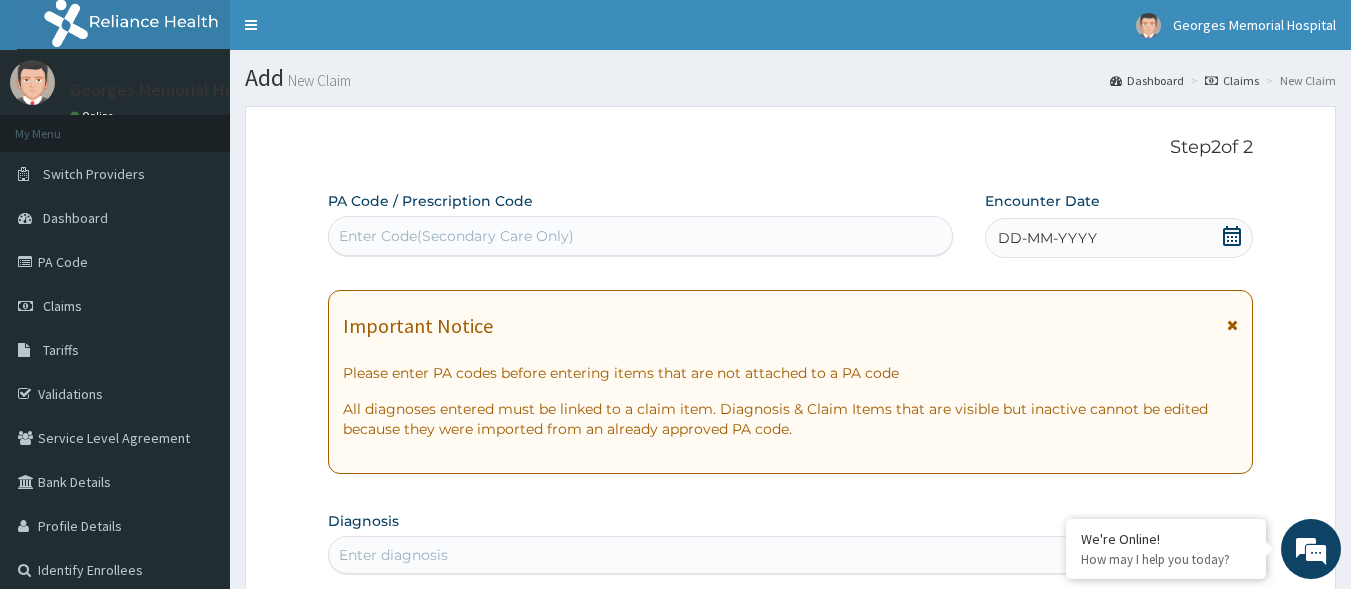 click on "Enter Code(Secondary Care Only)" at bounding box center (456, 236) 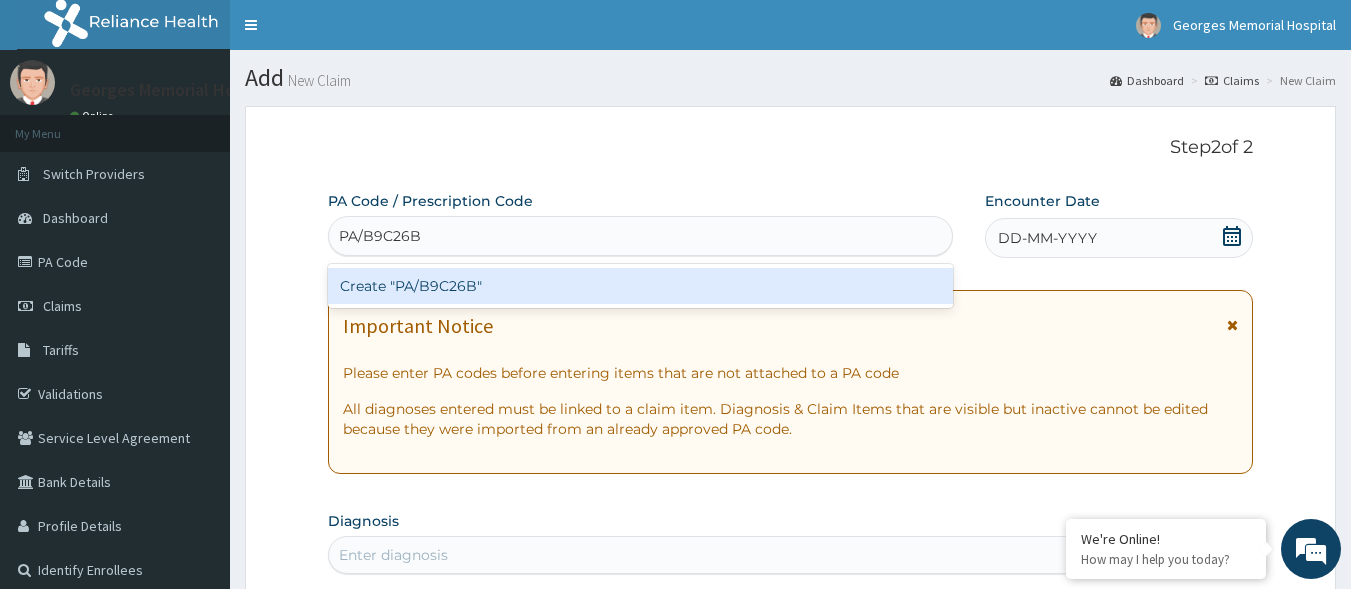 click on "Create "PA/B9C26B"" at bounding box center [641, 286] 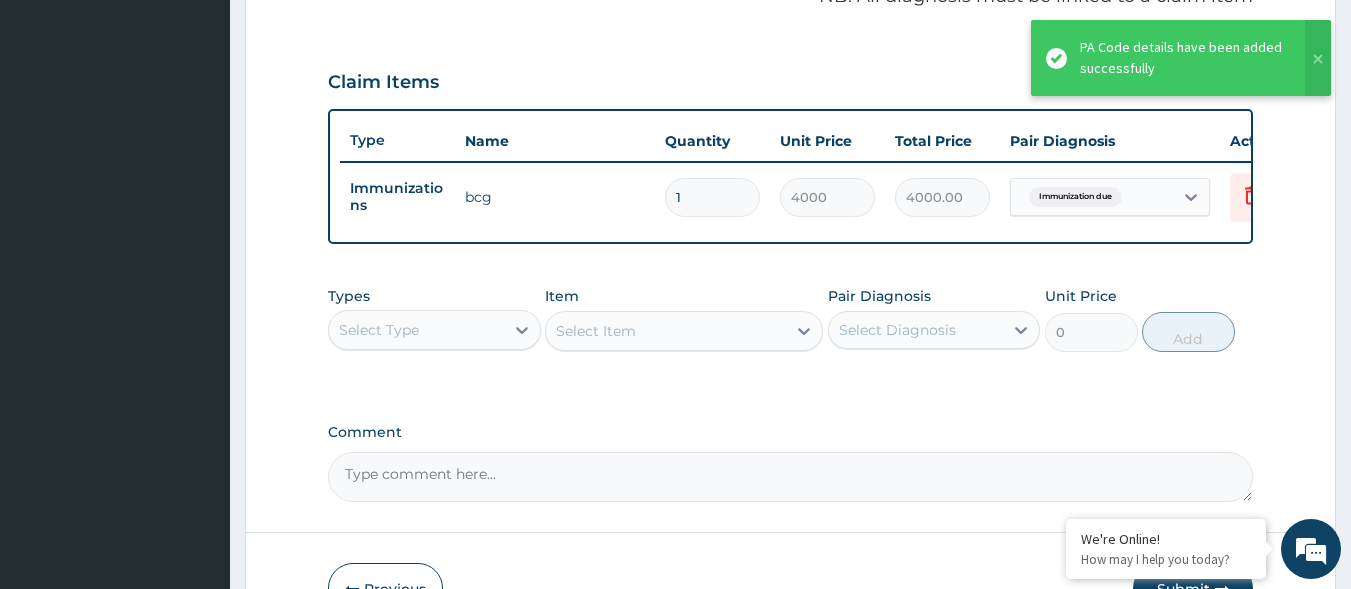 scroll, scrollTop: 773, scrollLeft: 0, axis: vertical 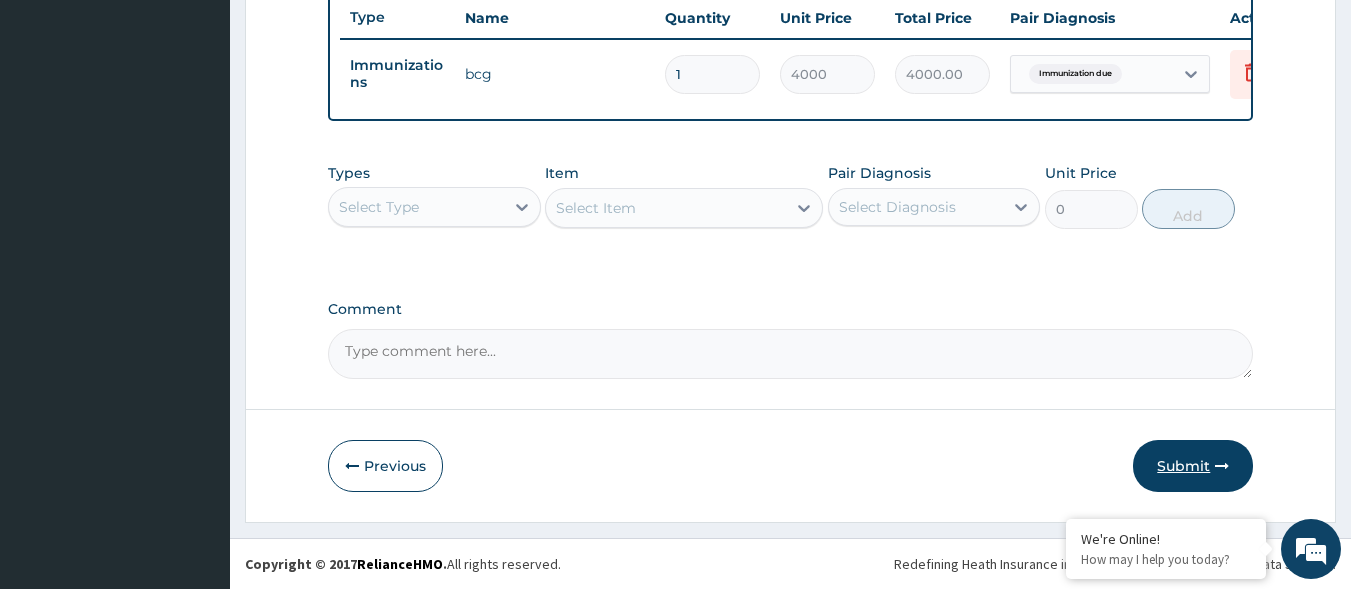 click on "Submit" at bounding box center (1193, 466) 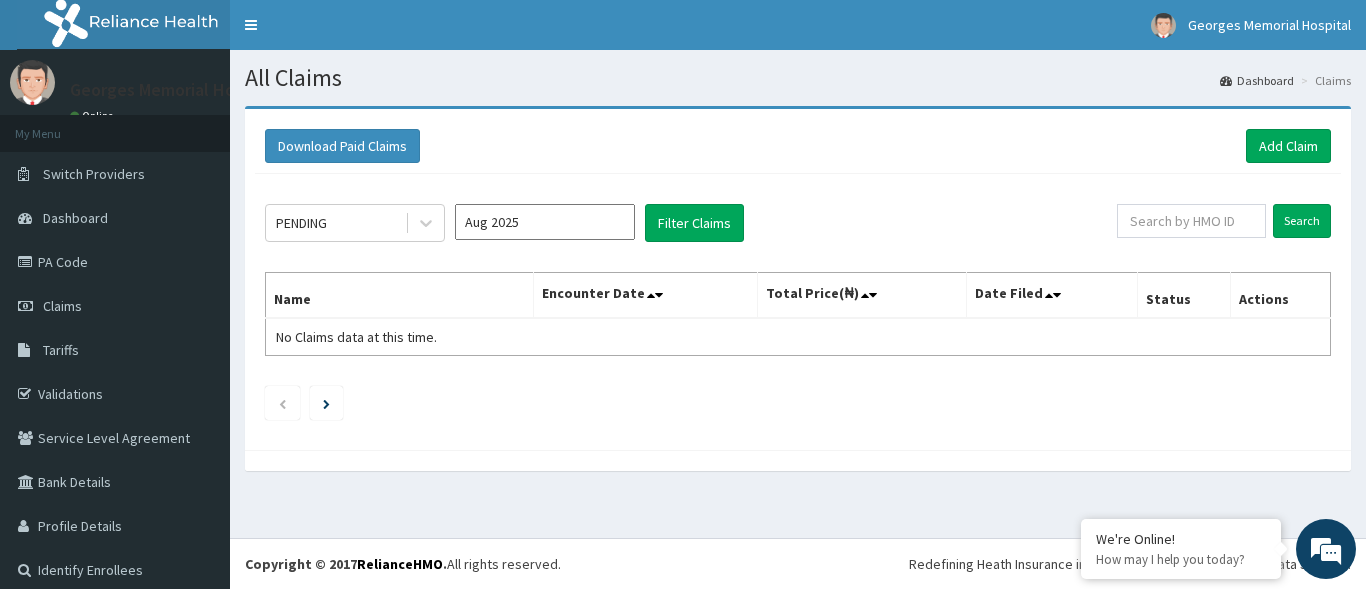 scroll, scrollTop: 0, scrollLeft: 0, axis: both 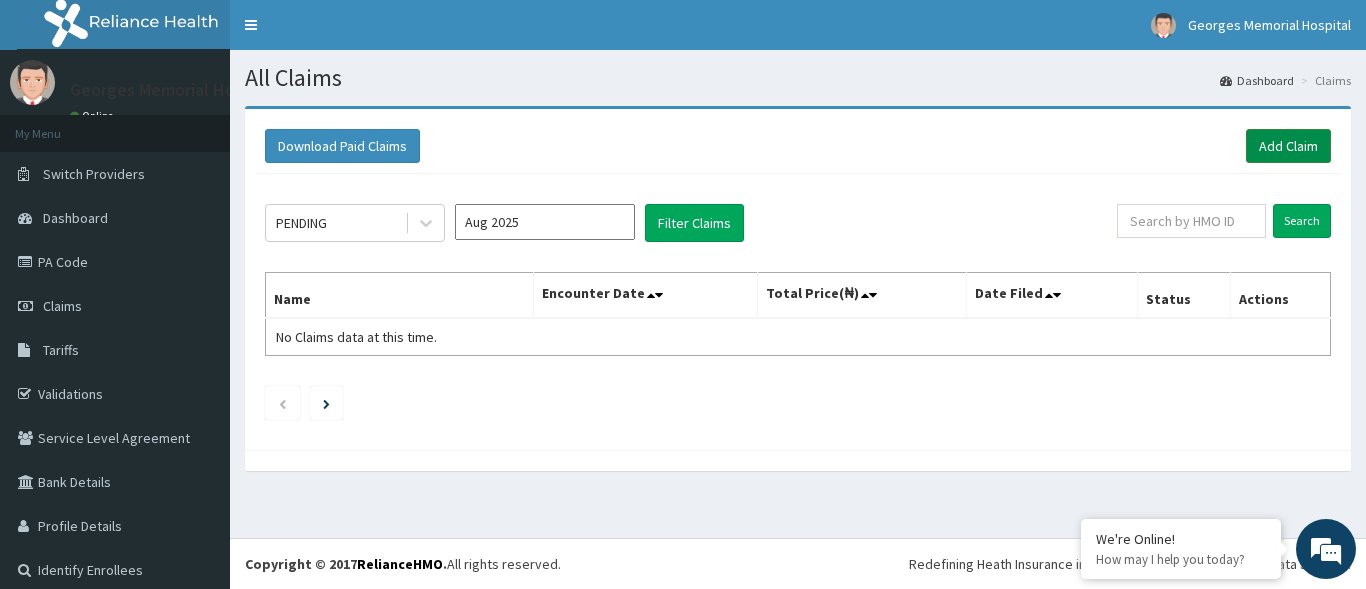 click on "Add Claim" at bounding box center (1288, 146) 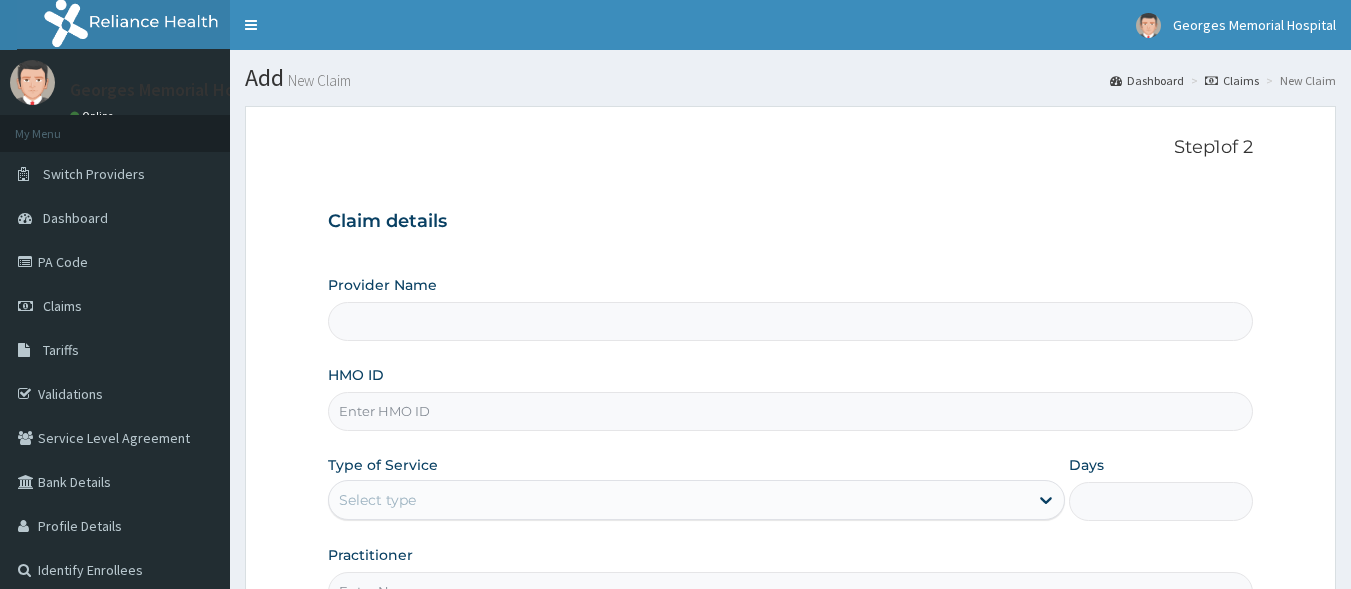 scroll, scrollTop: 0, scrollLeft: 0, axis: both 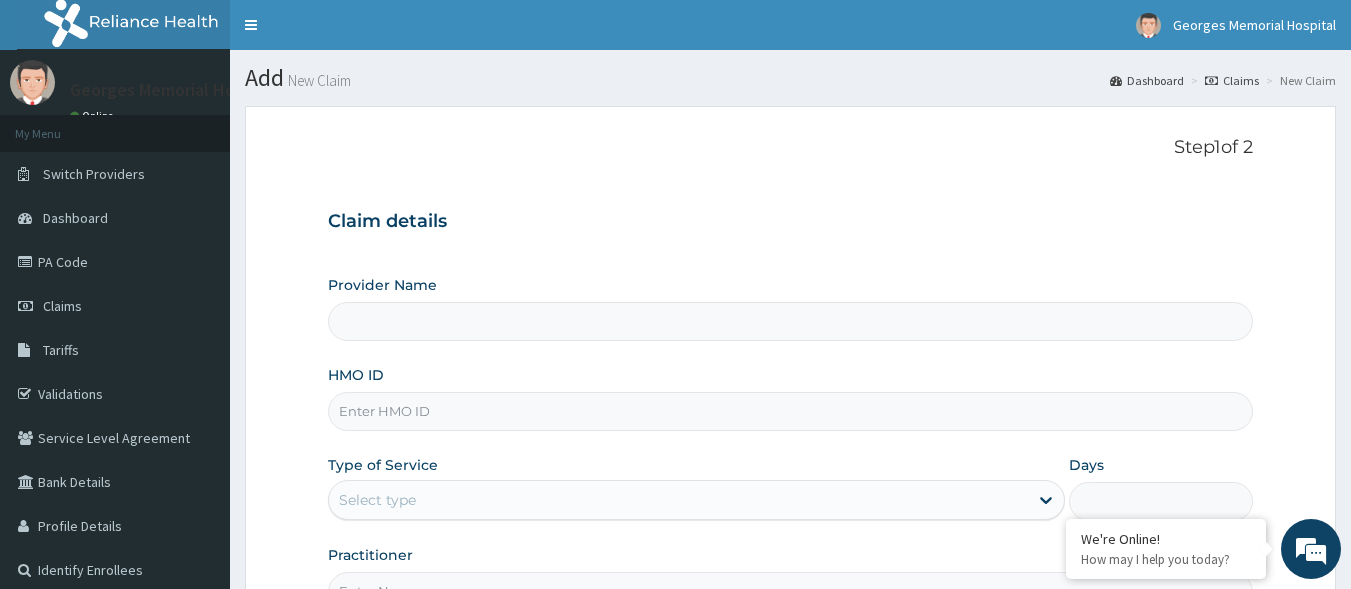 click on "HMO ID" at bounding box center (791, 411) 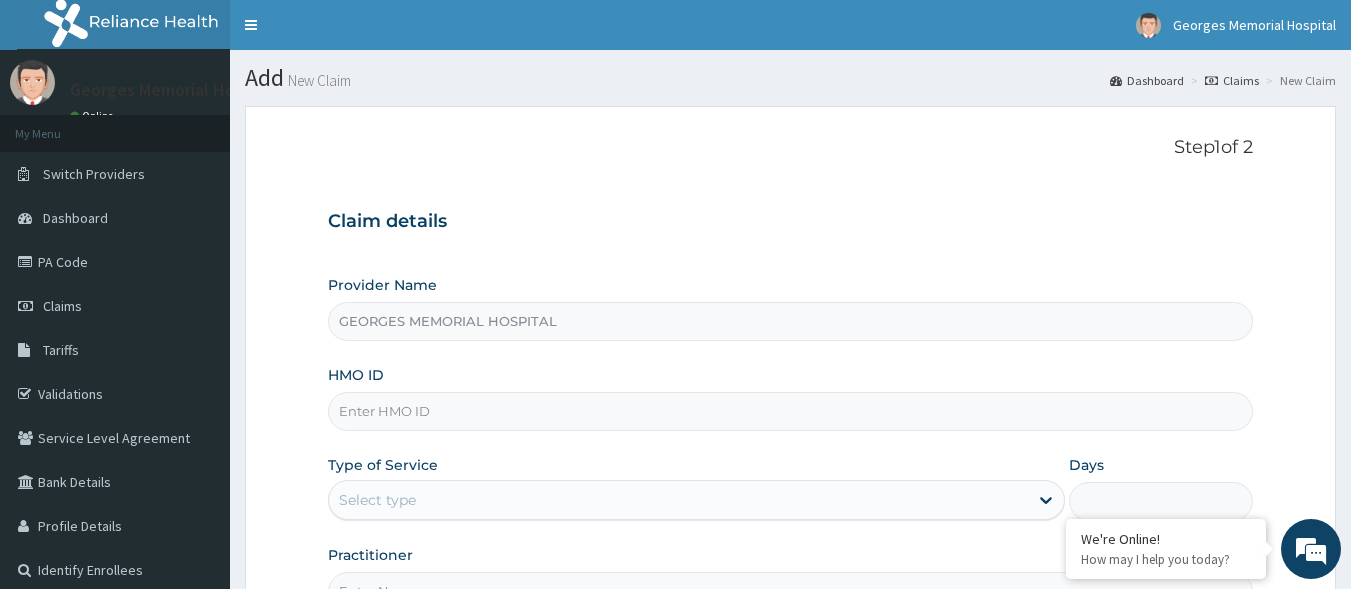 paste on "AVL/10325/A" 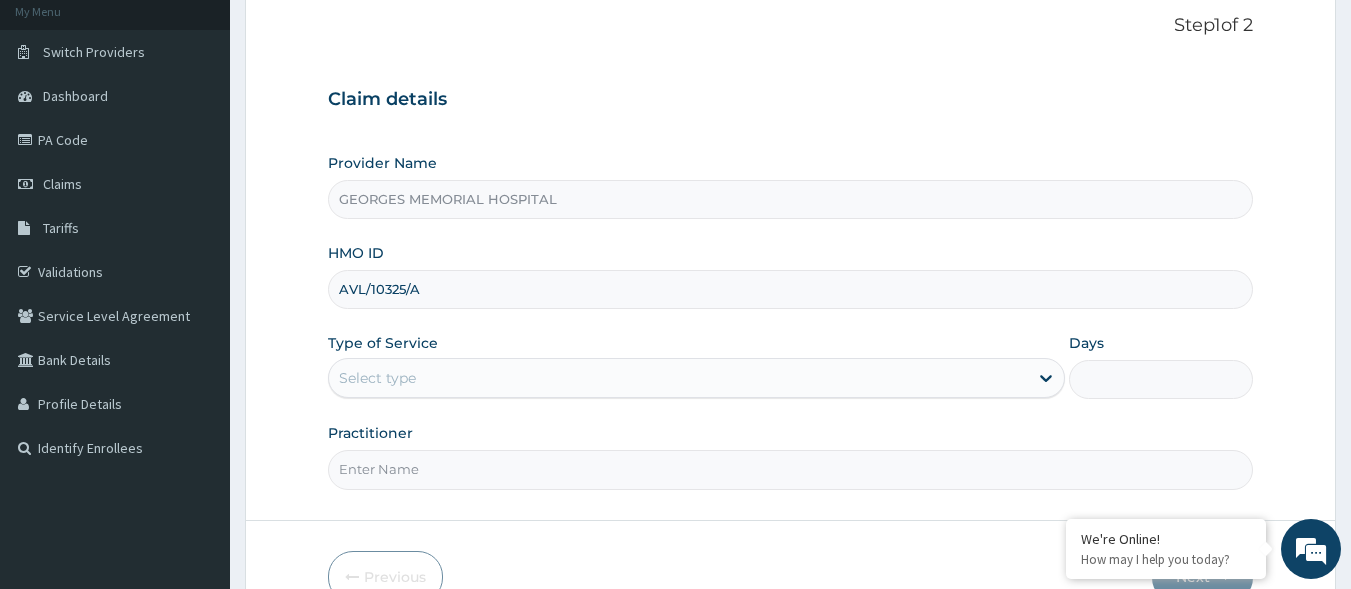scroll, scrollTop: 200, scrollLeft: 0, axis: vertical 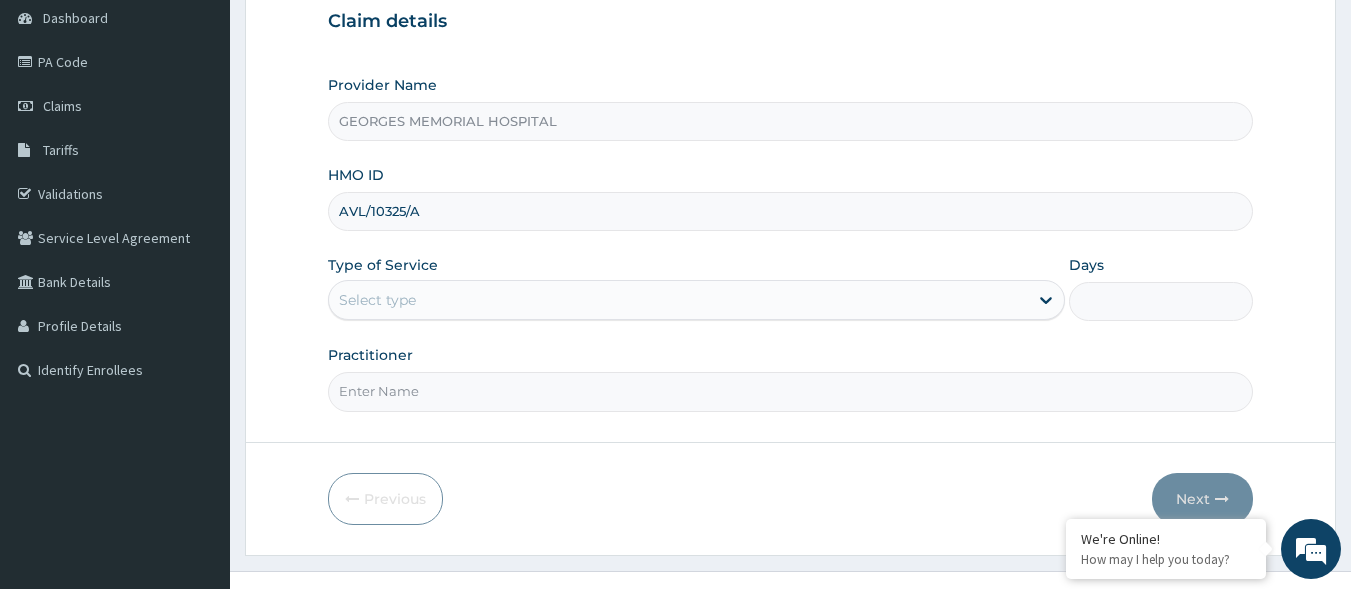 type on "AVL/10325/A" 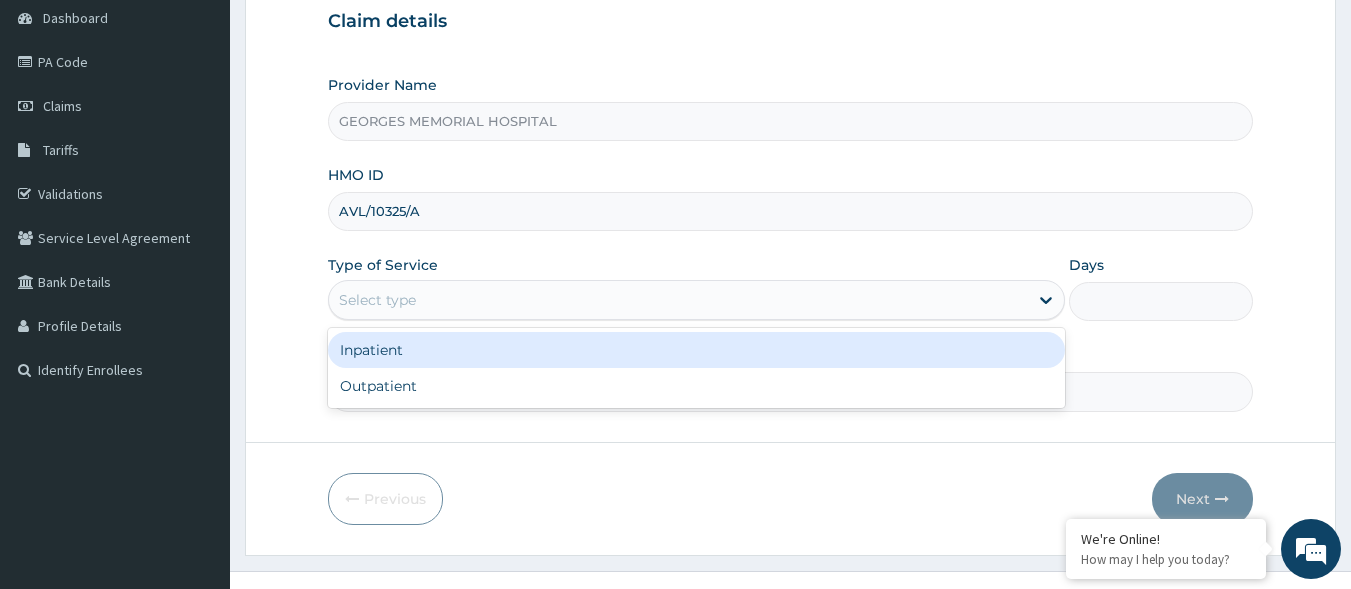 click on "Select type" at bounding box center (678, 300) 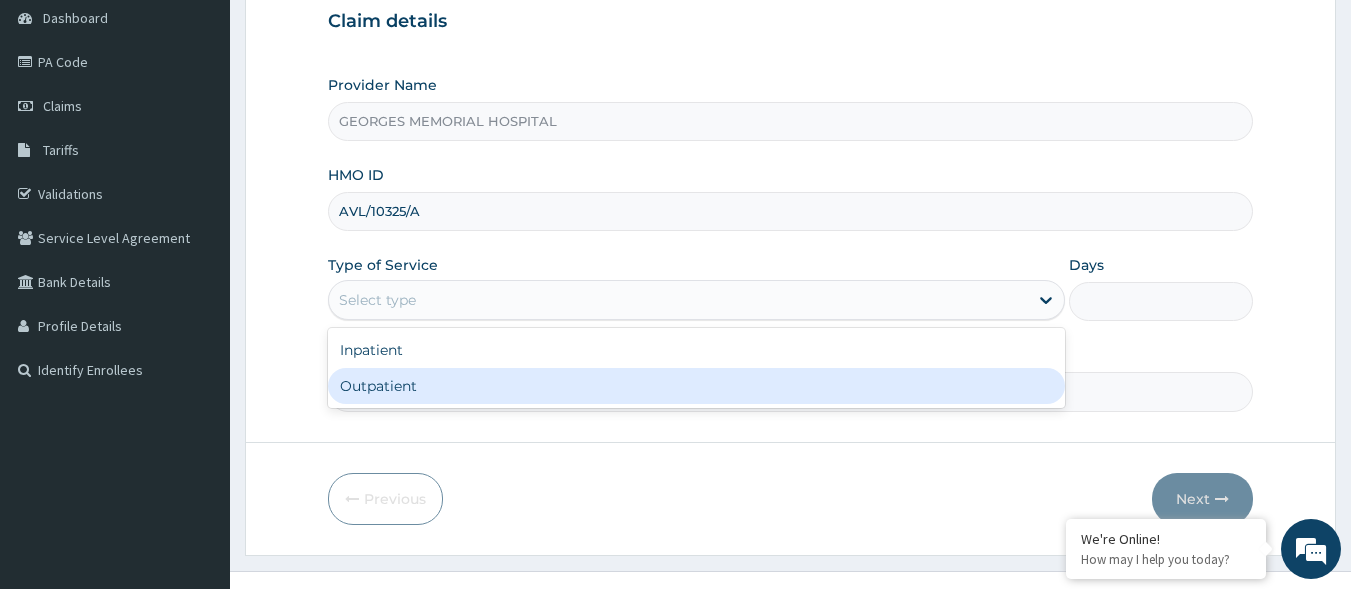click on "Outpatient" at bounding box center [696, 386] 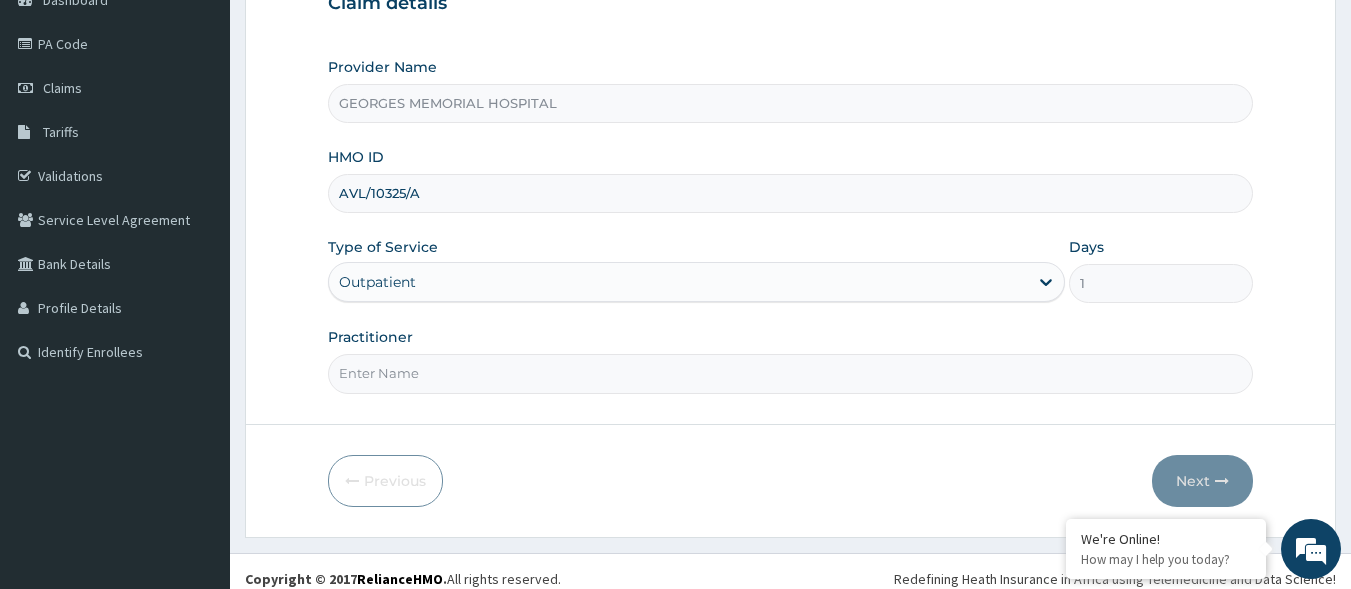 scroll, scrollTop: 233, scrollLeft: 0, axis: vertical 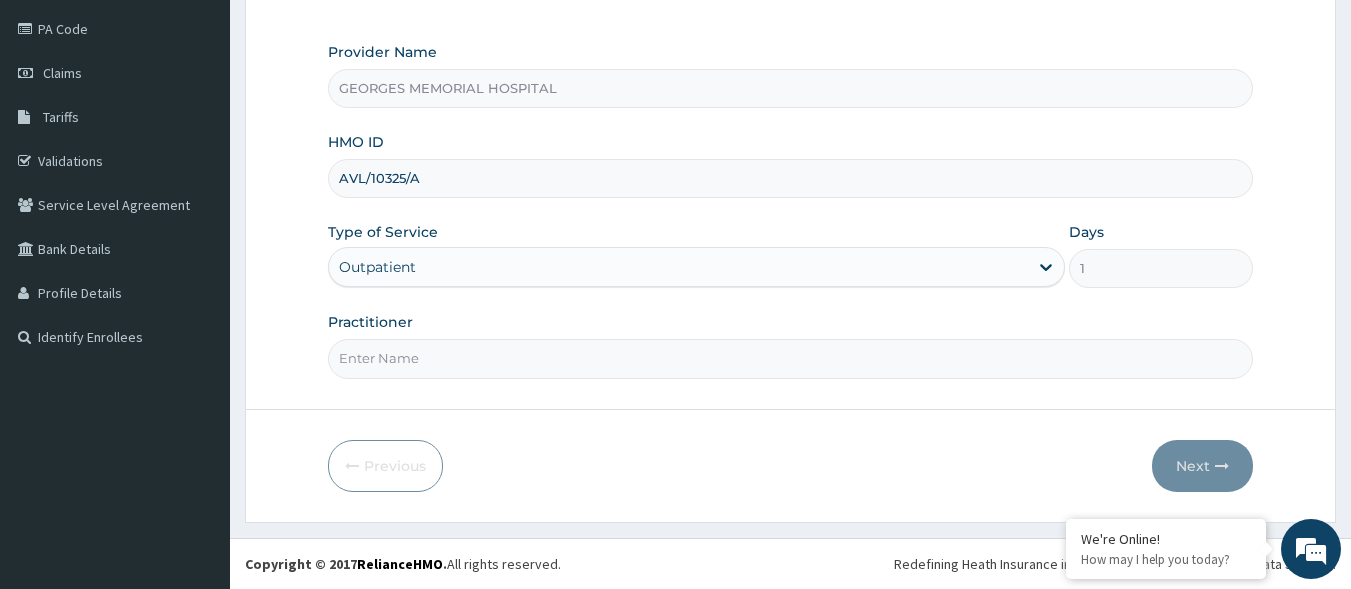 click on "Practitioner" at bounding box center (791, 358) 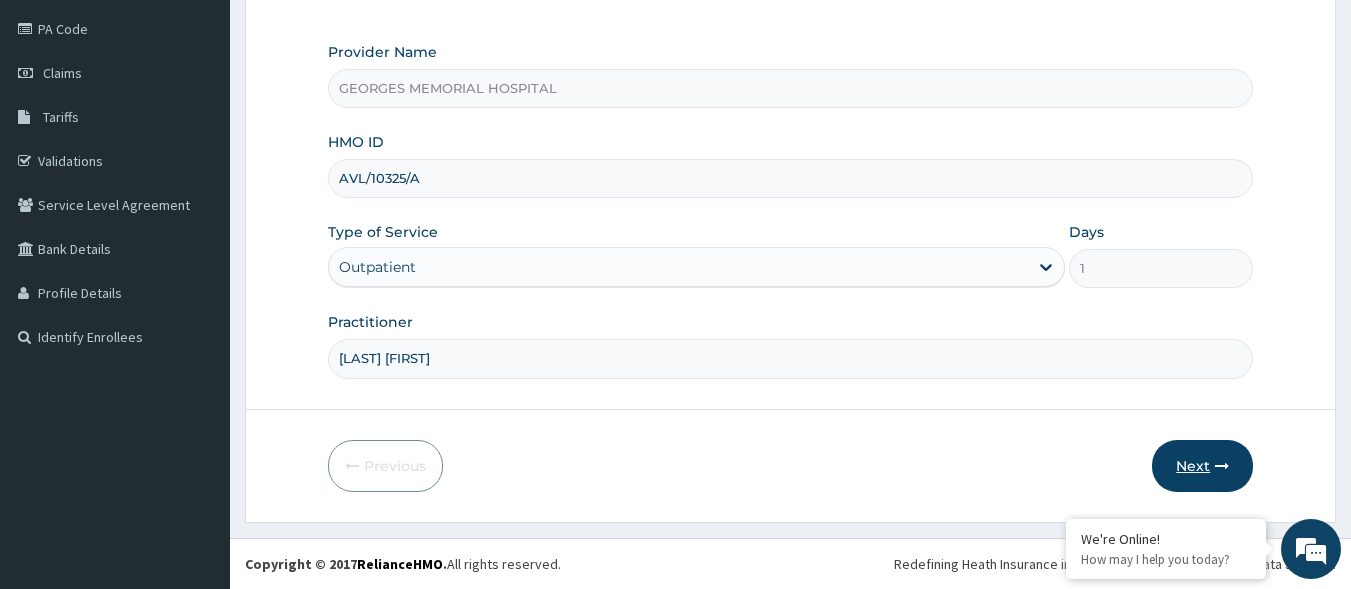 type on "Okafor Faith" 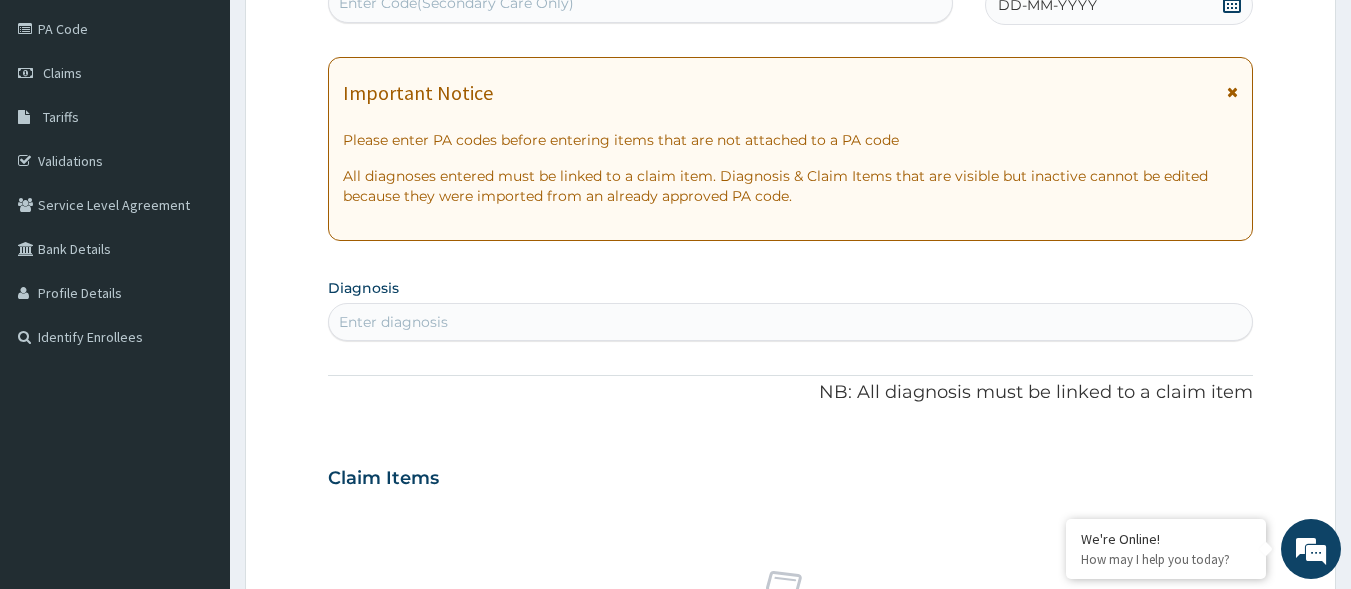 scroll, scrollTop: 0, scrollLeft: 0, axis: both 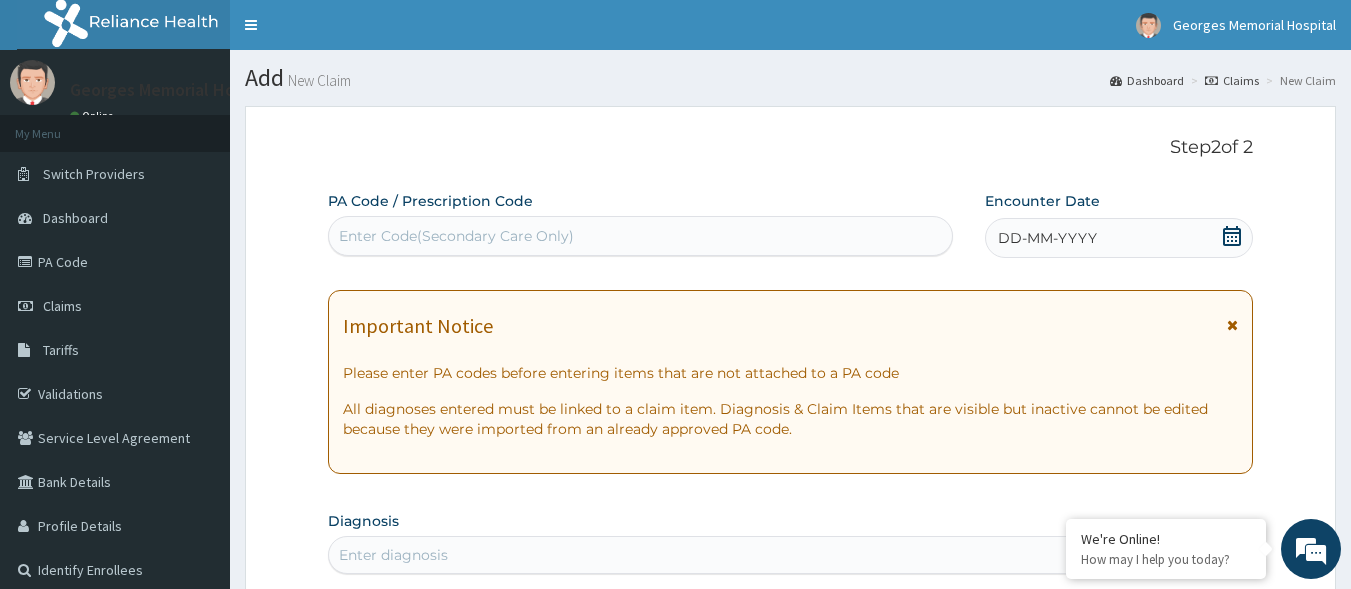 click on "Enter Code(Secondary Care Only)" at bounding box center [456, 236] 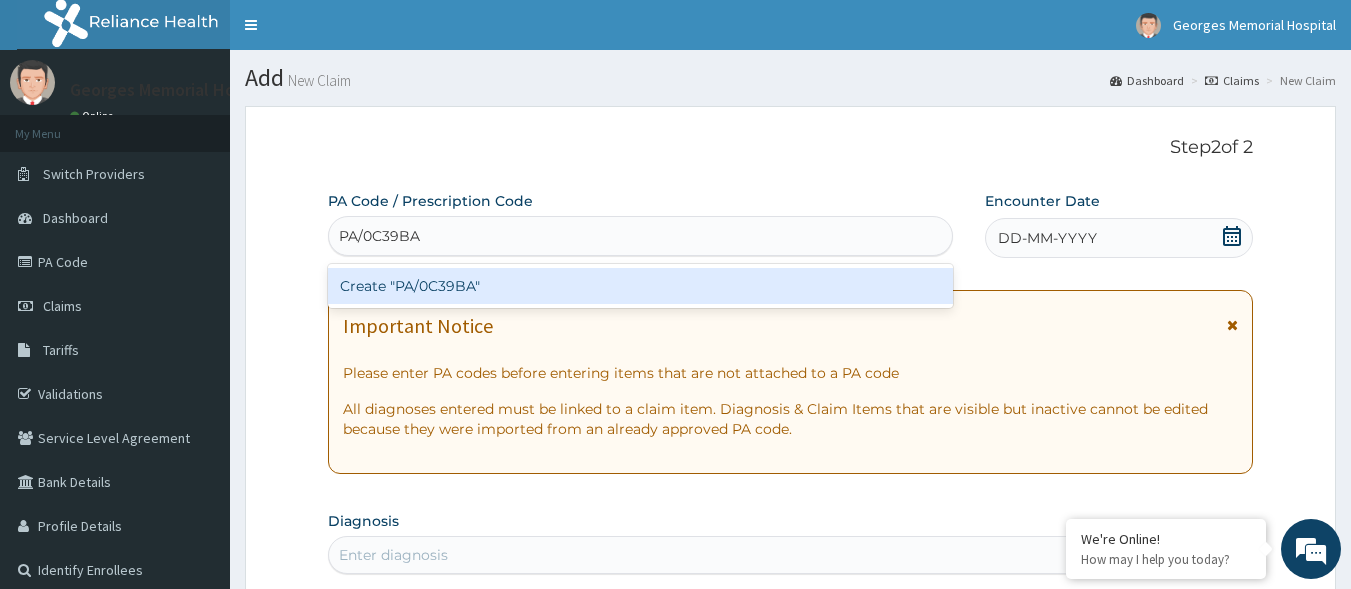 click on "Create "PA/0C39BA"" at bounding box center (641, 286) 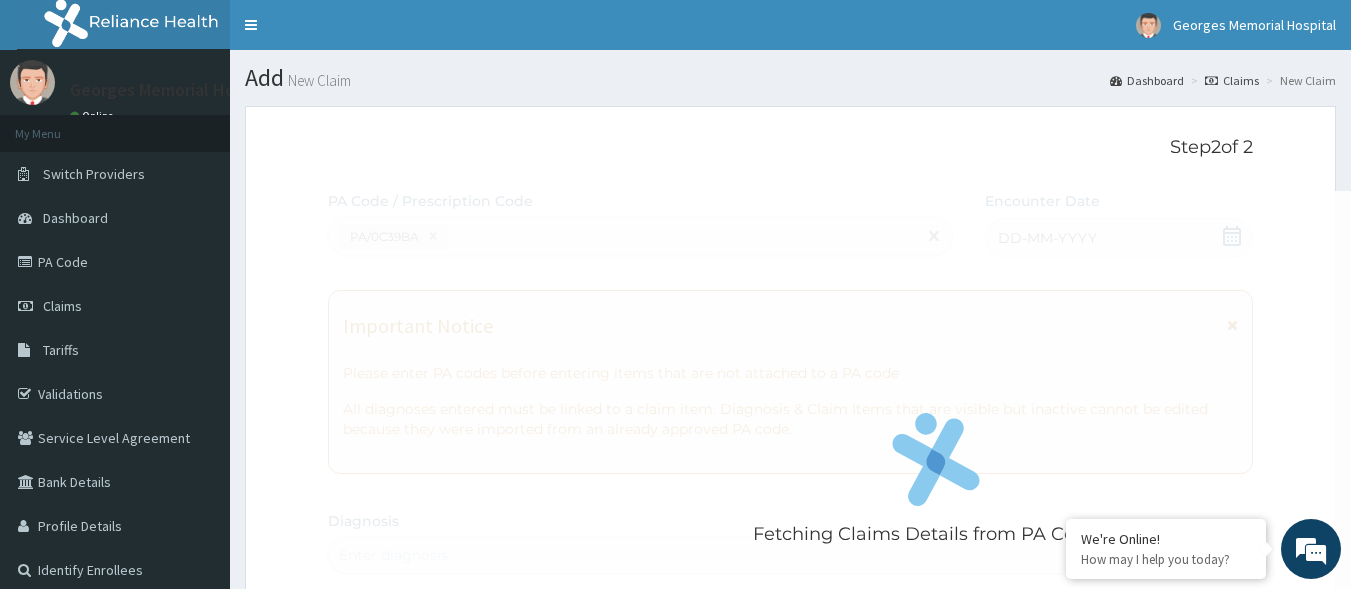 scroll, scrollTop: 607, scrollLeft: 0, axis: vertical 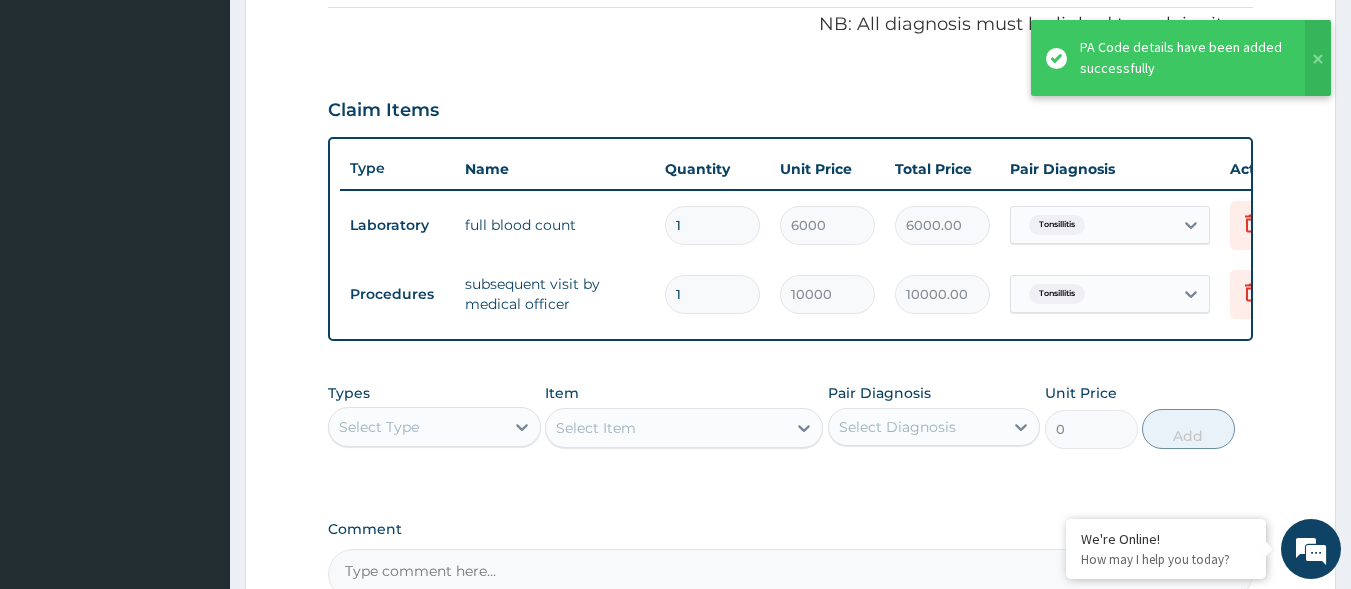 click on "Select Type" at bounding box center [416, 427] 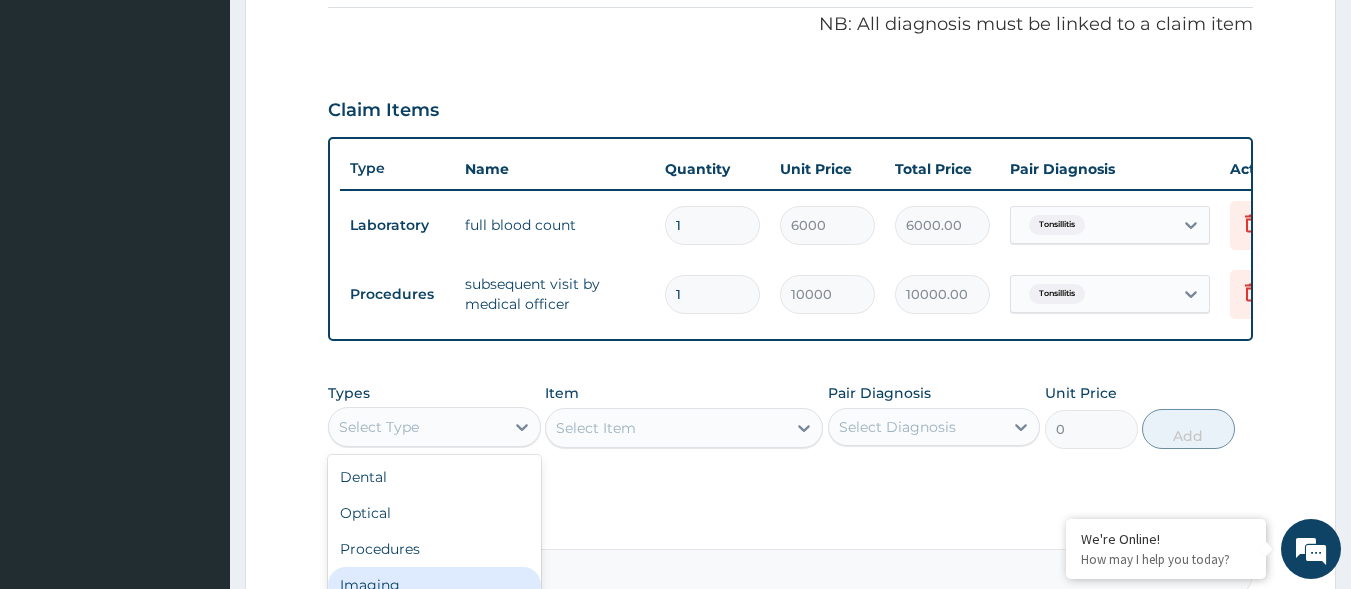 scroll, scrollTop: 68, scrollLeft: 0, axis: vertical 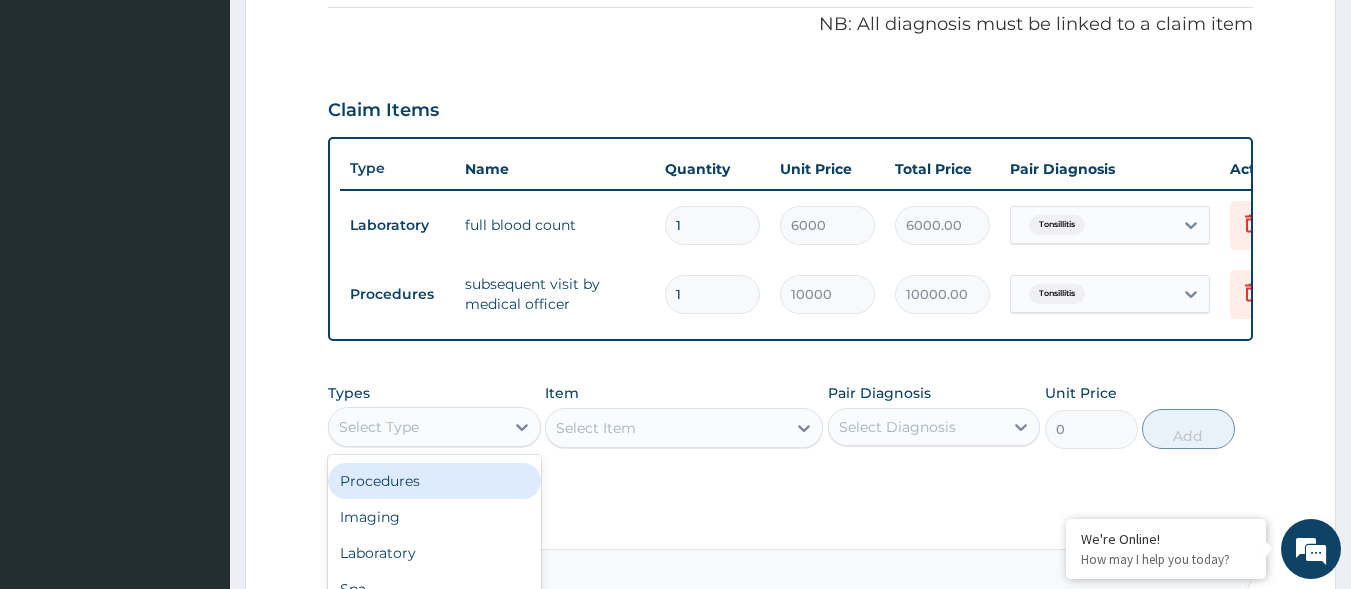 click on "Procedures" at bounding box center (434, 481) 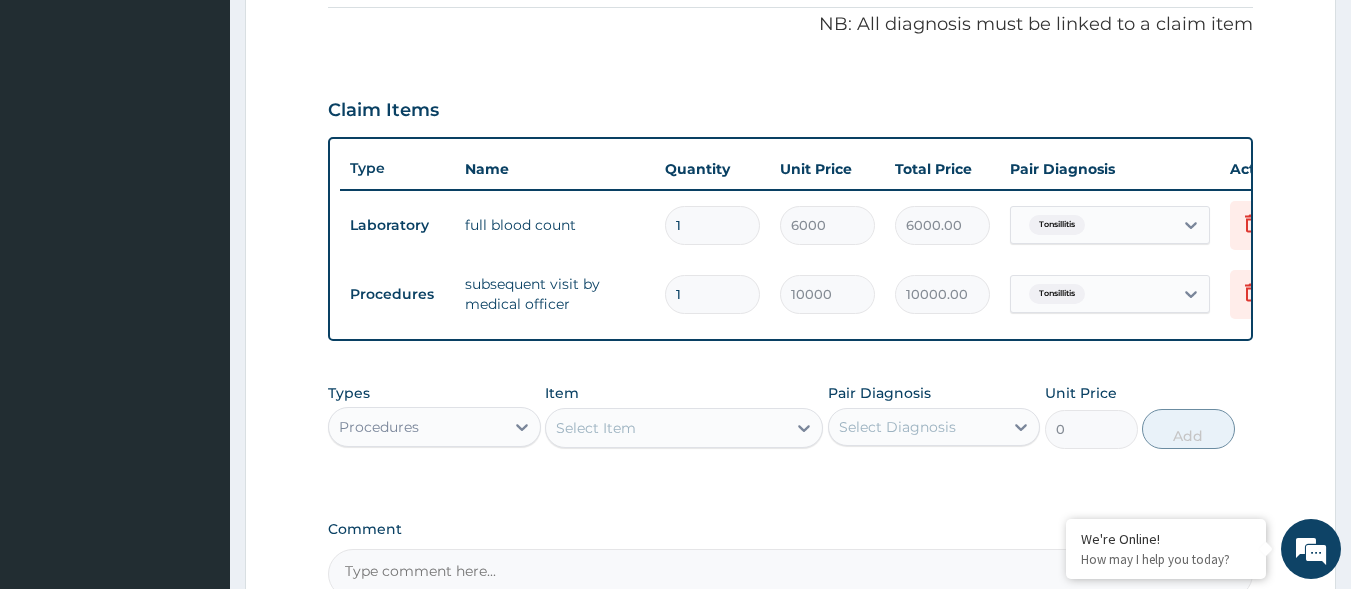 click on "Select Item" at bounding box center (596, 428) 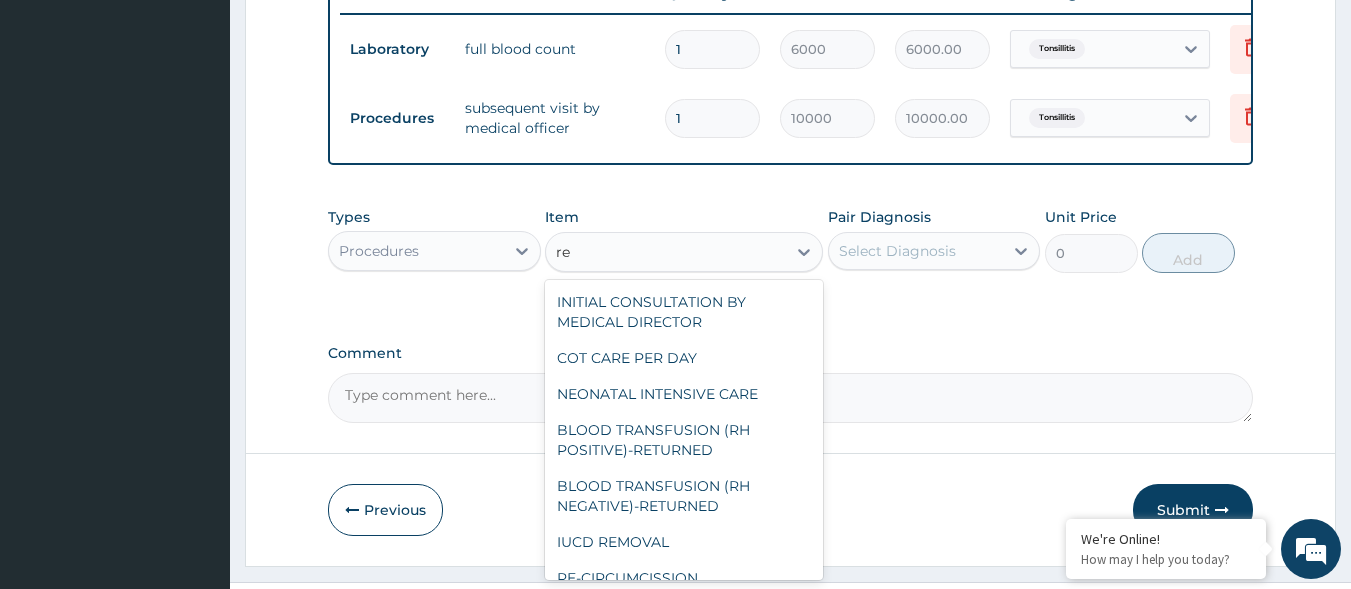 scroll, scrollTop: 807, scrollLeft: 0, axis: vertical 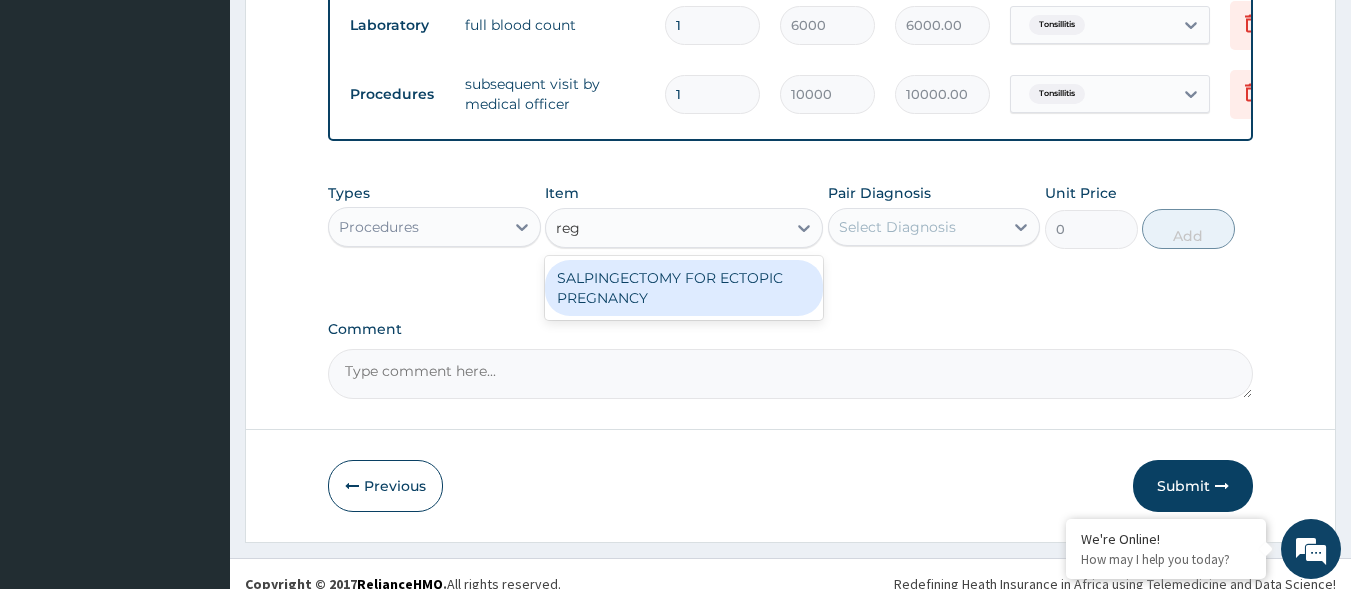type on "reg" 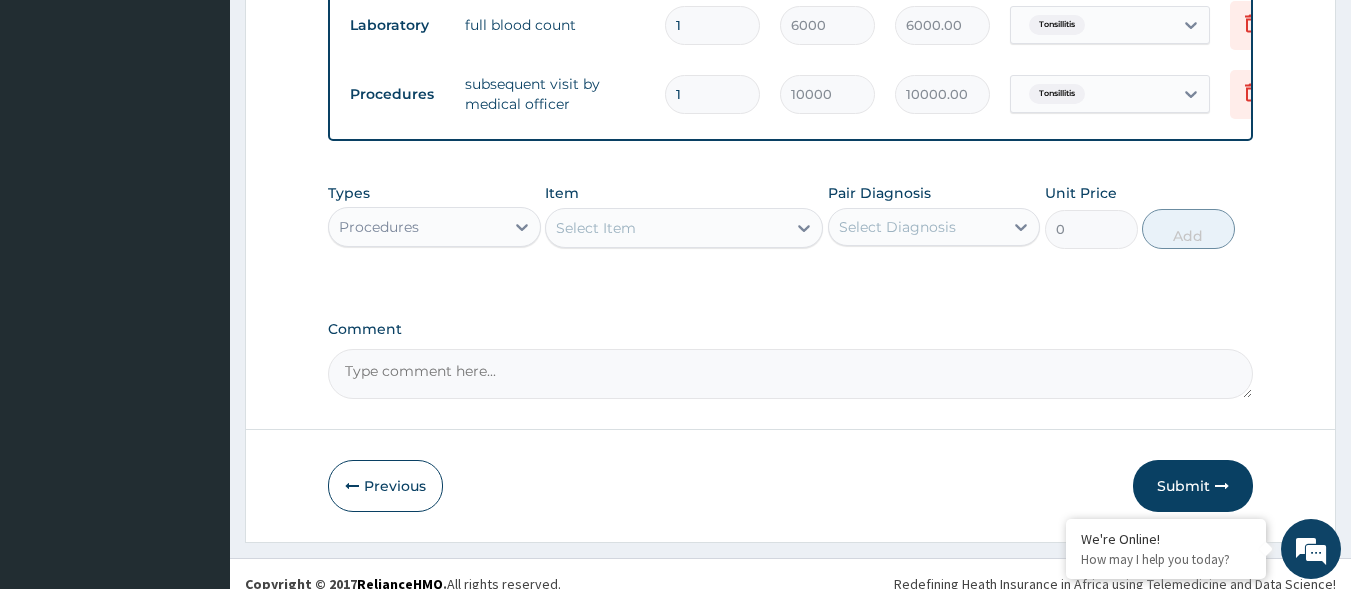 click on "Comment" at bounding box center (791, 329) 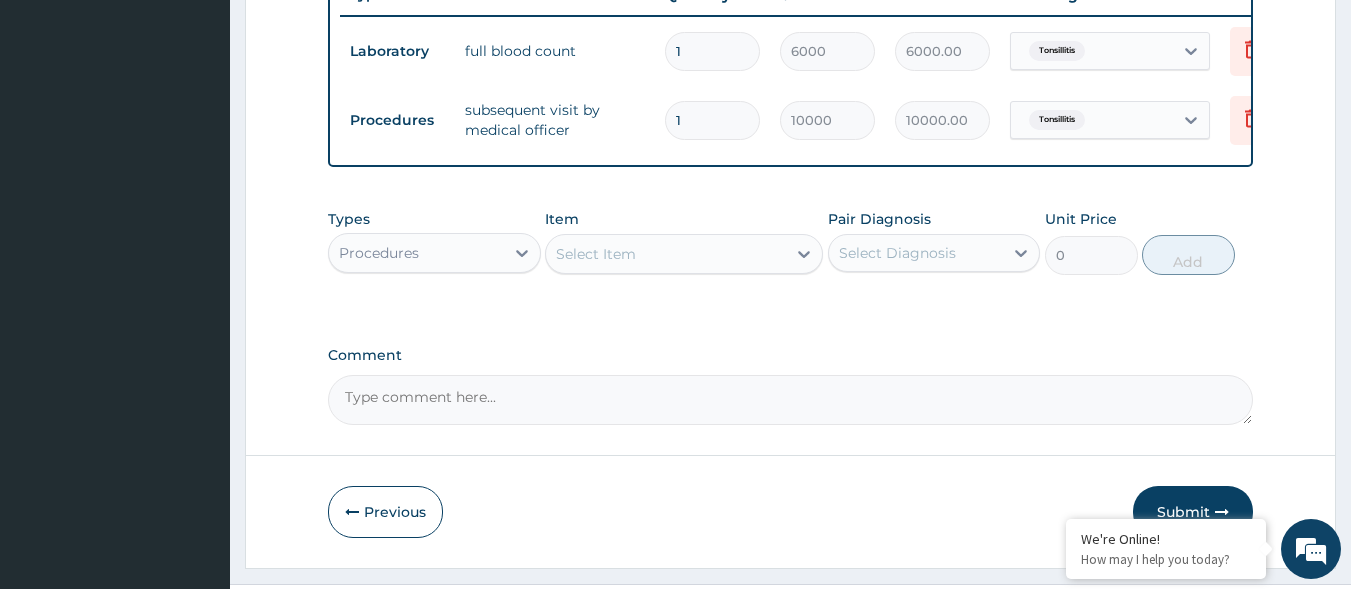 scroll, scrollTop: 842, scrollLeft: 0, axis: vertical 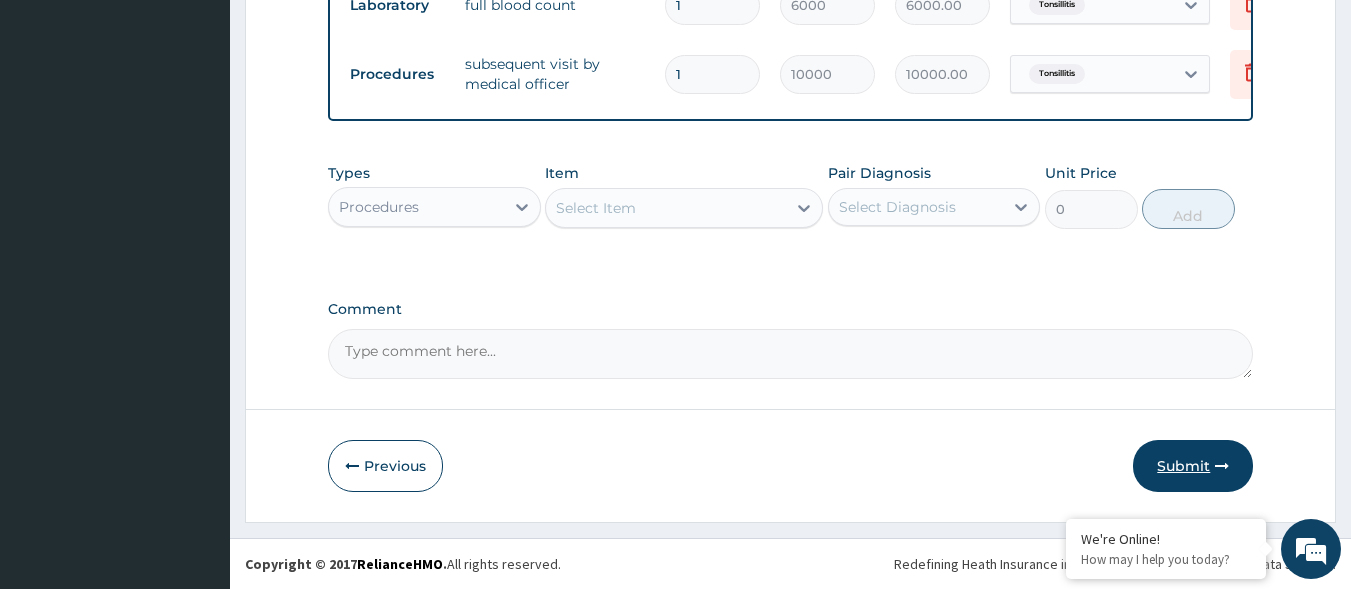 click at bounding box center [1222, 466] 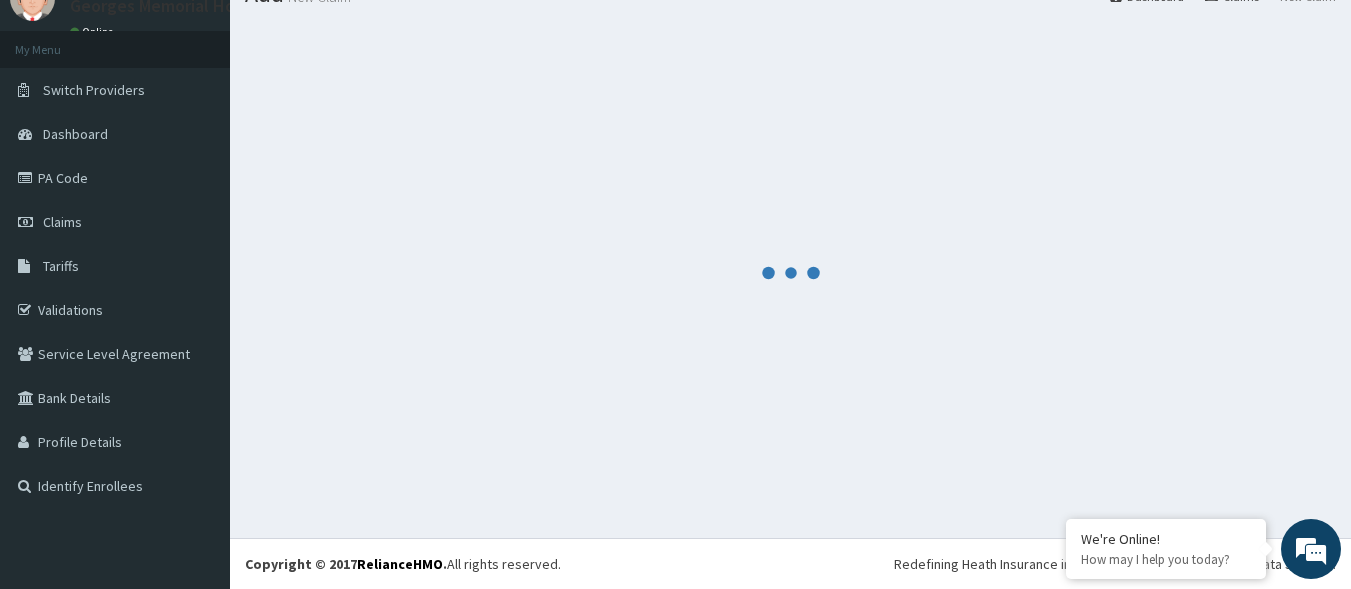 scroll, scrollTop: 842, scrollLeft: 0, axis: vertical 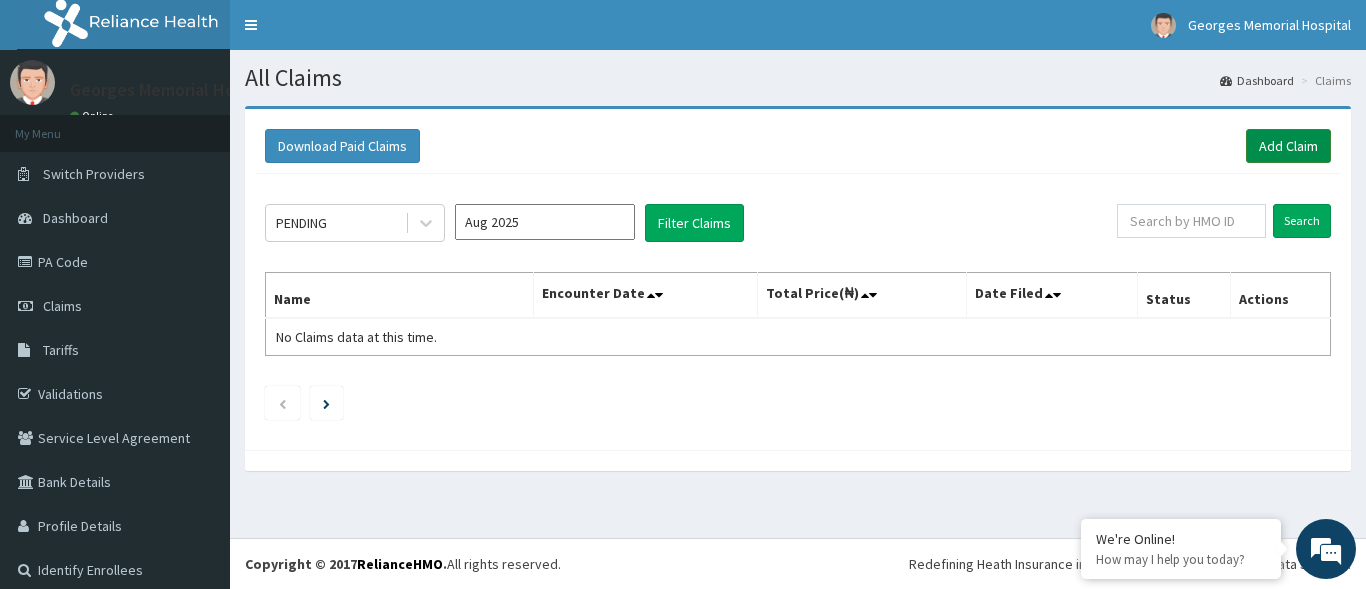 click on "Add Claim" at bounding box center [1288, 146] 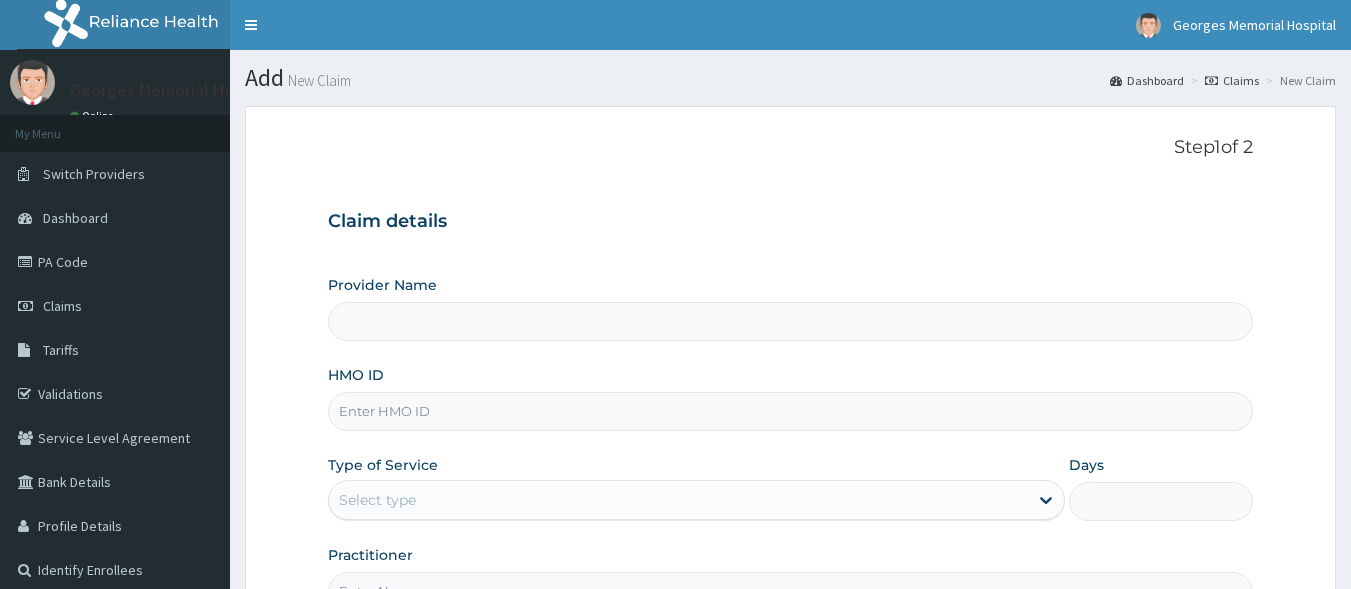 scroll, scrollTop: 0, scrollLeft: 0, axis: both 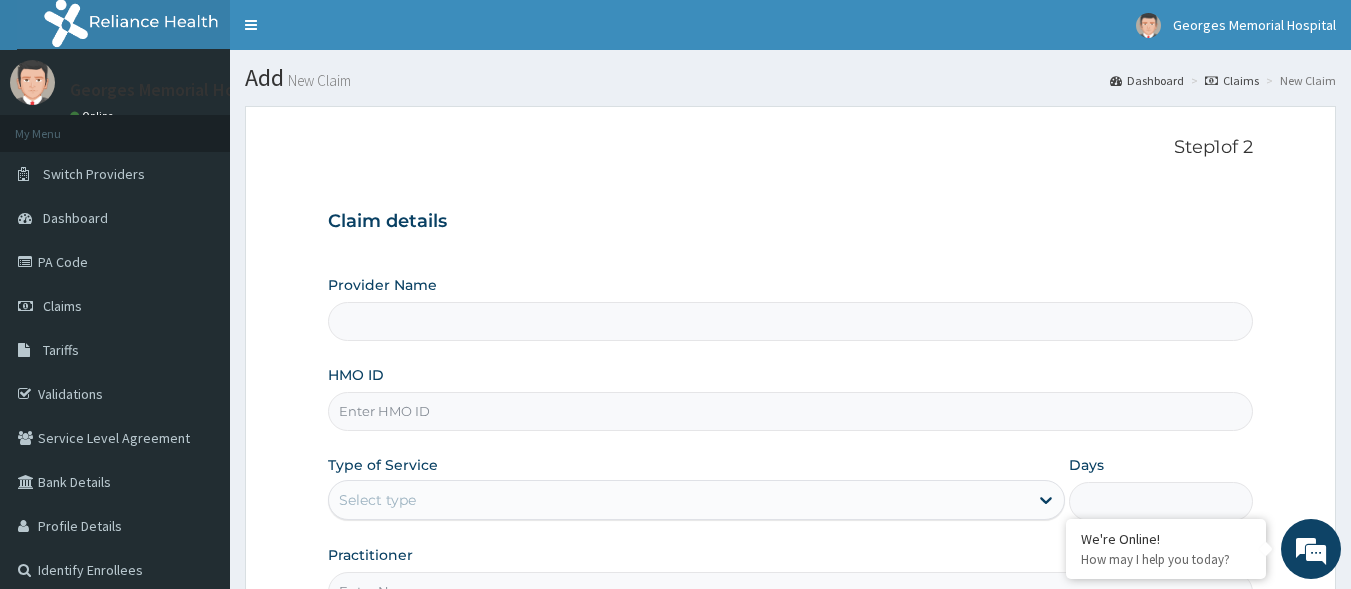 click on "HMO ID" at bounding box center [791, 411] 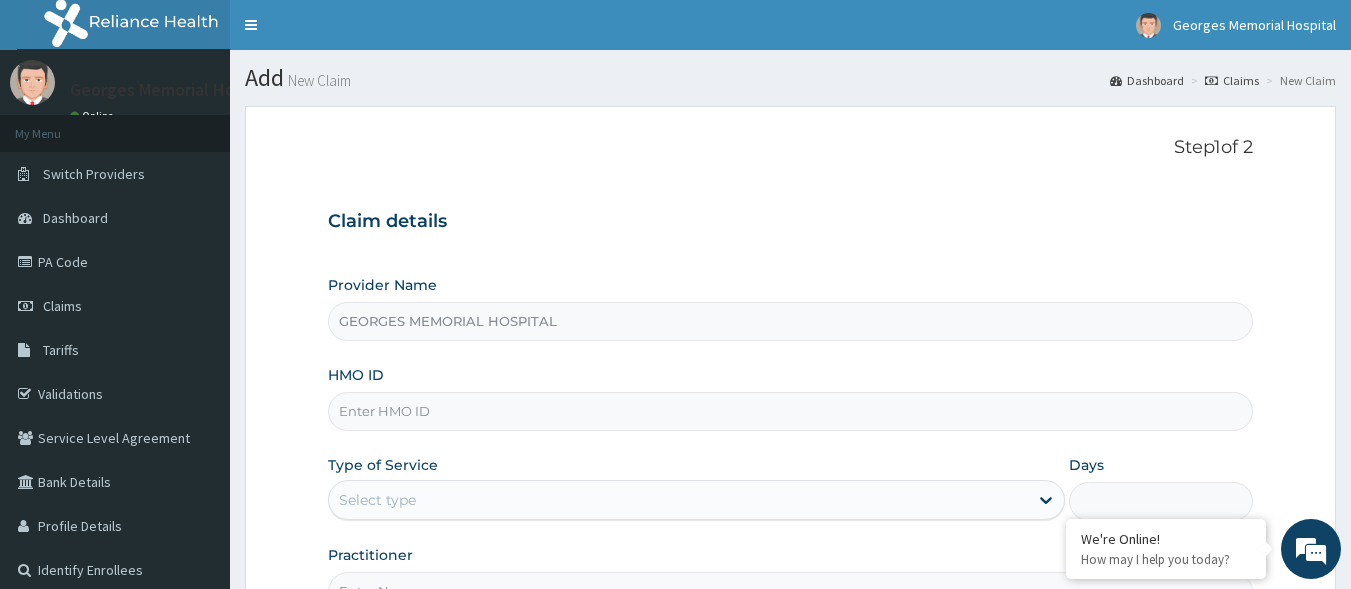 paste on "AVL/10325/A" 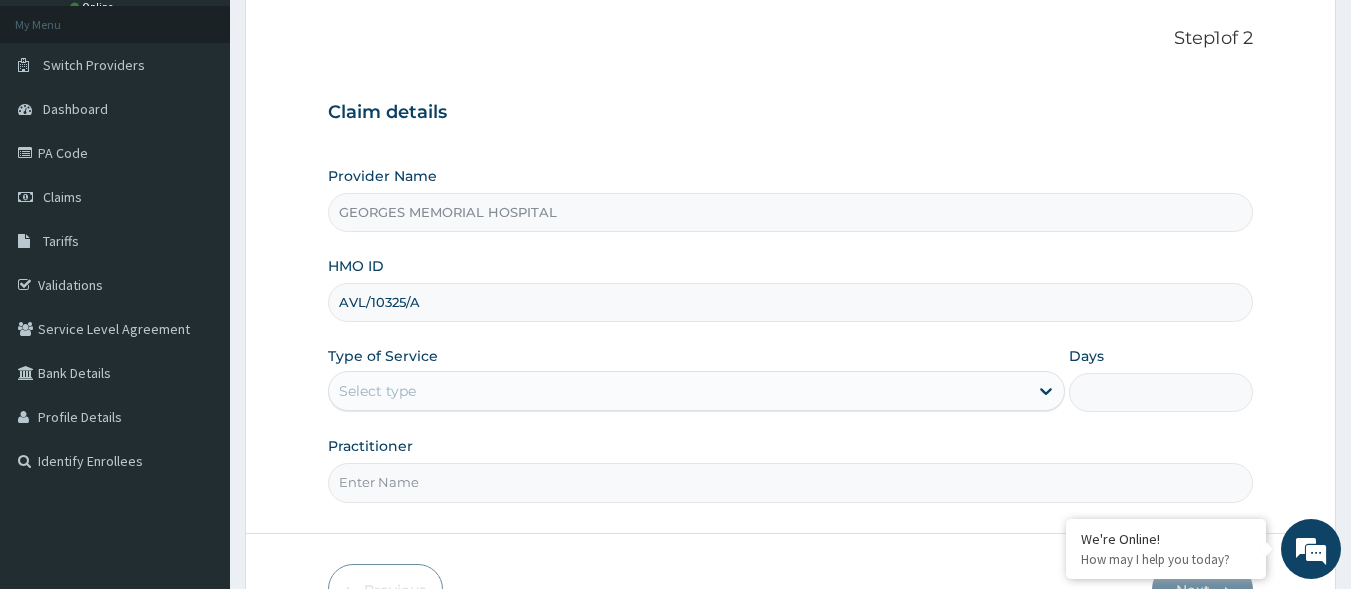 scroll, scrollTop: 200, scrollLeft: 0, axis: vertical 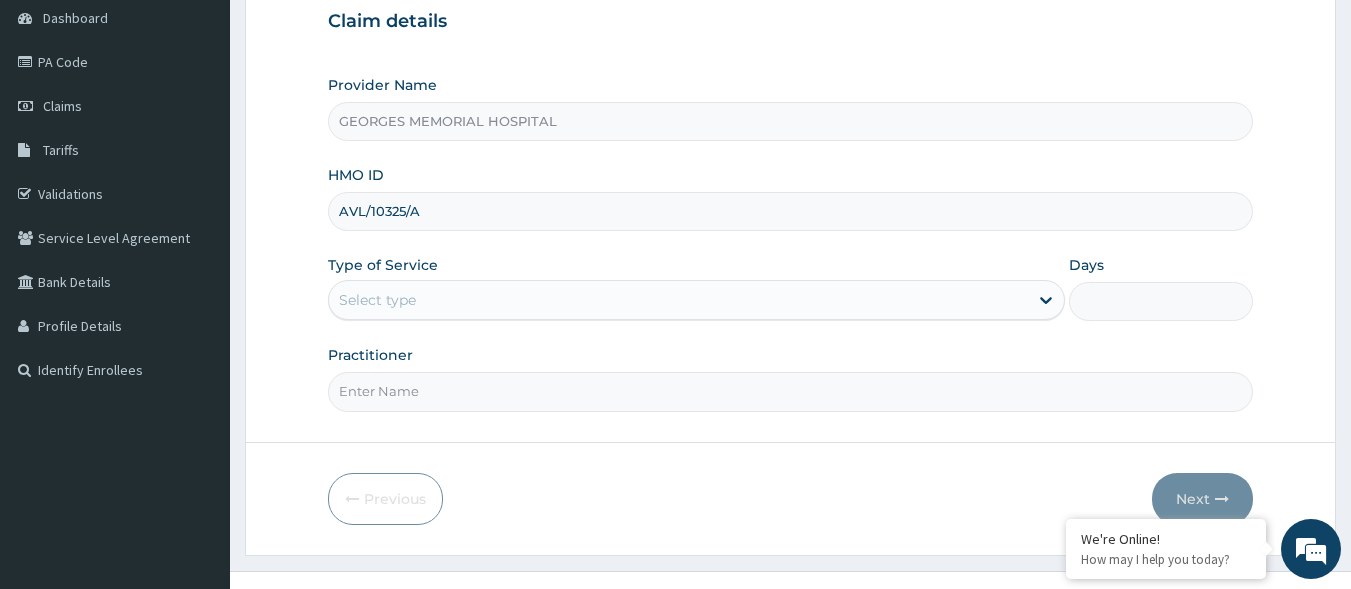 type on "AVL/10325/A" 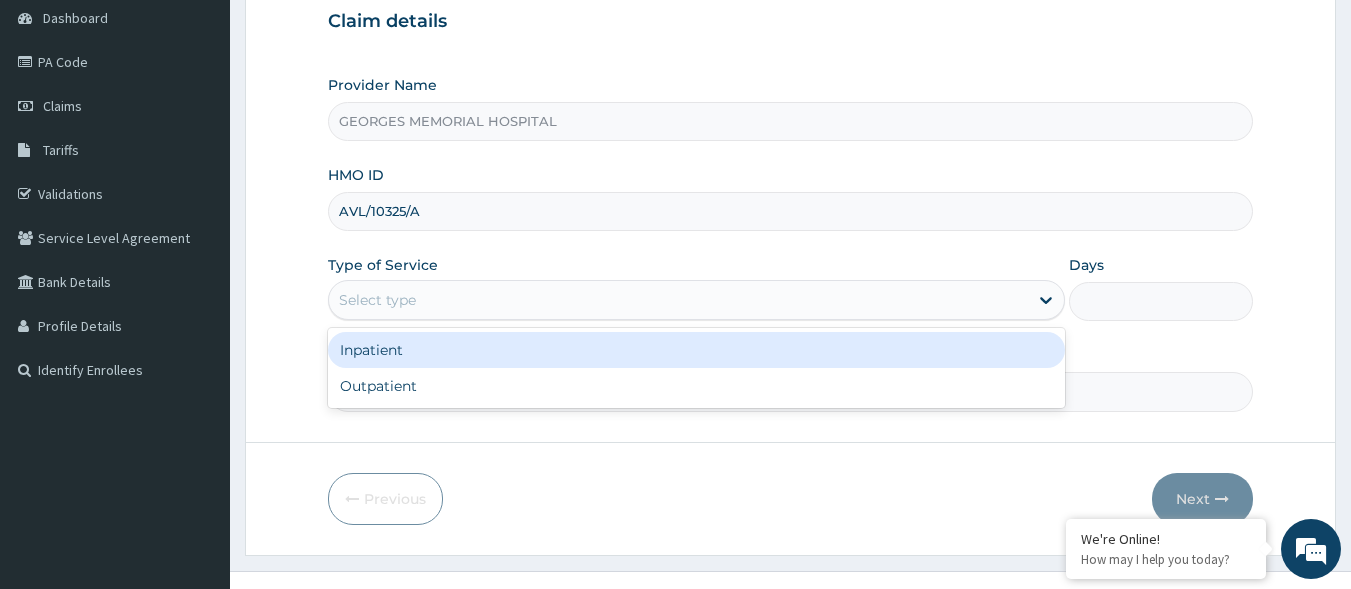 click on "Select type" at bounding box center [696, 300] 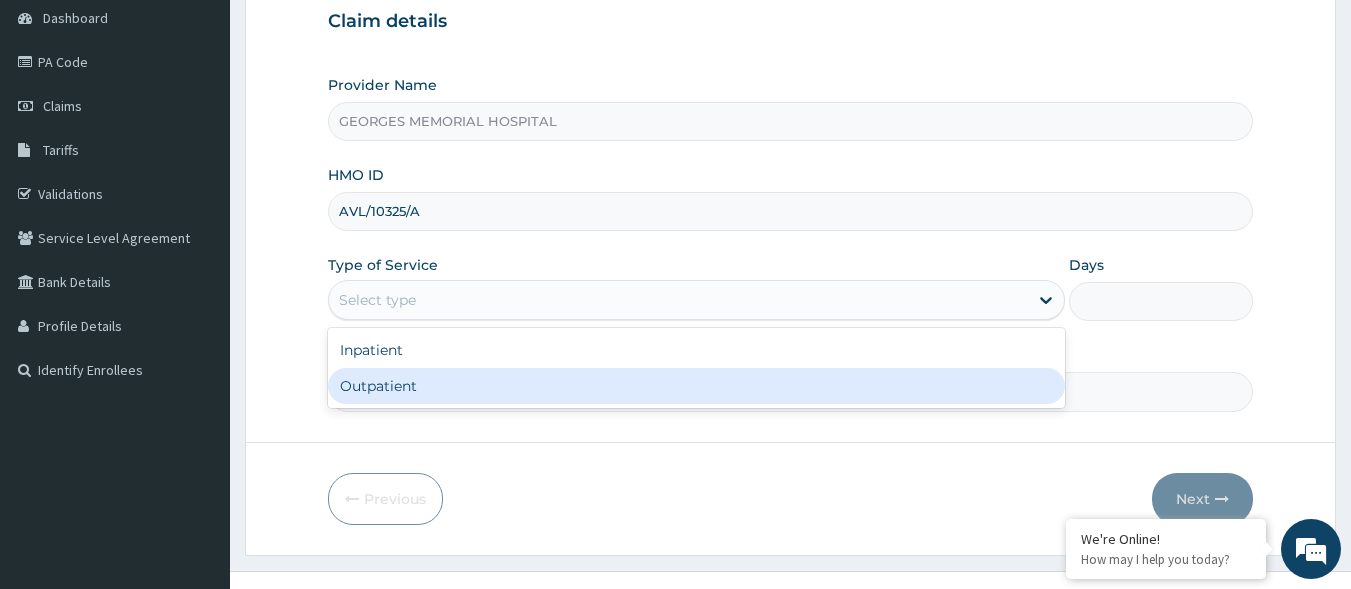 click on "Outpatient" at bounding box center (696, 386) 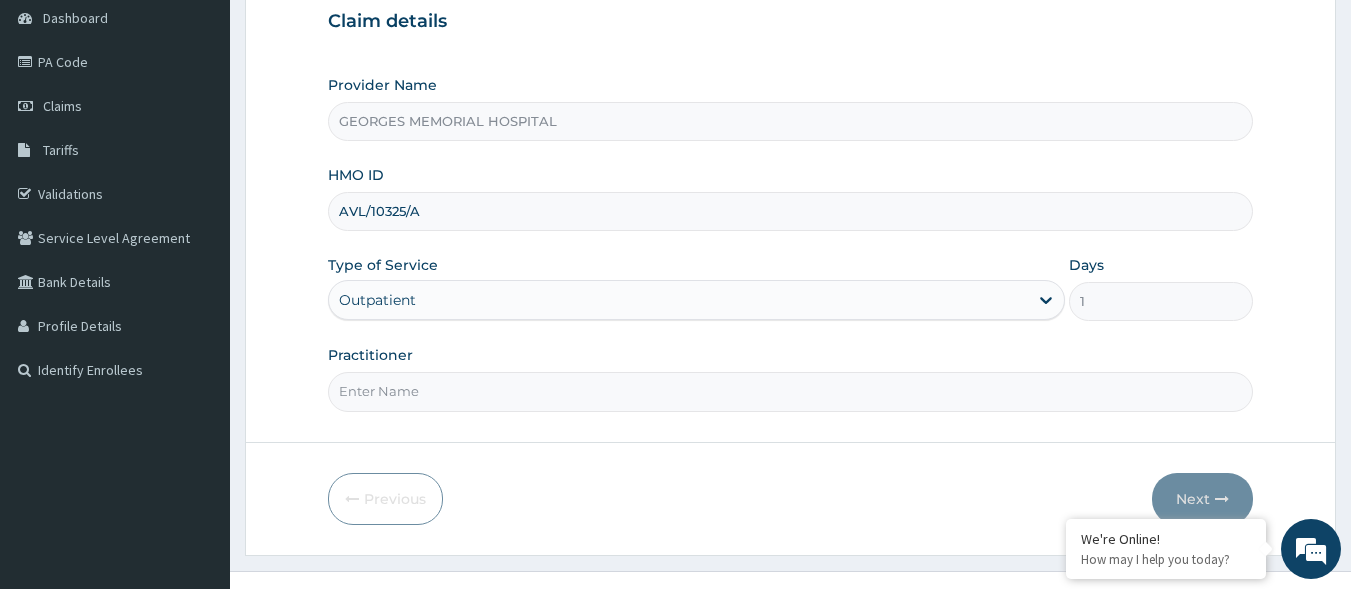 click on "Practitioner" at bounding box center [791, 391] 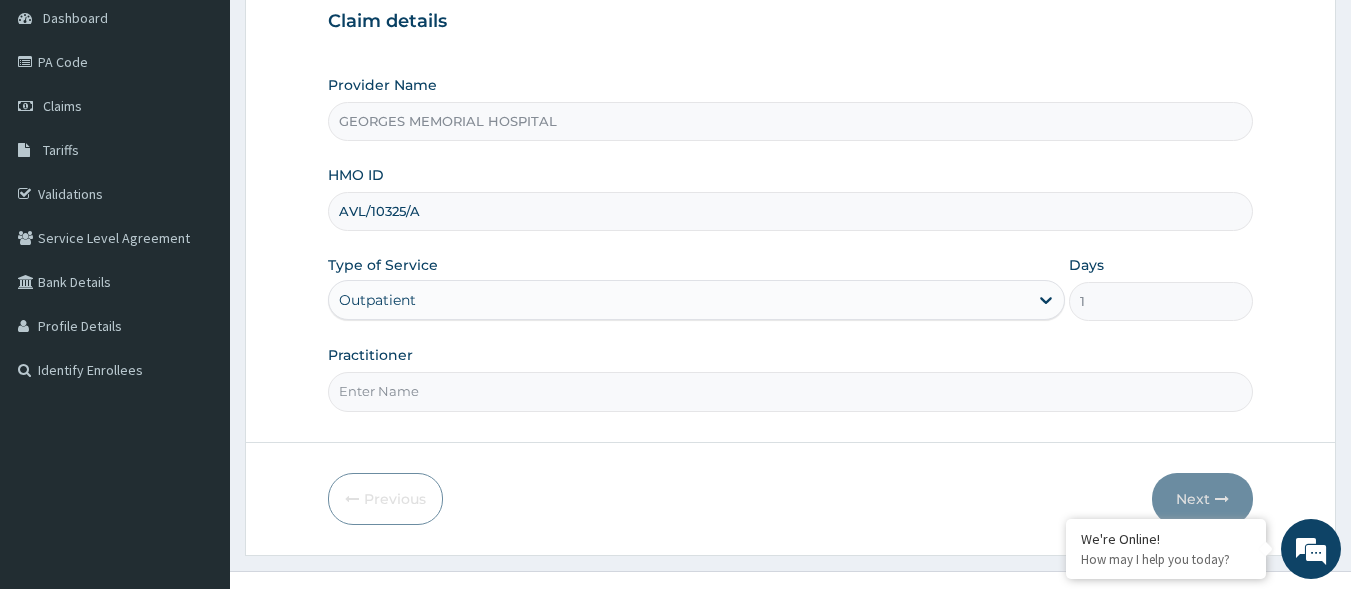 scroll, scrollTop: 0, scrollLeft: 0, axis: both 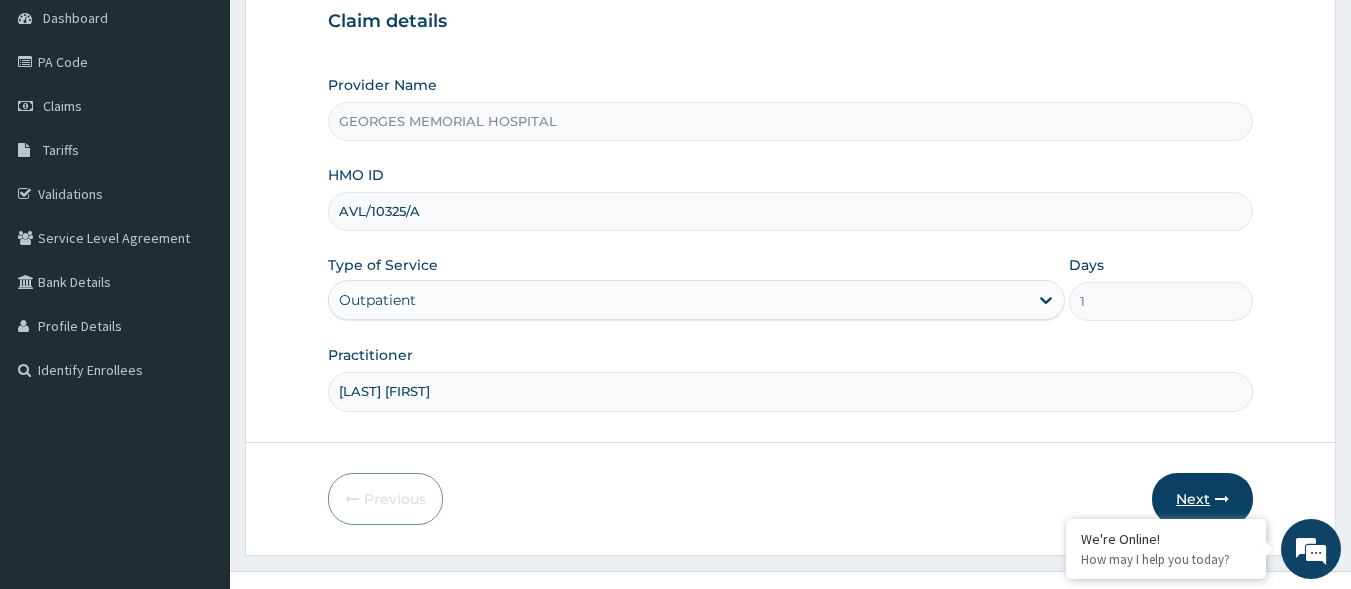 type on "Okafor Faith" 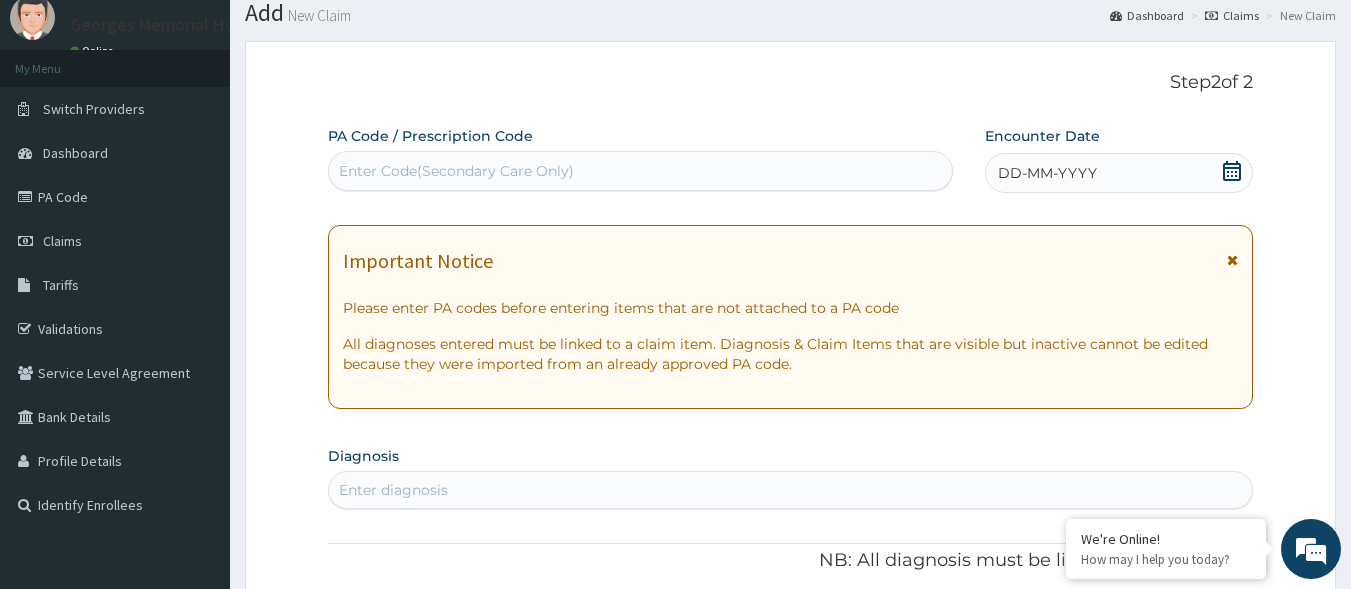 scroll, scrollTop: 0, scrollLeft: 0, axis: both 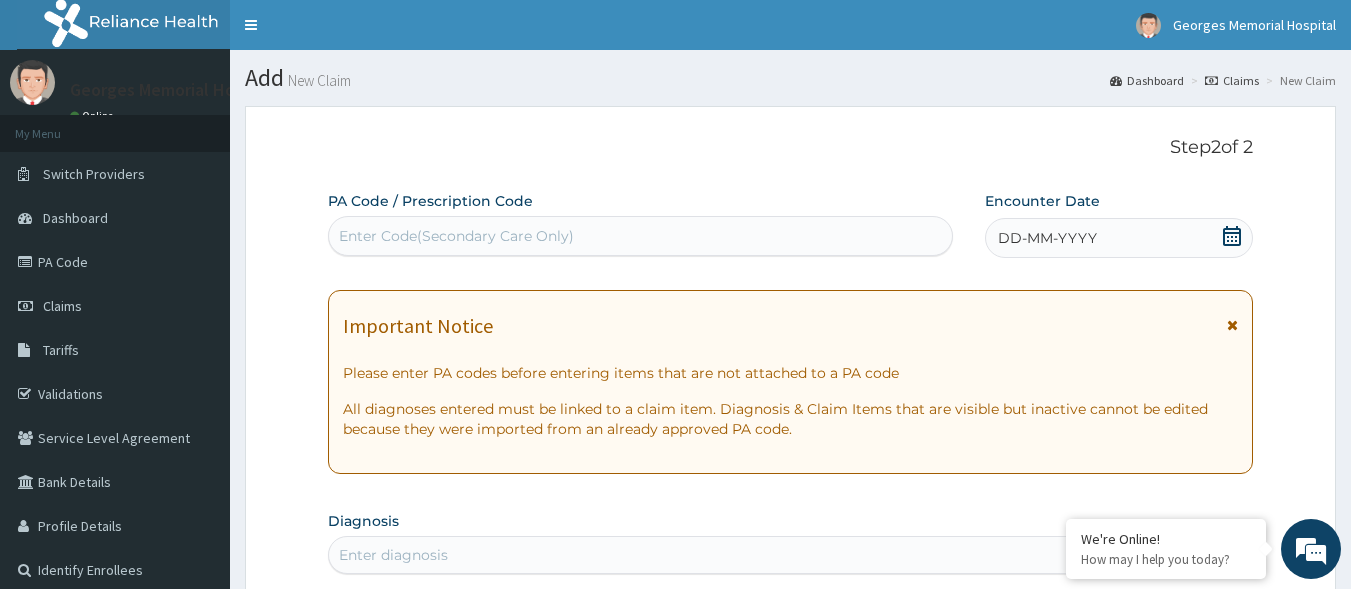 click on "Enter Code(Secondary Care Only)" at bounding box center [456, 236] 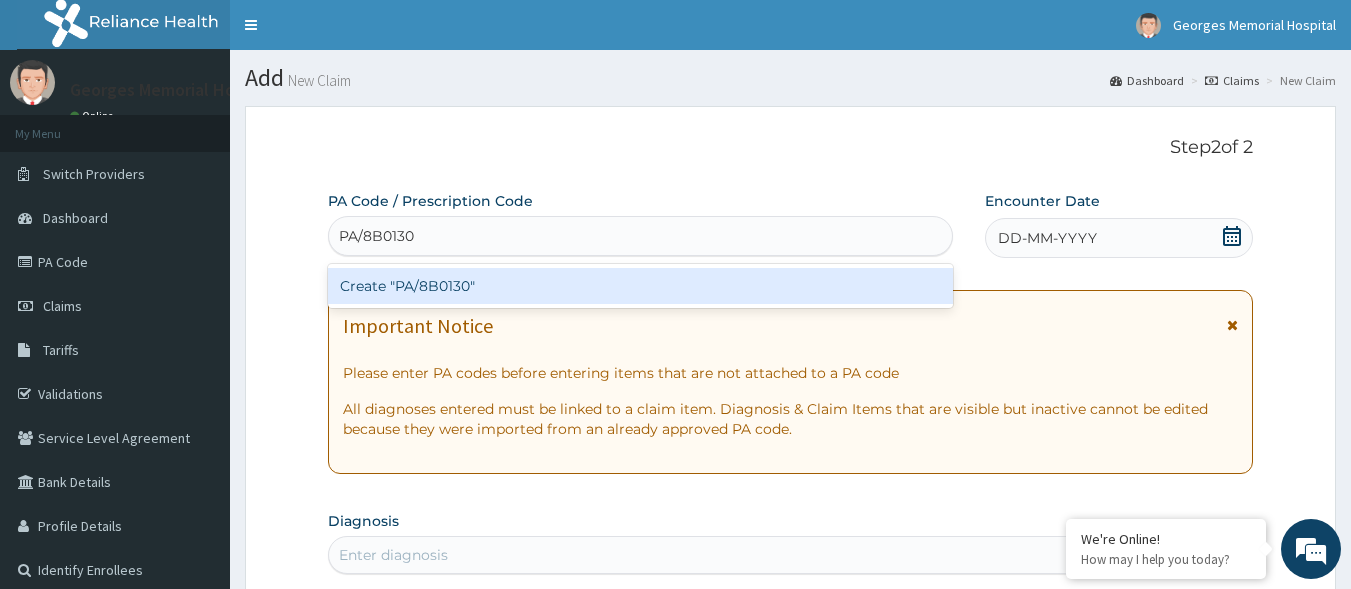 click on "Create "PA/8B0130"" at bounding box center (641, 286) 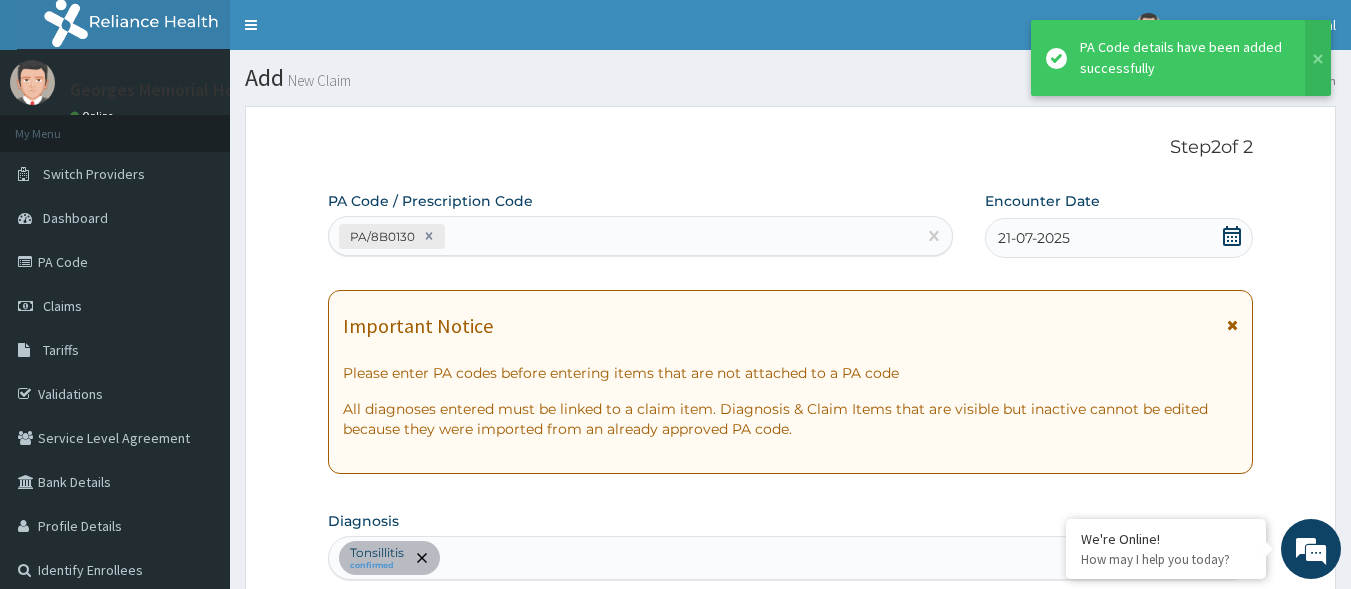 scroll, scrollTop: 607, scrollLeft: 0, axis: vertical 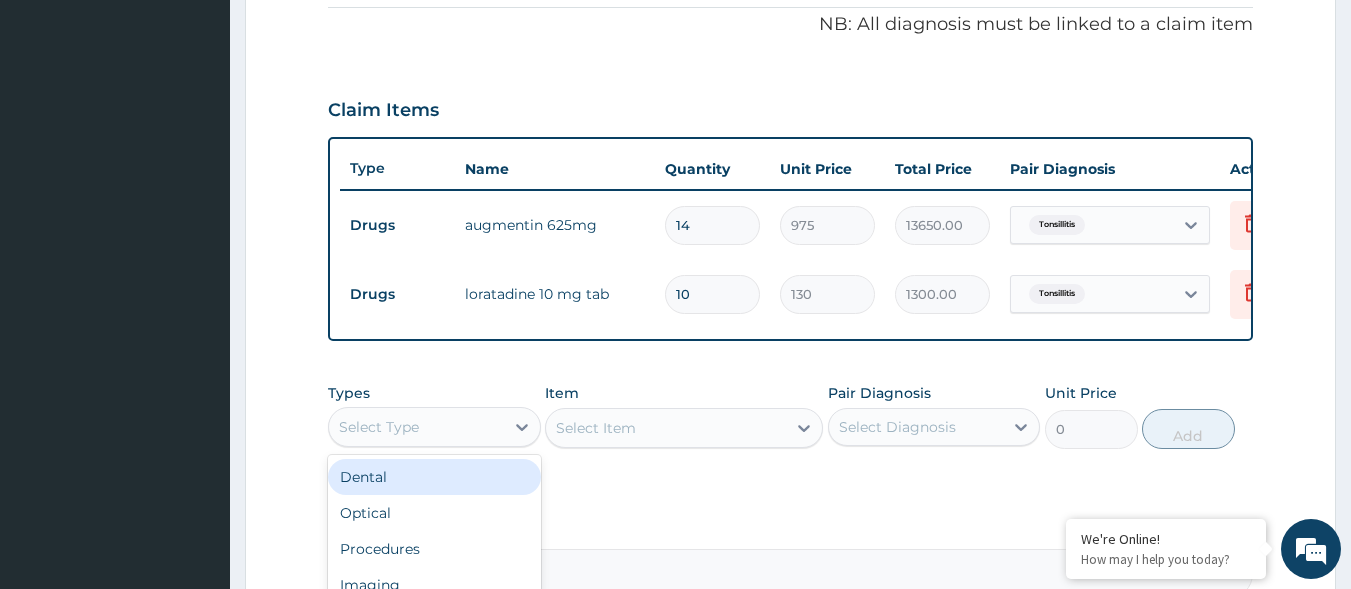 click on "Select Type" at bounding box center (416, 427) 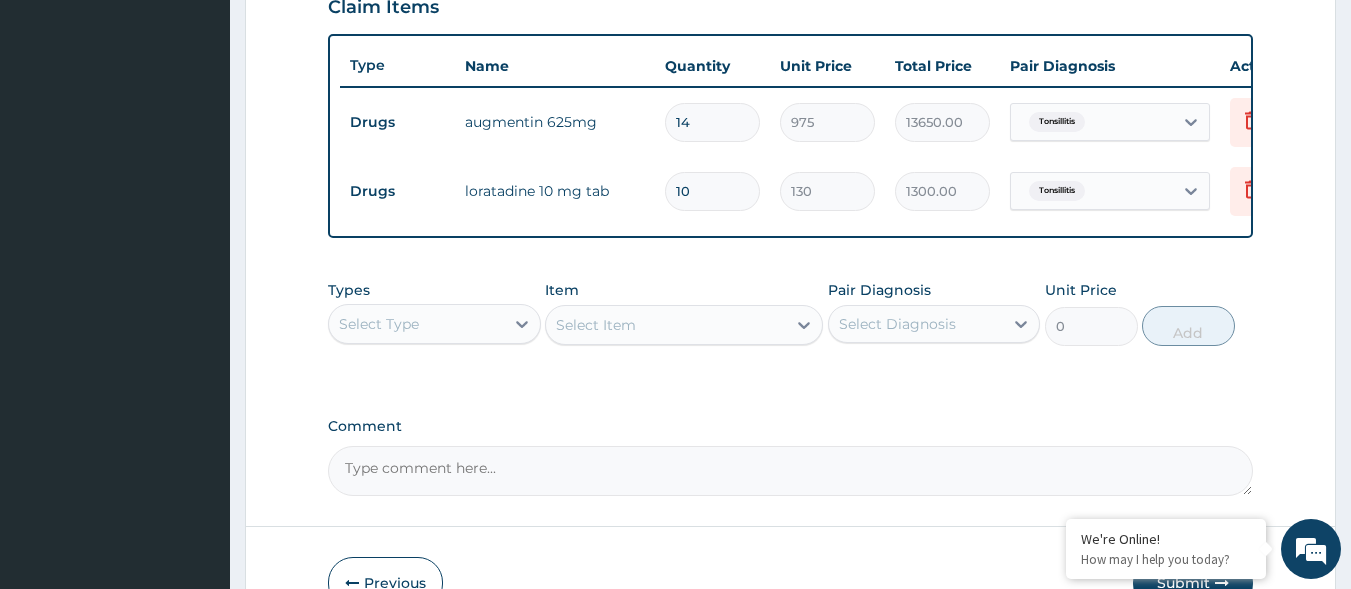 scroll, scrollTop: 842, scrollLeft: 0, axis: vertical 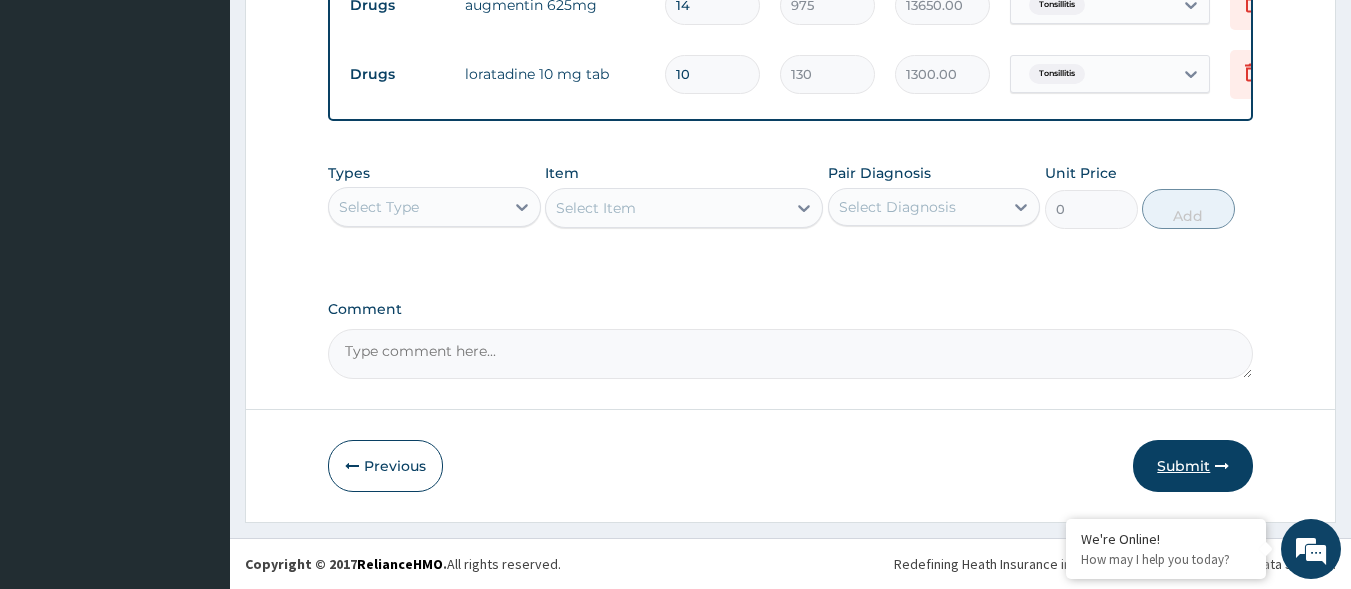 click on "Submit" at bounding box center [1193, 466] 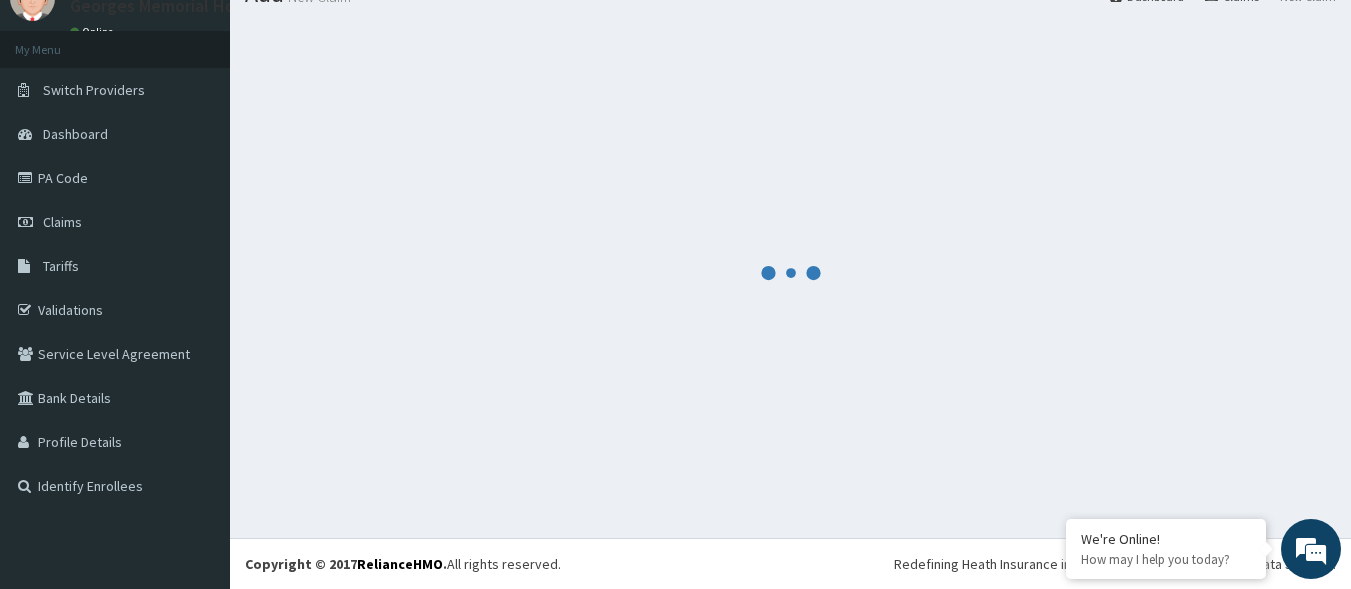 scroll, scrollTop: 842, scrollLeft: 0, axis: vertical 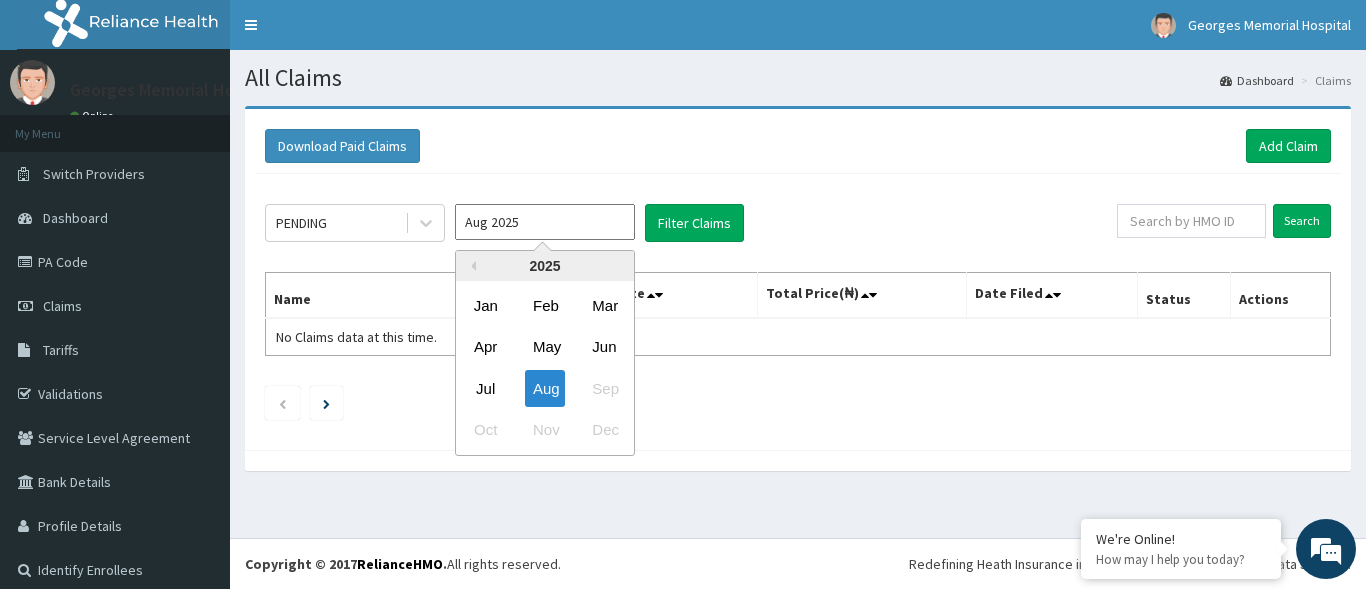 click on "Aug 2025" at bounding box center [545, 222] 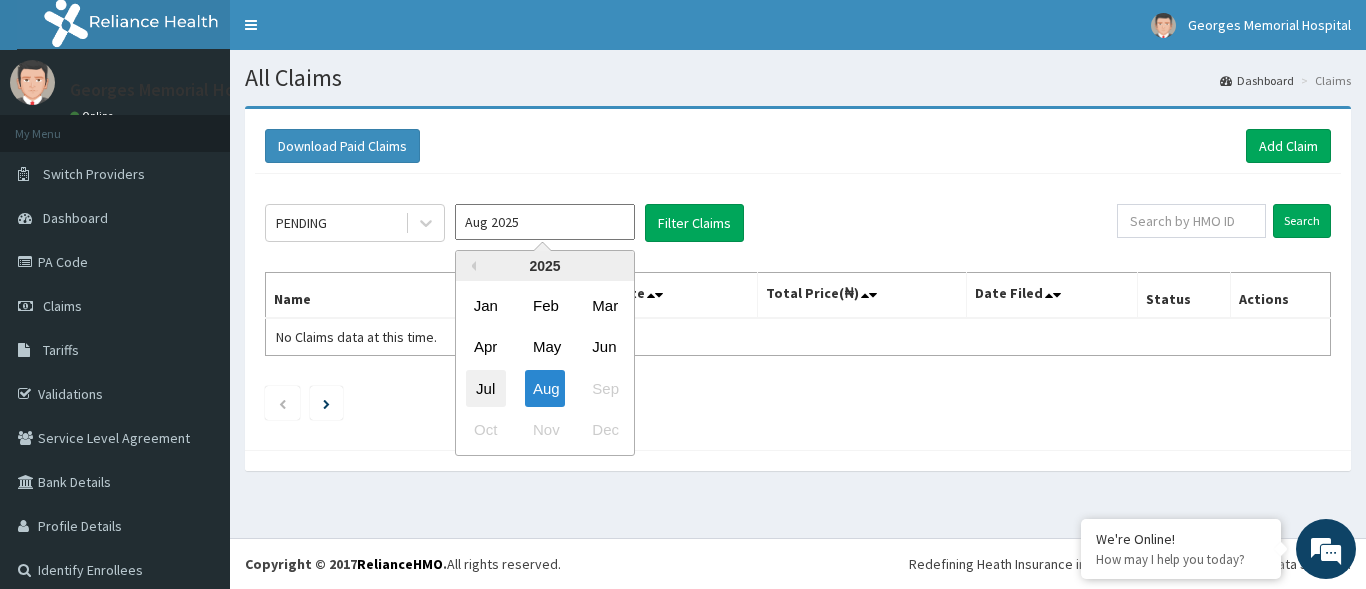 click on "Jul" at bounding box center [486, 388] 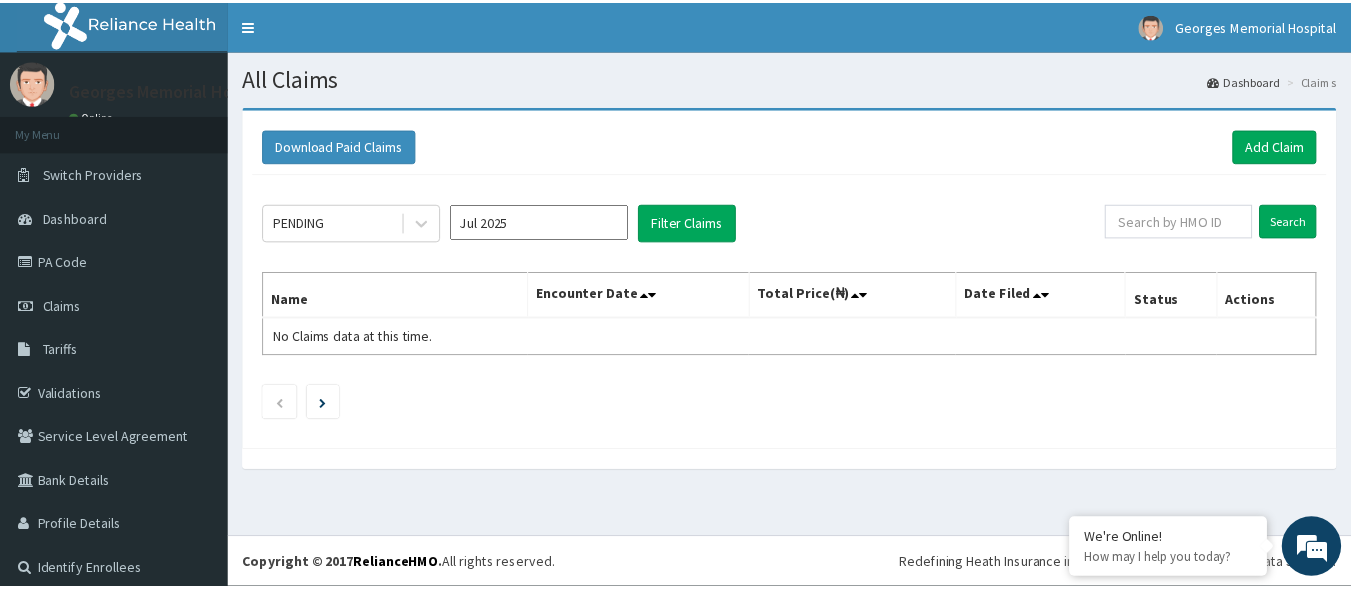 scroll, scrollTop: 0, scrollLeft: 0, axis: both 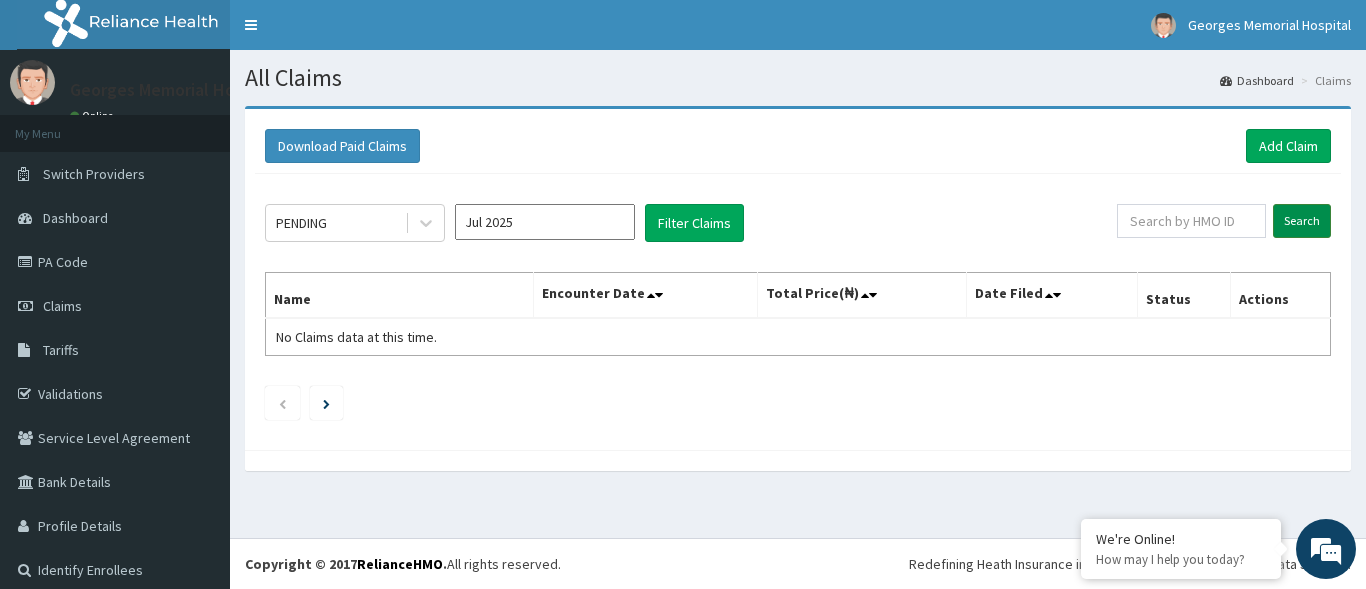 click on "Search" at bounding box center (1302, 221) 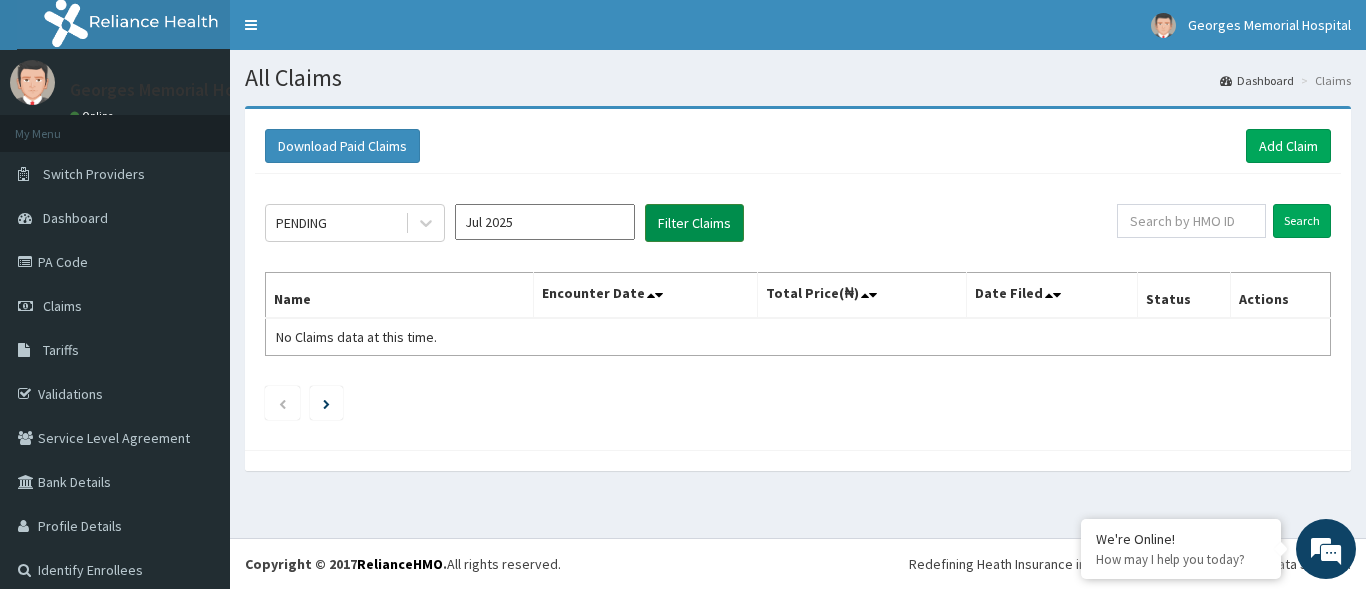 click on "Filter Claims" at bounding box center [694, 223] 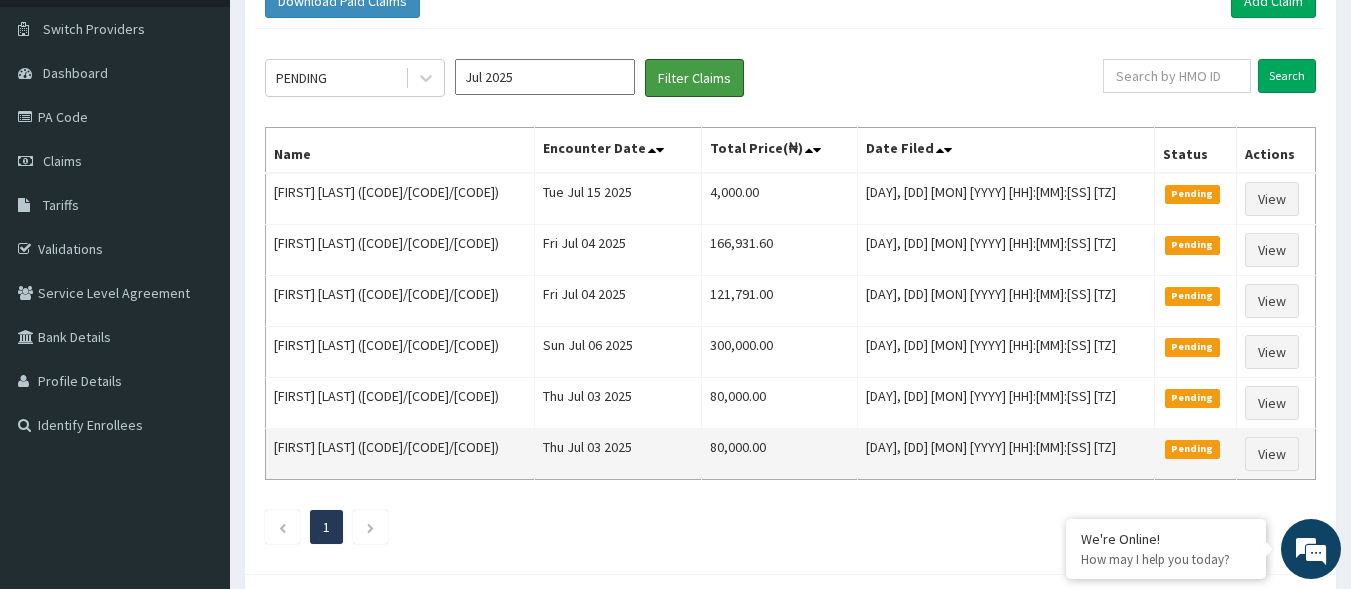 scroll, scrollTop: 137, scrollLeft: 0, axis: vertical 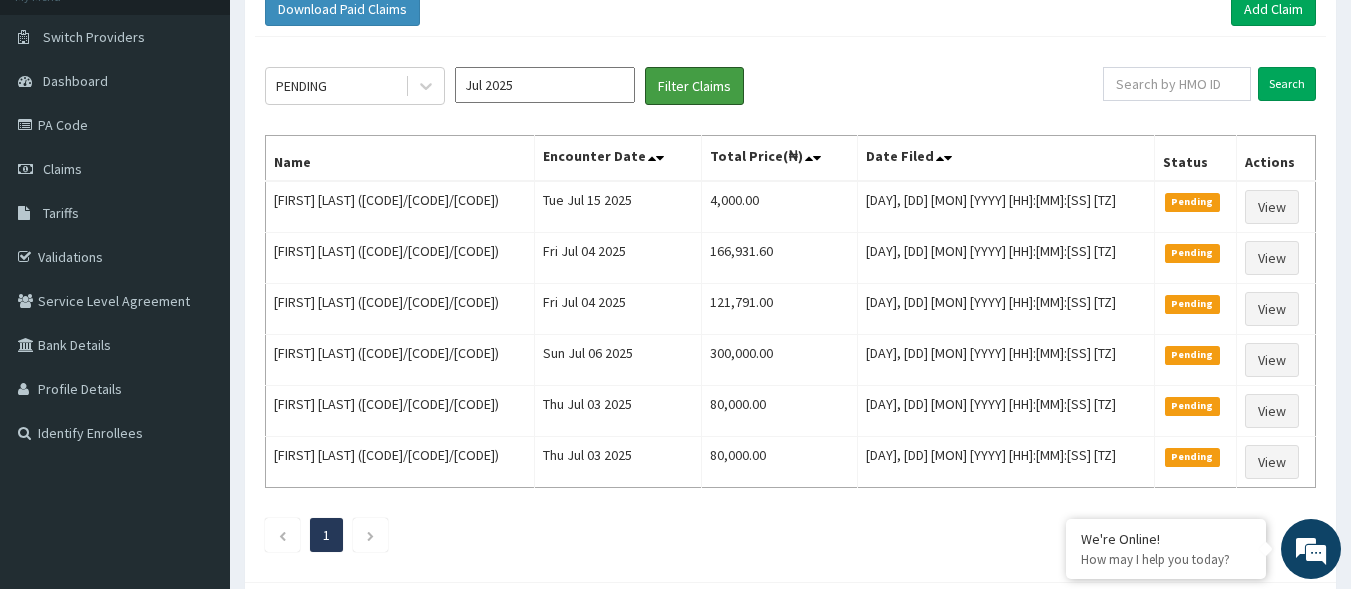 type 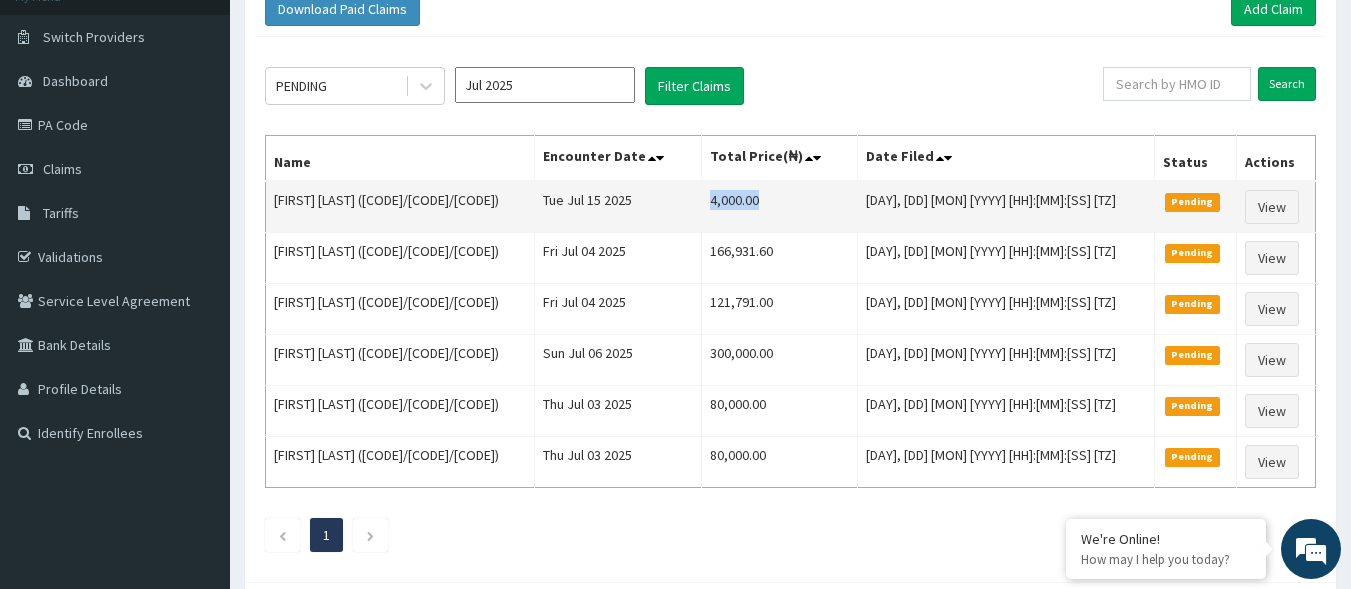 drag, startPoint x: 768, startPoint y: 208, endPoint x: 710, endPoint y: 203, distance: 58.21512 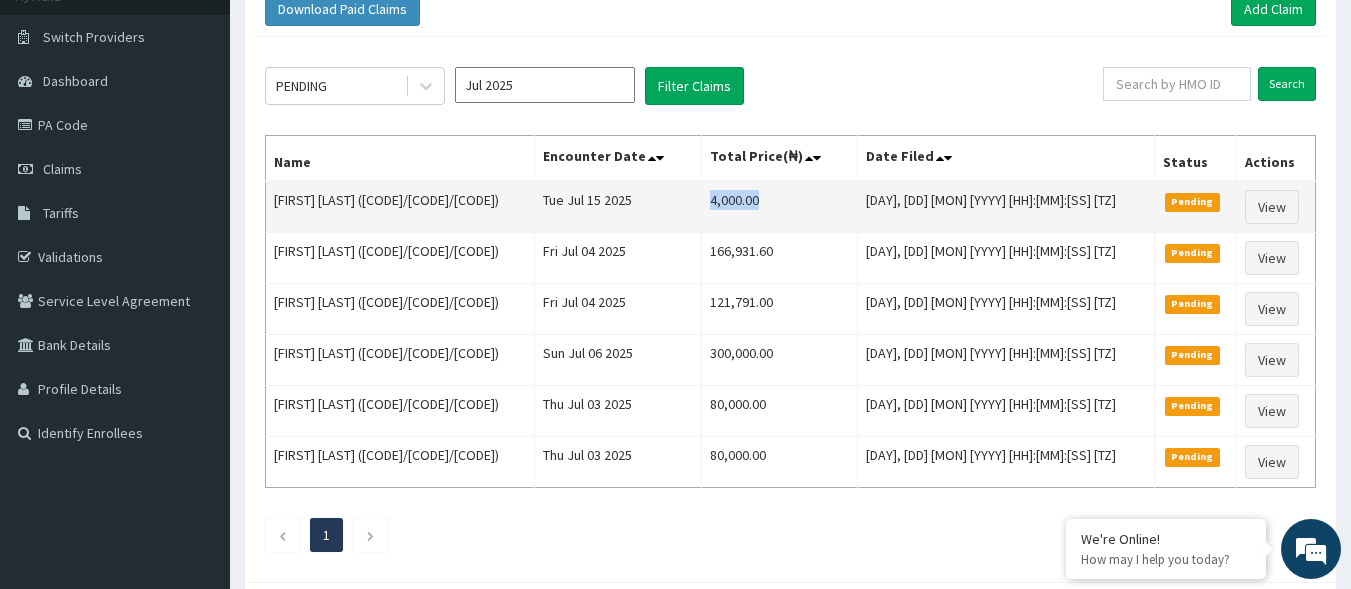 copy on "4,000.00" 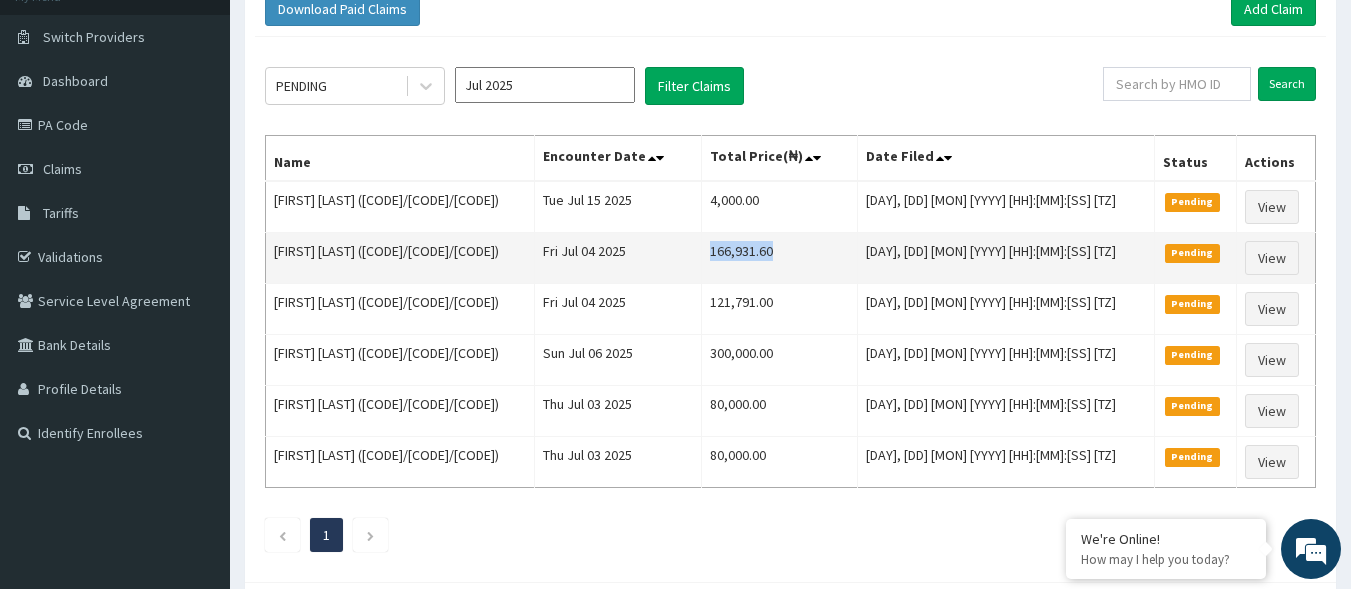 drag, startPoint x: 787, startPoint y: 257, endPoint x: 714, endPoint y: 252, distance: 73.171036 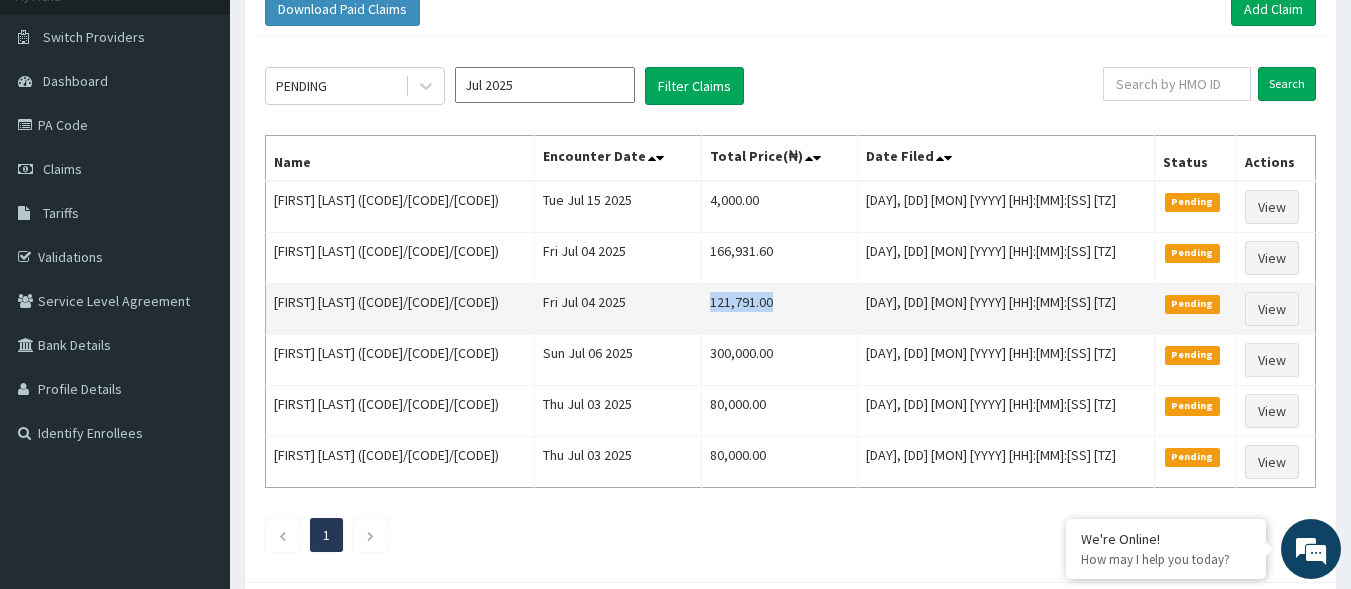 drag, startPoint x: 787, startPoint y: 300, endPoint x: 719, endPoint y: 305, distance: 68.18358 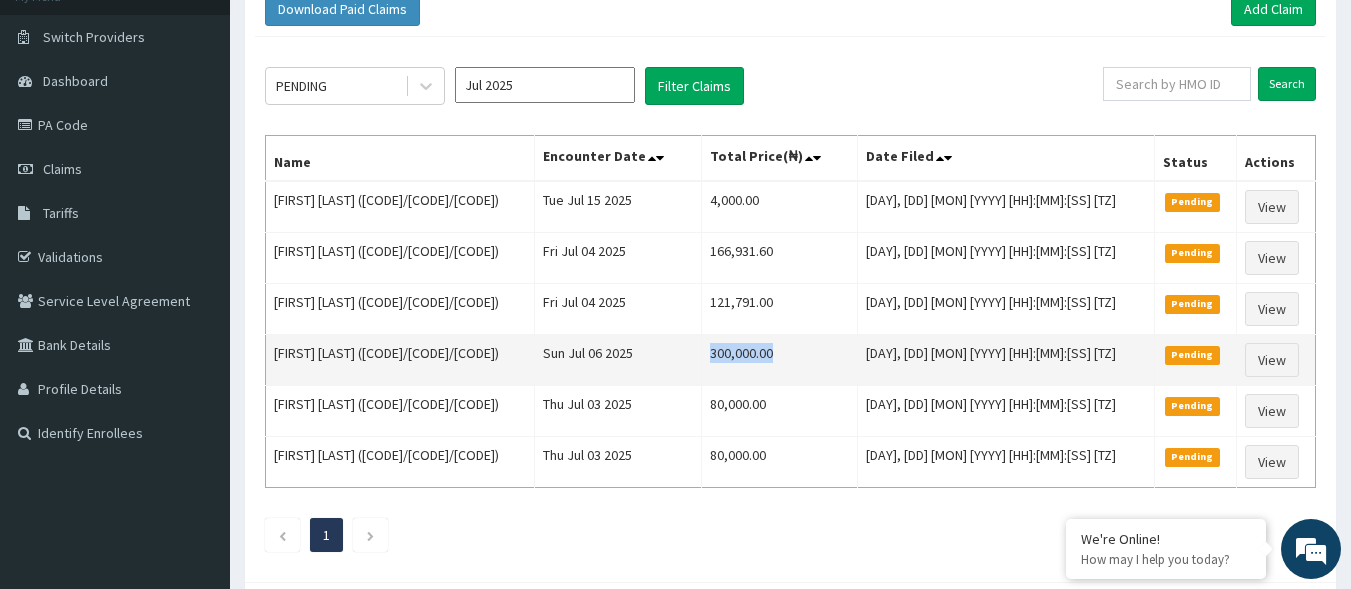drag, startPoint x: 793, startPoint y: 361, endPoint x: 714, endPoint y: 351, distance: 79.630394 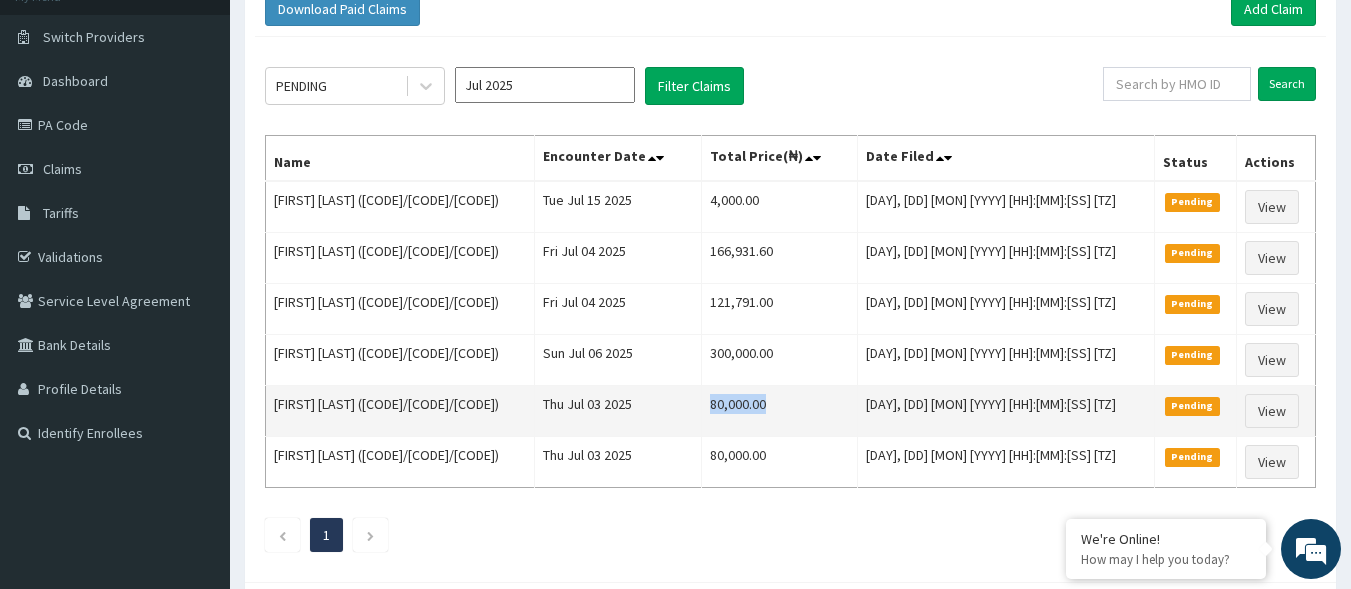 drag, startPoint x: 799, startPoint y: 406, endPoint x: 717, endPoint y: 400, distance: 82.219215 